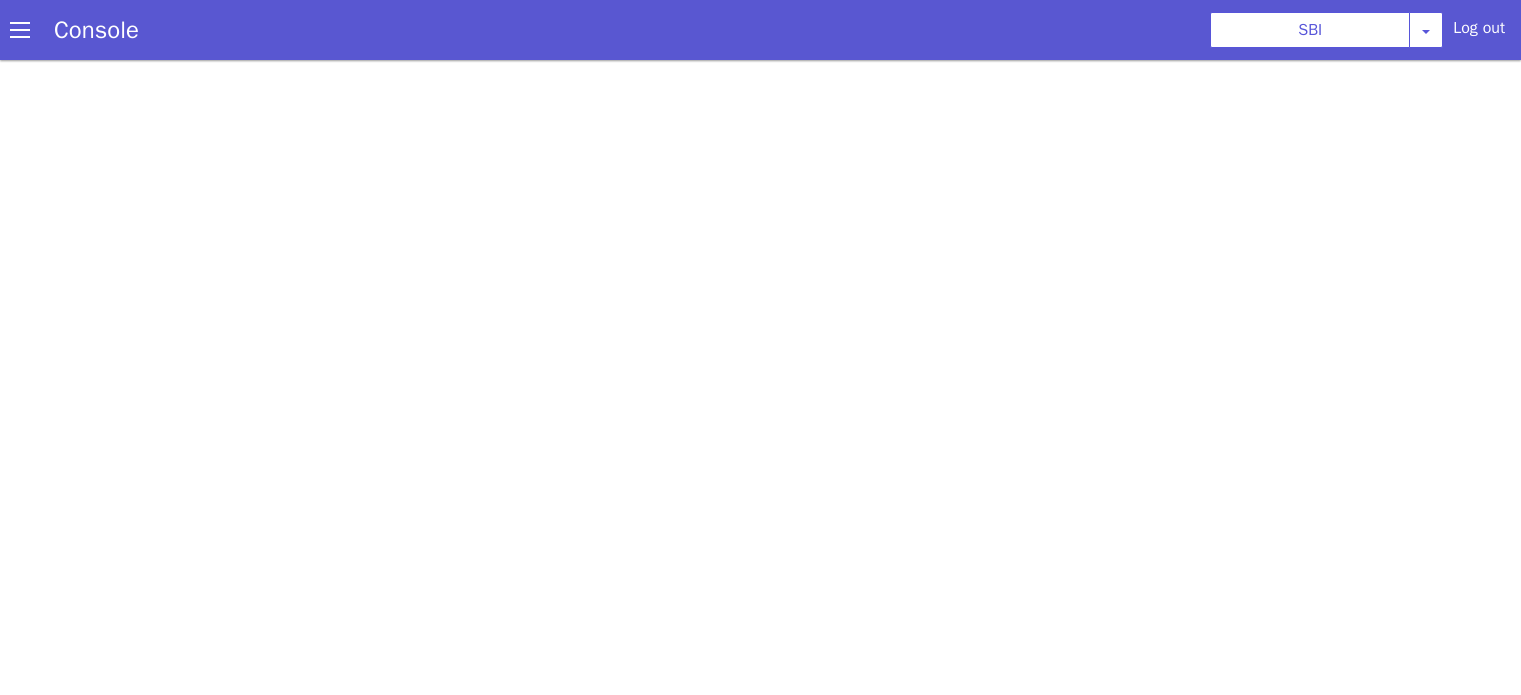 select on "TRANSFER" 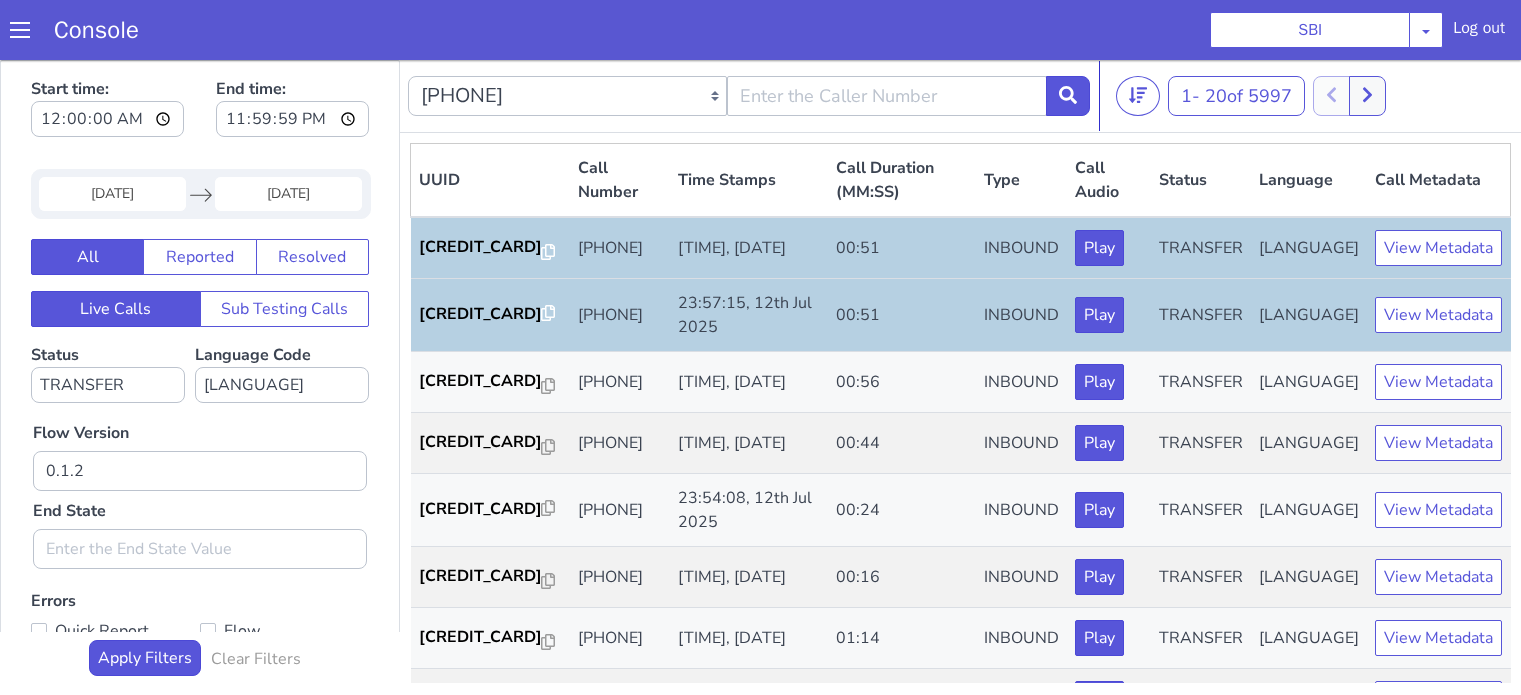 scroll, scrollTop: 0, scrollLeft: 0, axis: both 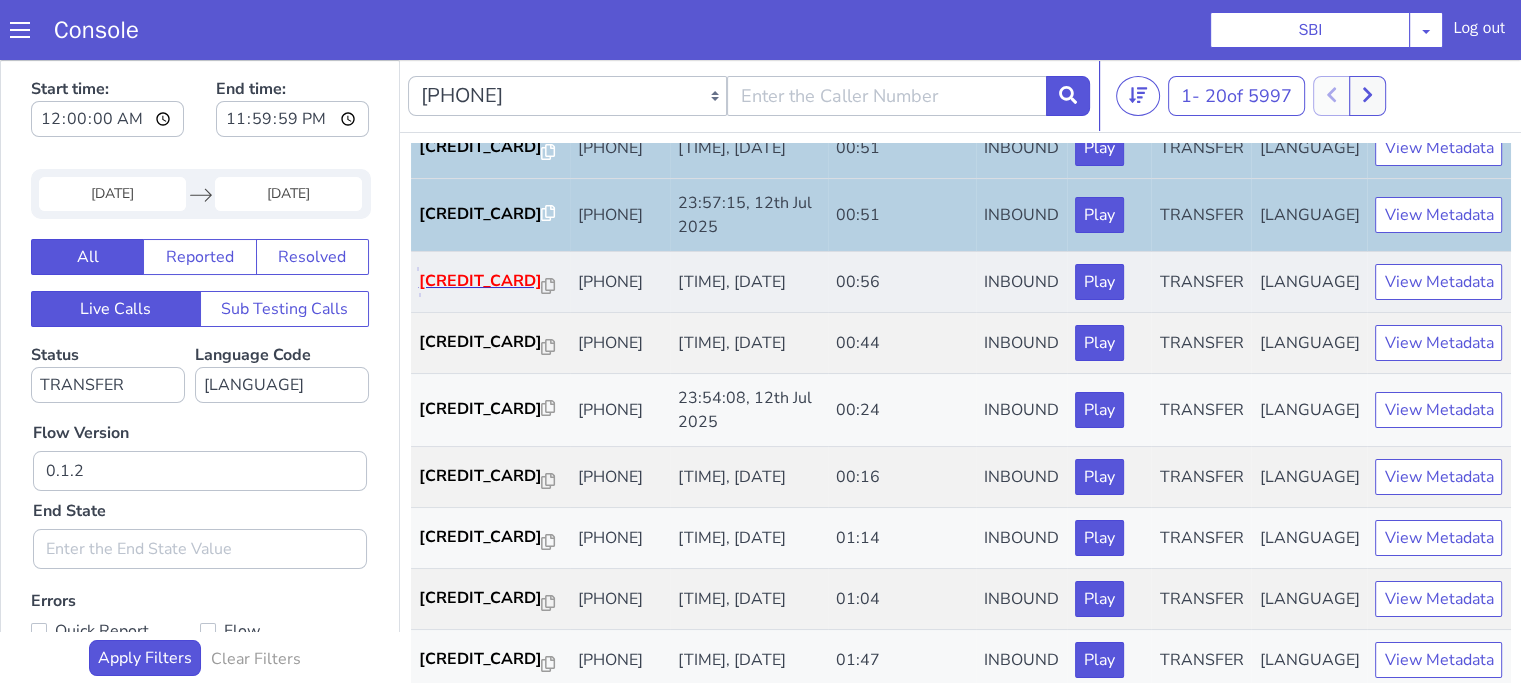 click on "00FA08..." at bounding box center [480, 281] 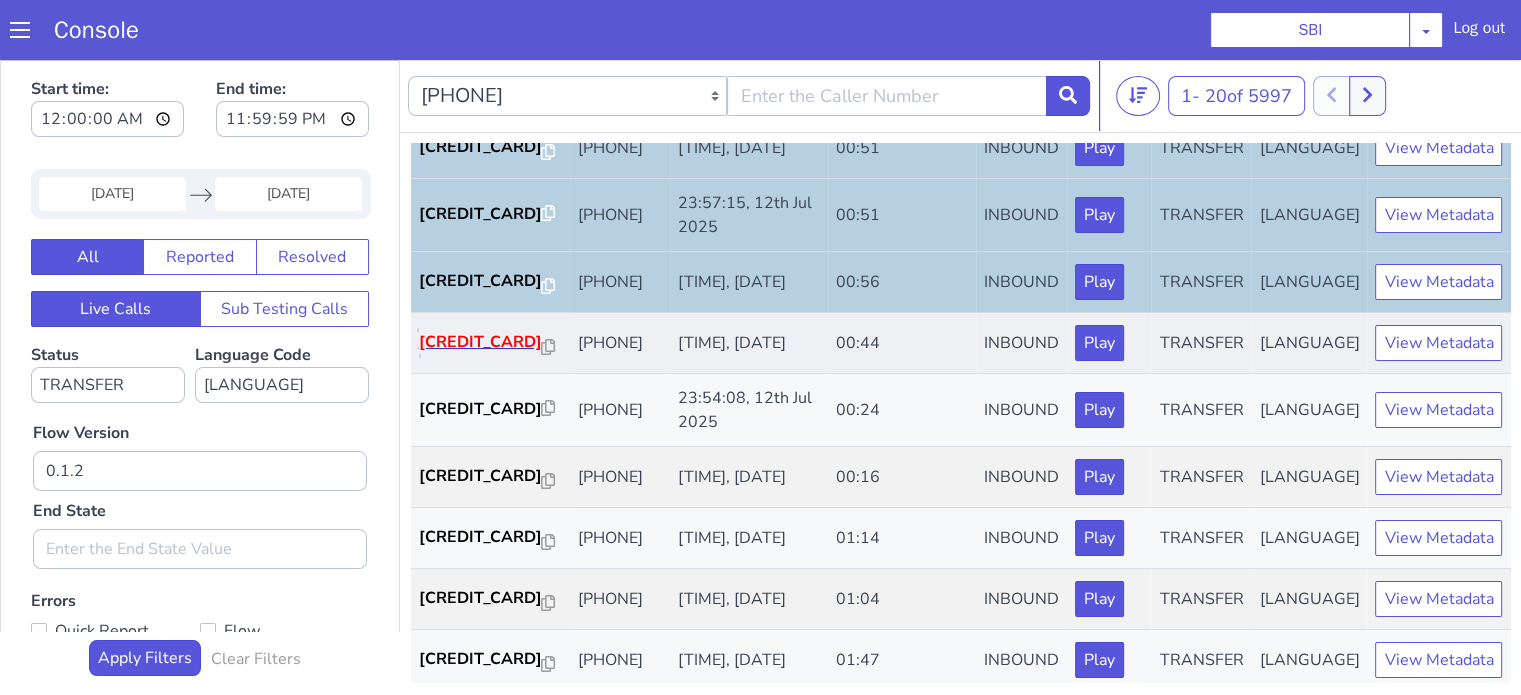 click on "00FA08..." at bounding box center (480, 342) 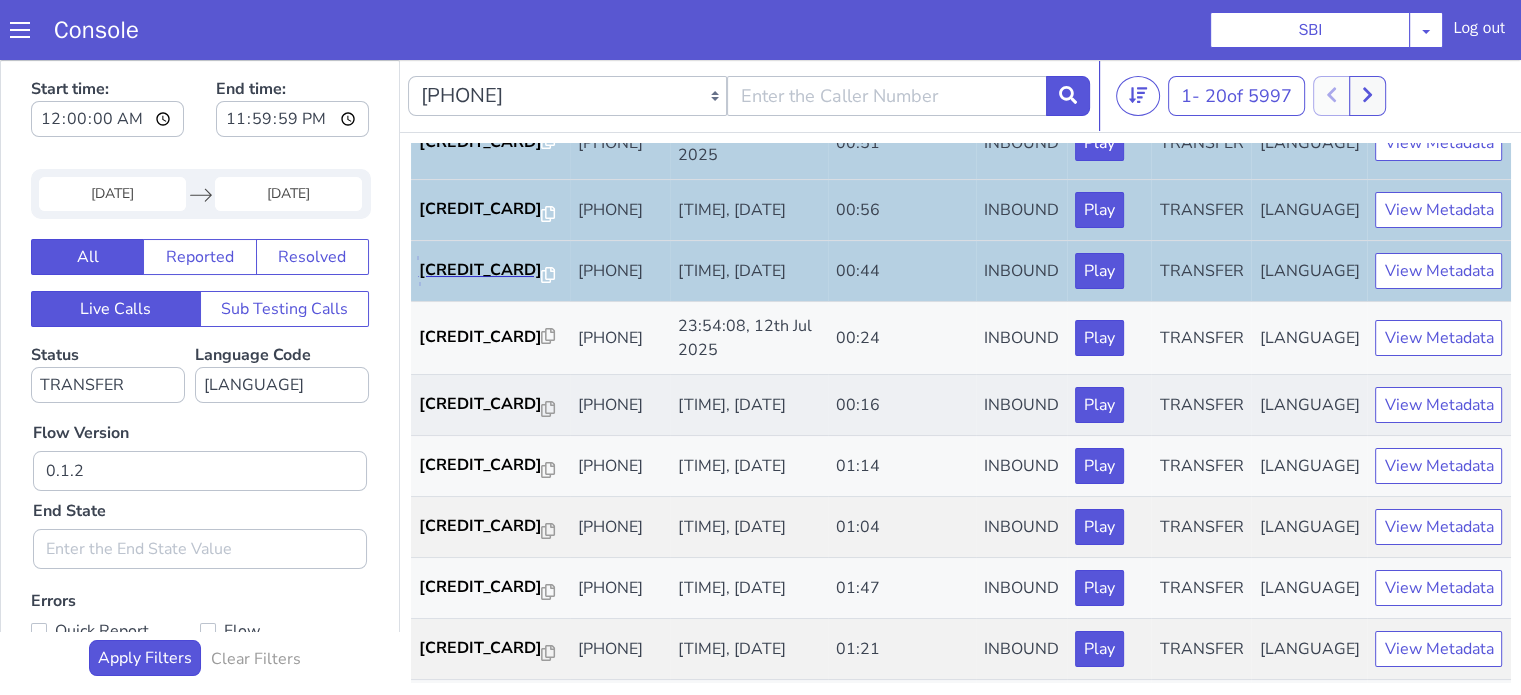 scroll, scrollTop: 200, scrollLeft: 0, axis: vertical 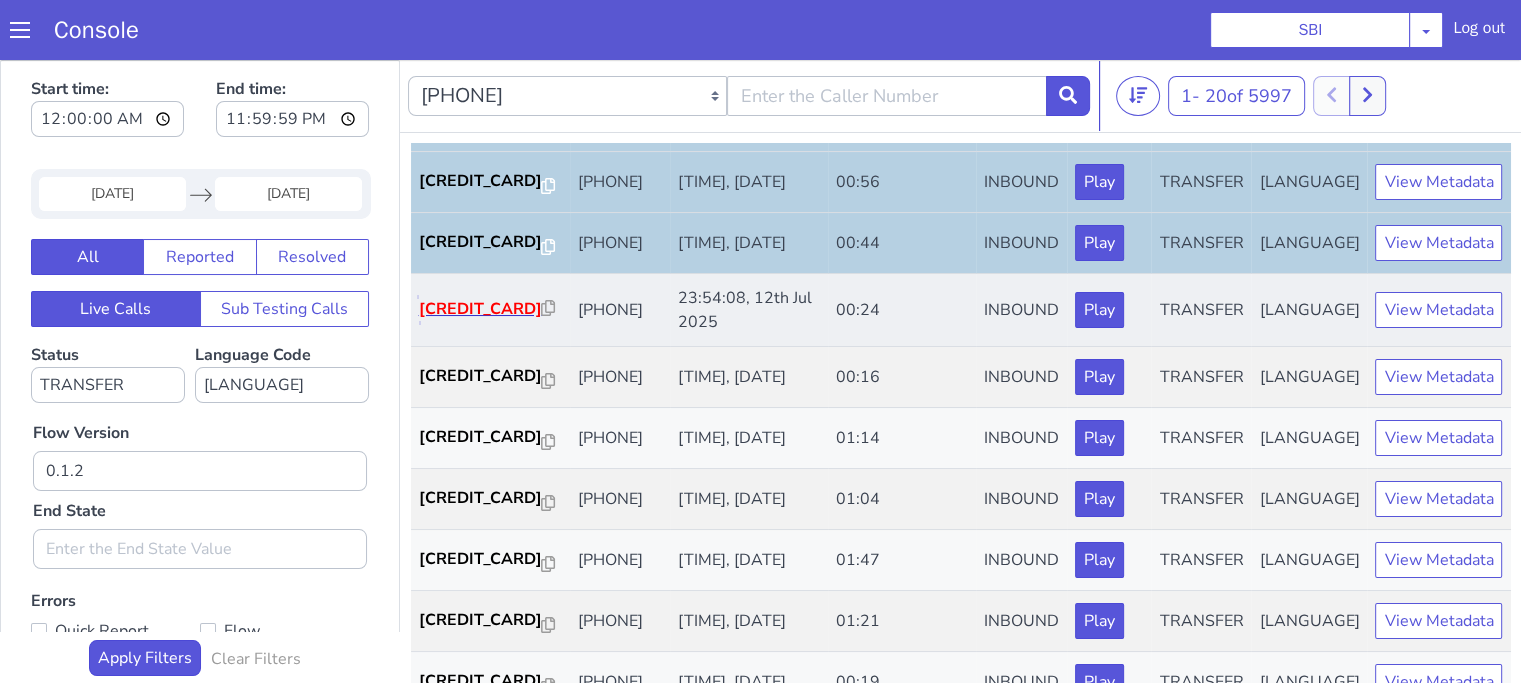 click on "00FA08..." at bounding box center [480, 309] 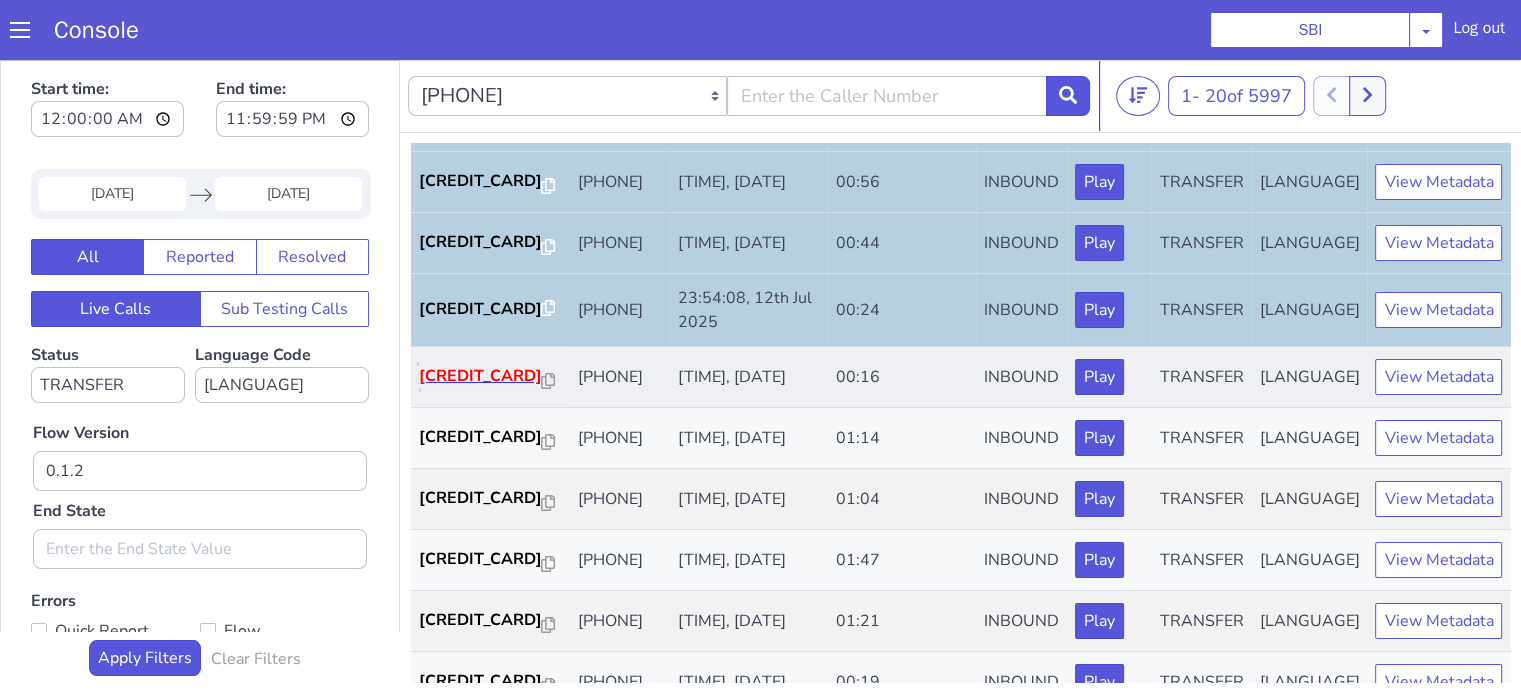 click on "00FA08..." at bounding box center (480, 376) 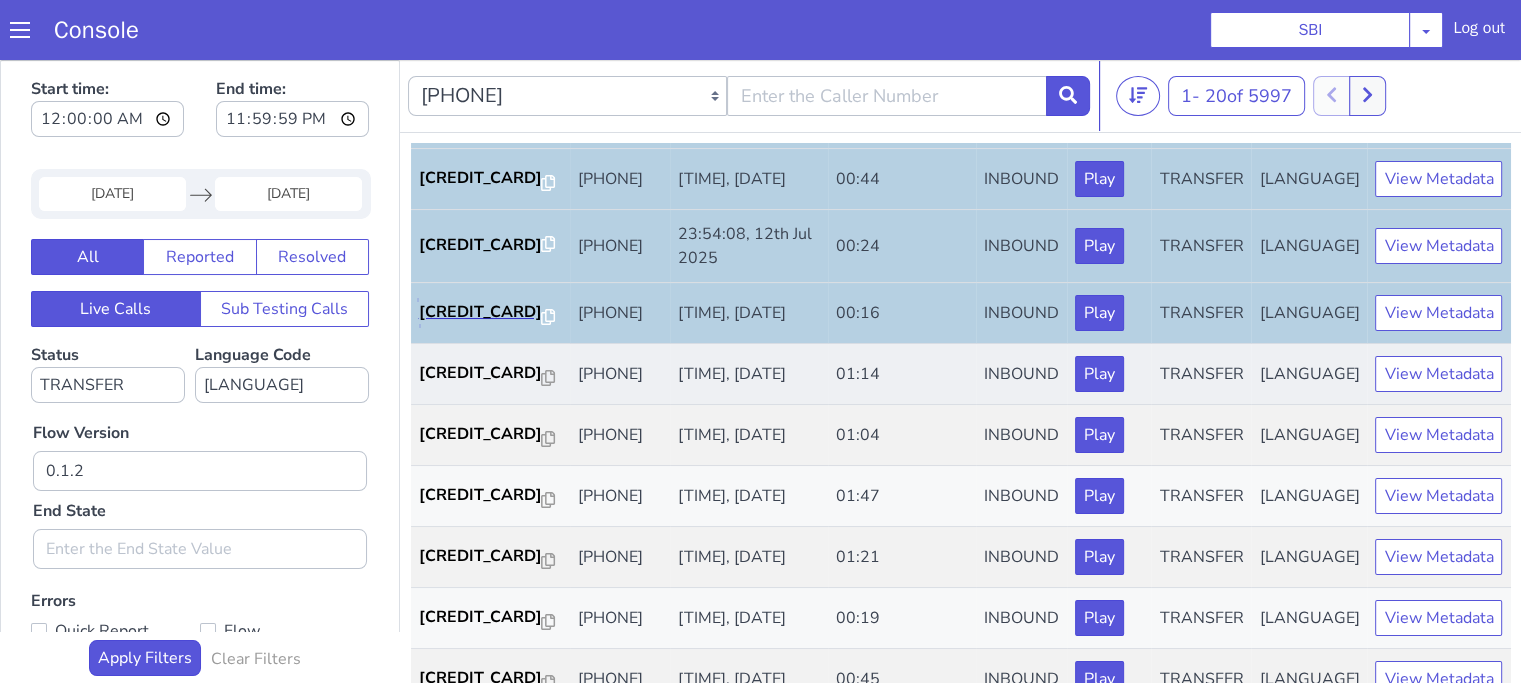 scroll, scrollTop: 300, scrollLeft: 0, axis: vertical 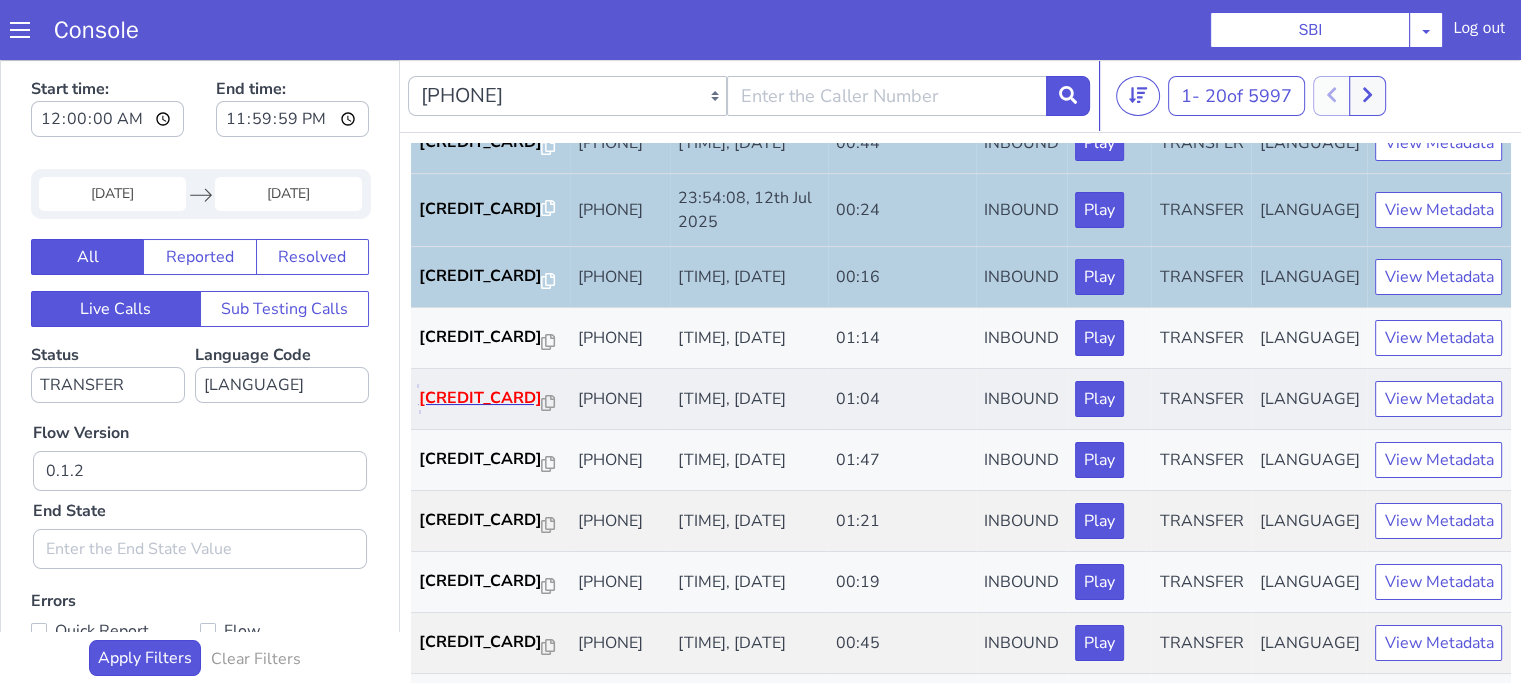 click on "00FA08..." at bounding box center (480, 398) 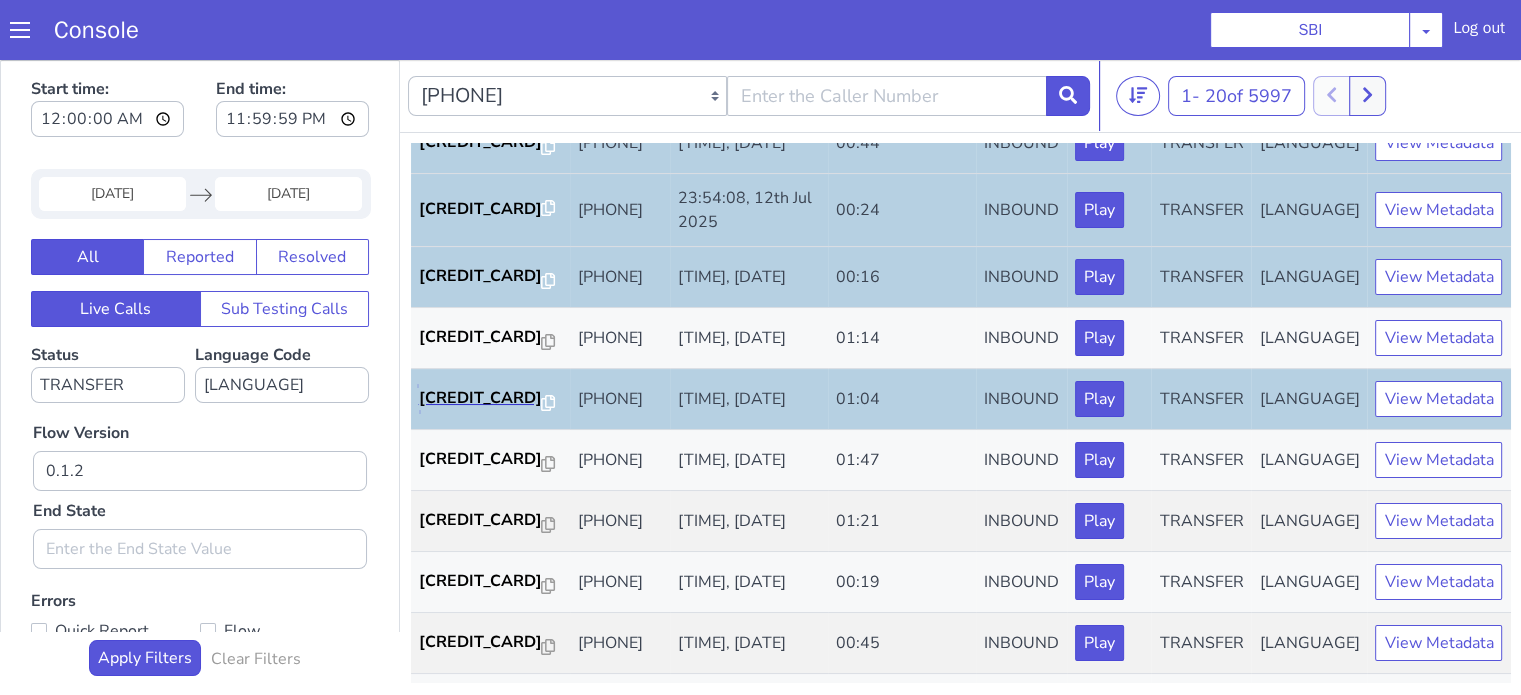 scroll, scrollTop: 500, scrollLeft: 0, axis: vertical 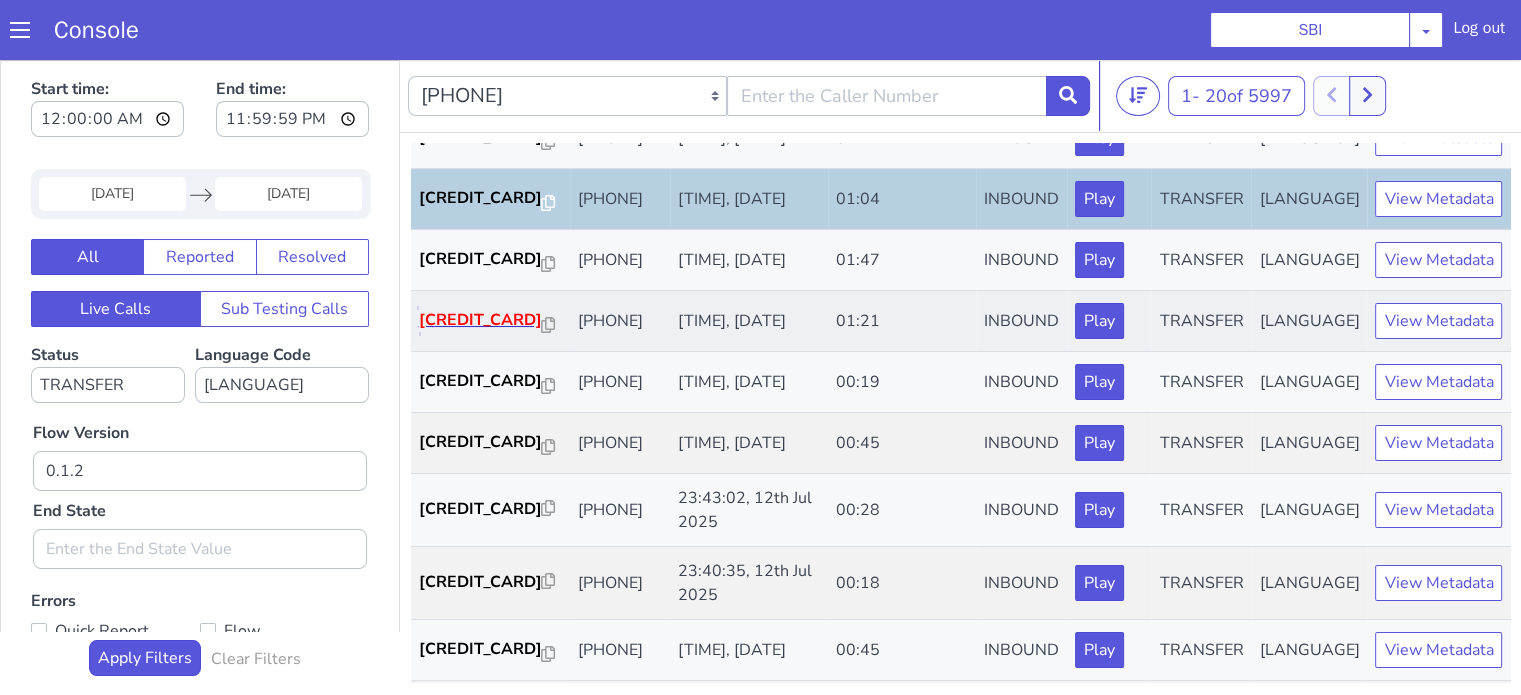 click on "00FA08..." at bounding box center [480, 320] 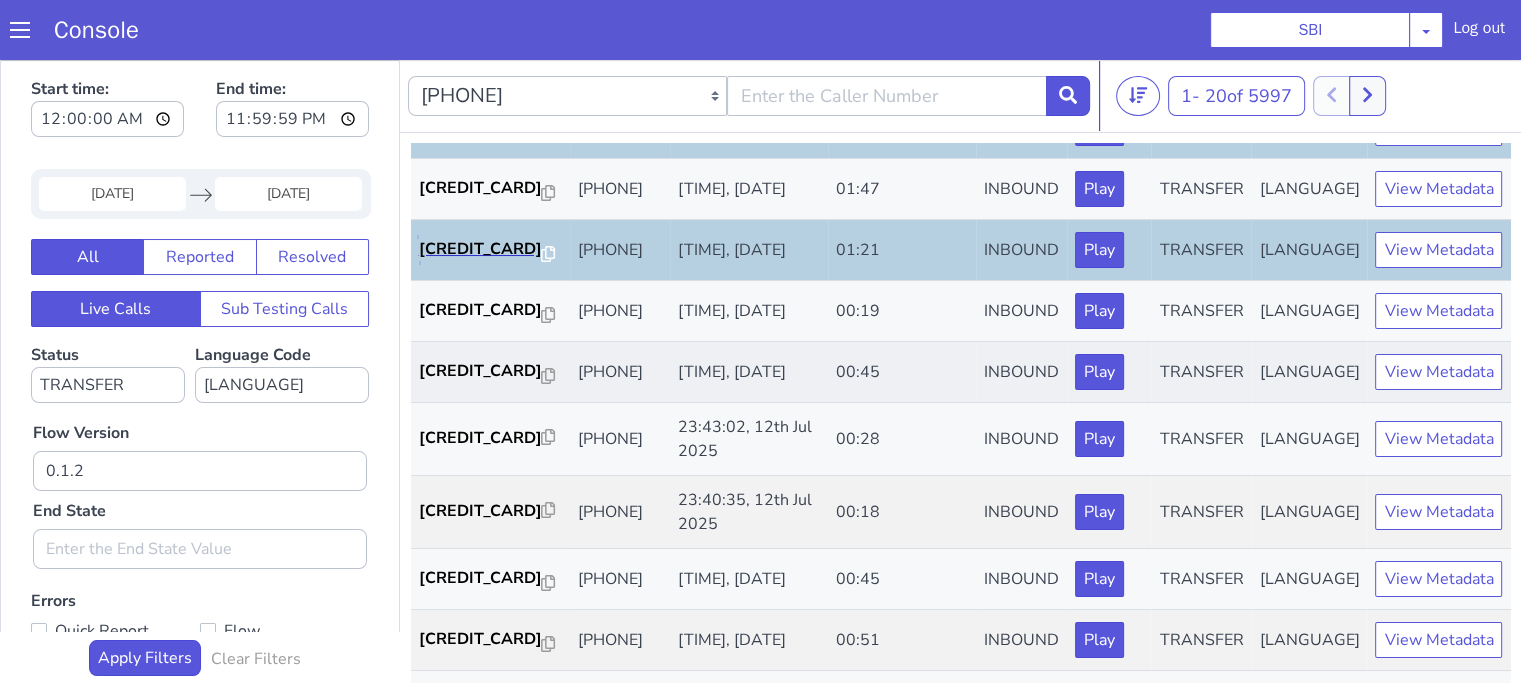 scroll, scrollTop: 600, scrollLeft: 0, axis: vertical 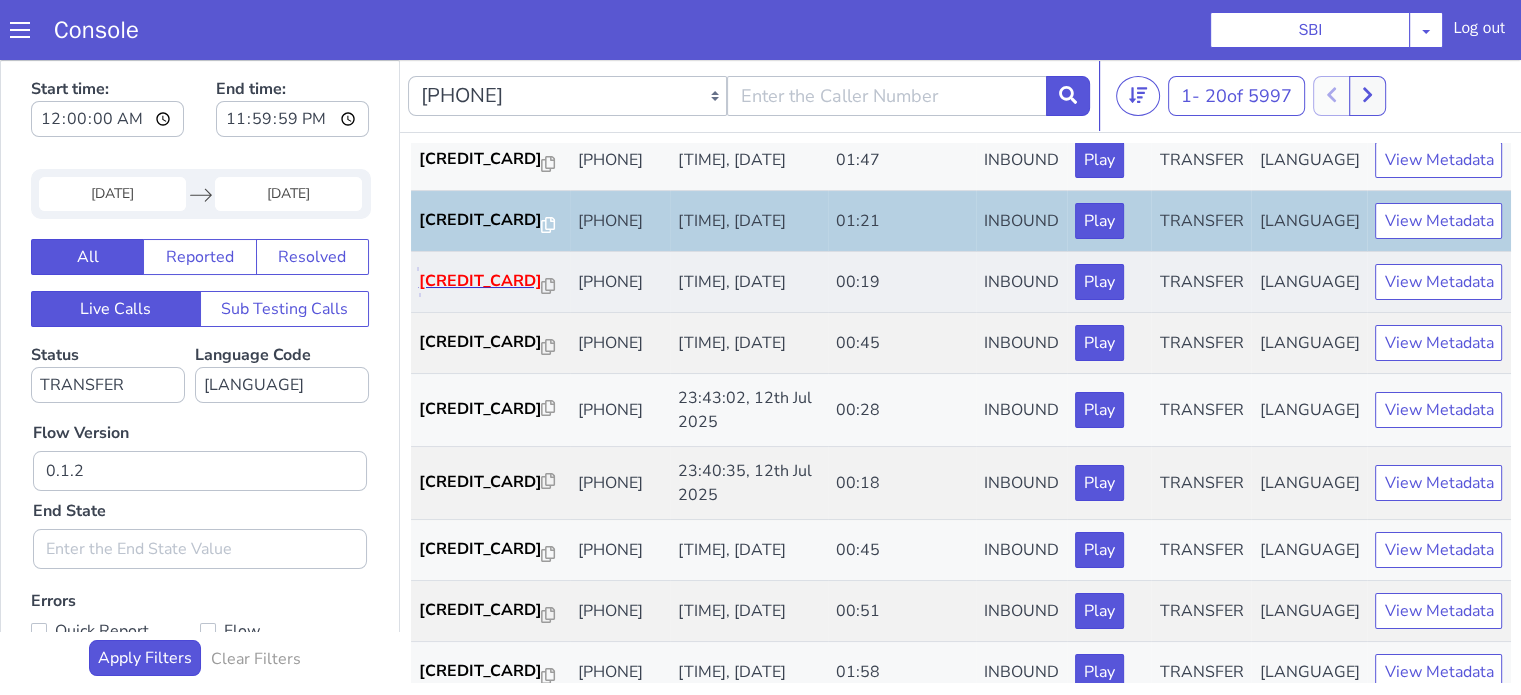click on "00FA08..." at bounding box center (480, 281) 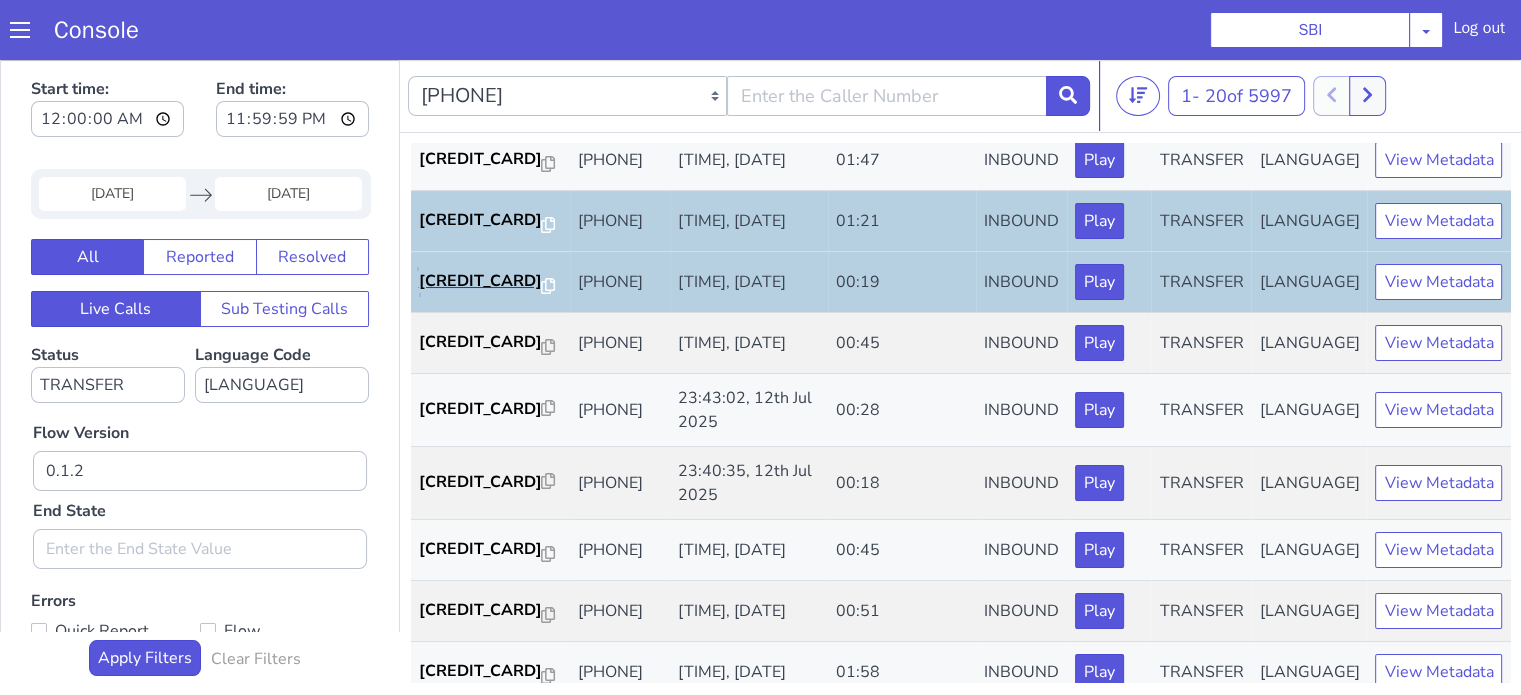 scroll, scrollTop: 700, scrollLeft: 0, axis: vertical 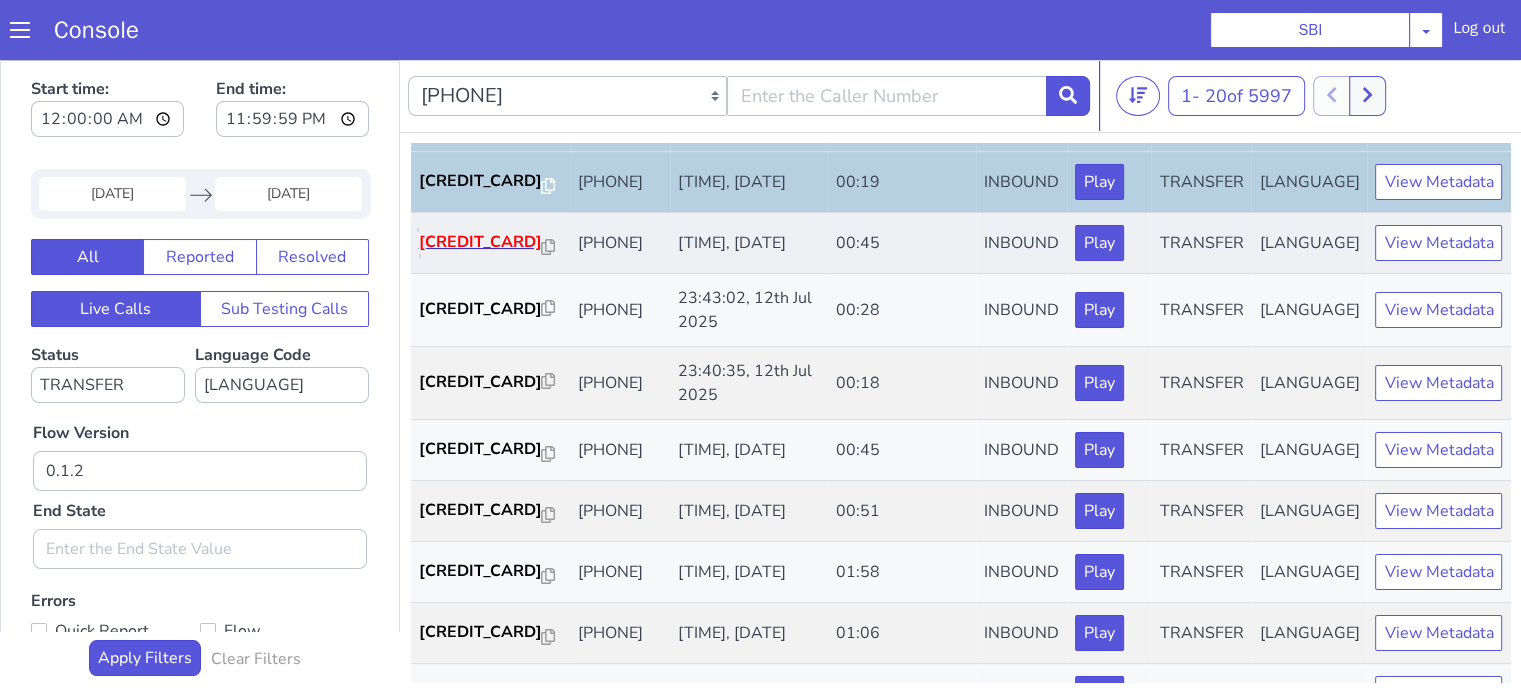 click on "00FA08..." at bounding box center (480, 242) 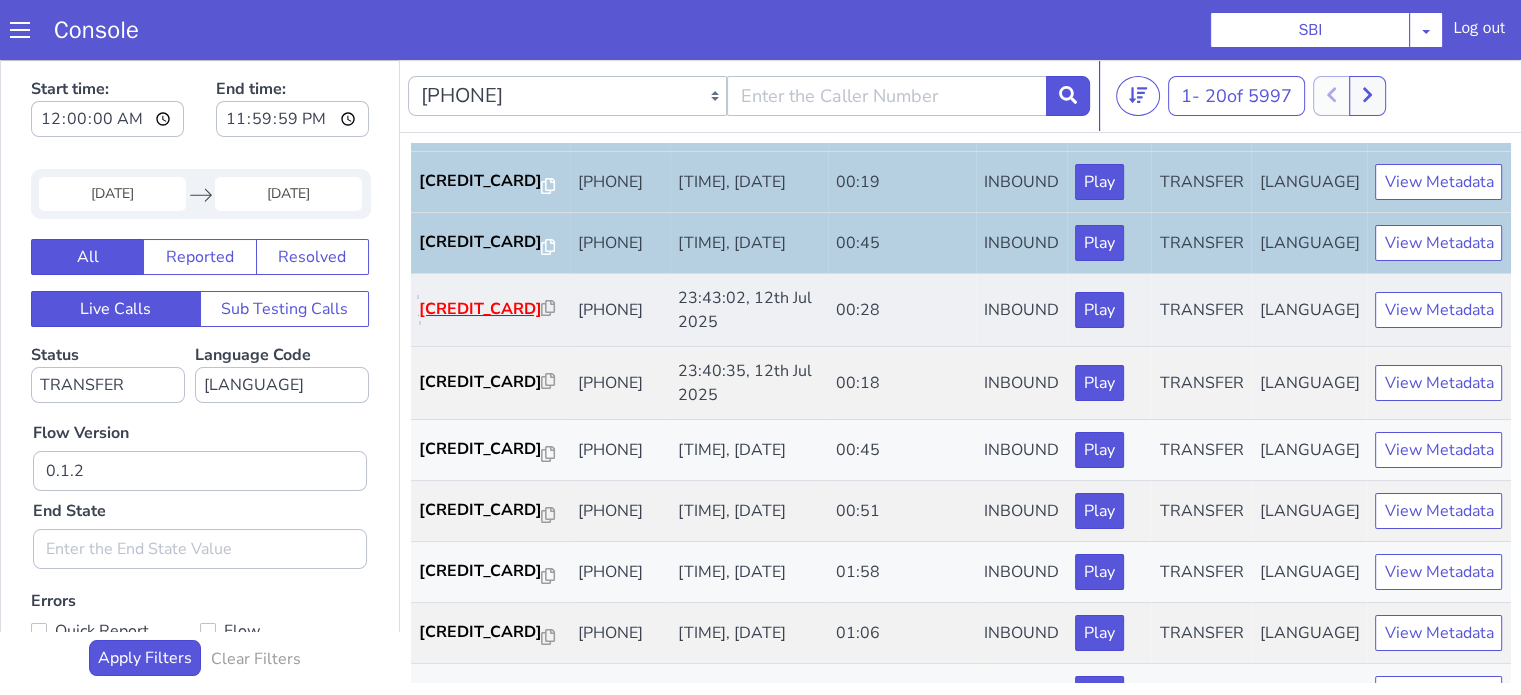 click on "00FA08..." at bounding box center (480, 309) 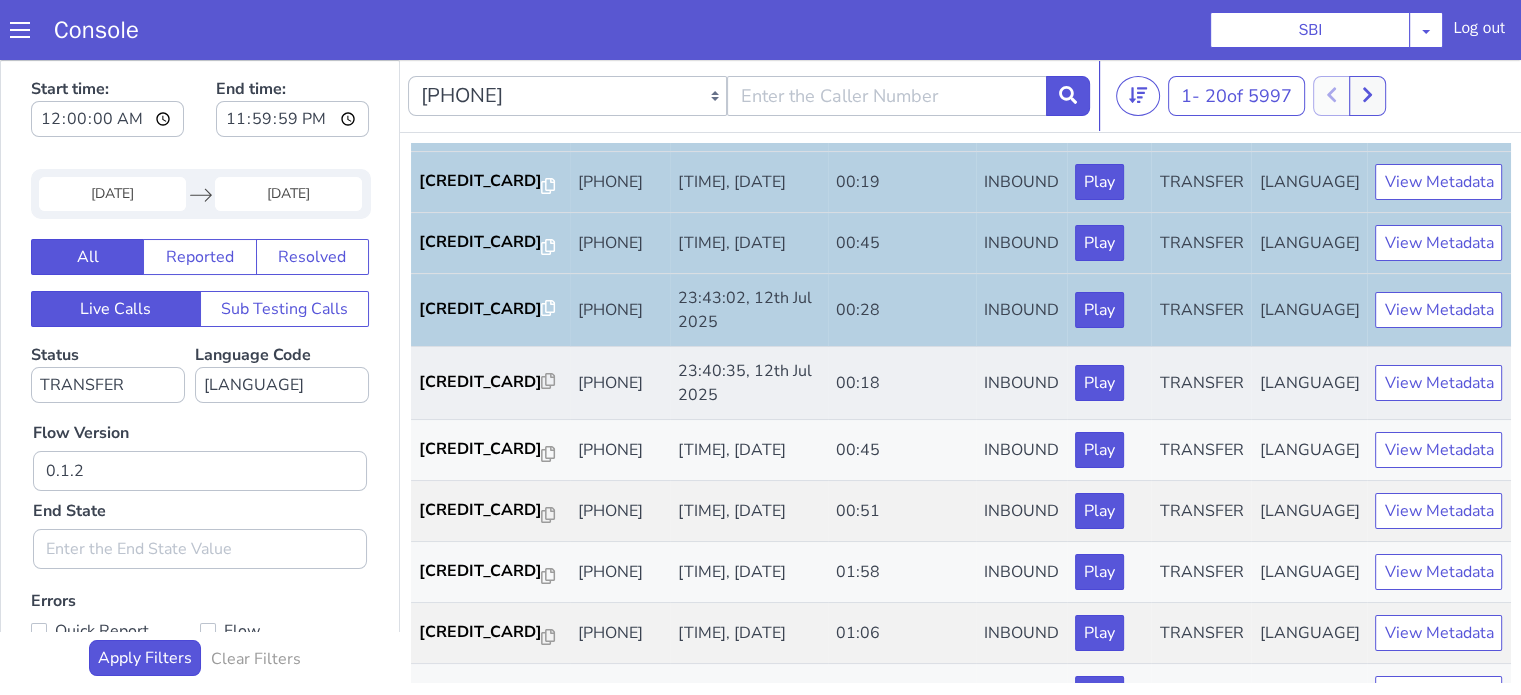 click on "00FA08..." at bounding box center [490, 383] 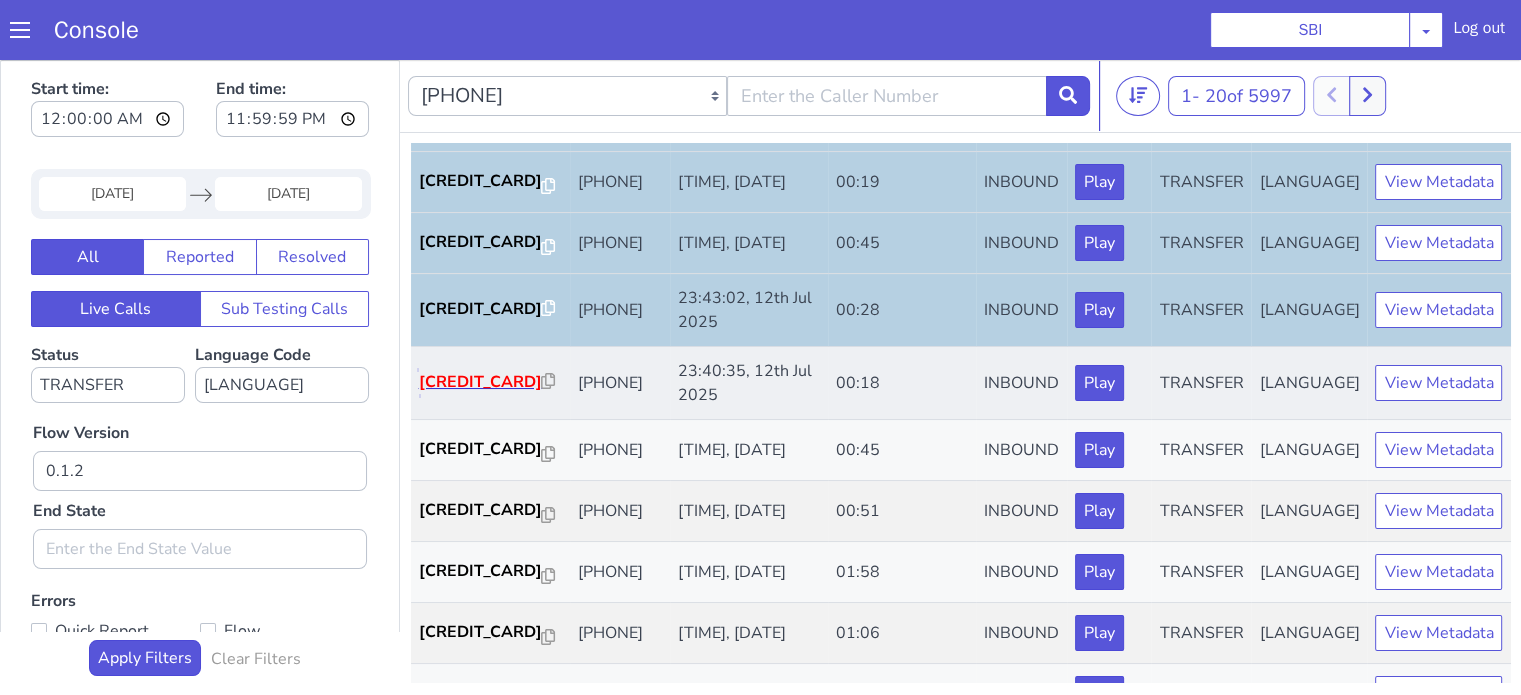 click on "00FA08..." at bounding box center (480, 382) 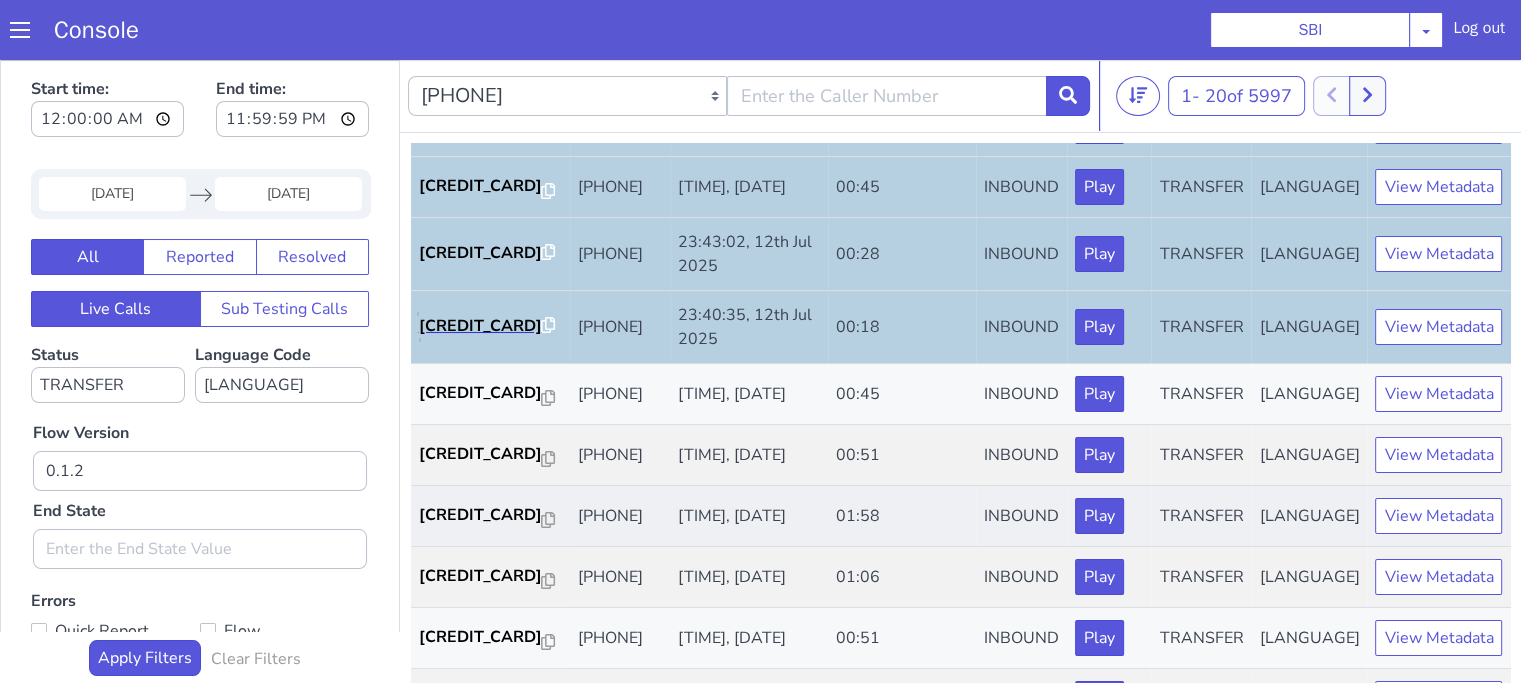 scroll, scrollTop: 900, scrollLeft: 0, axis: vertical 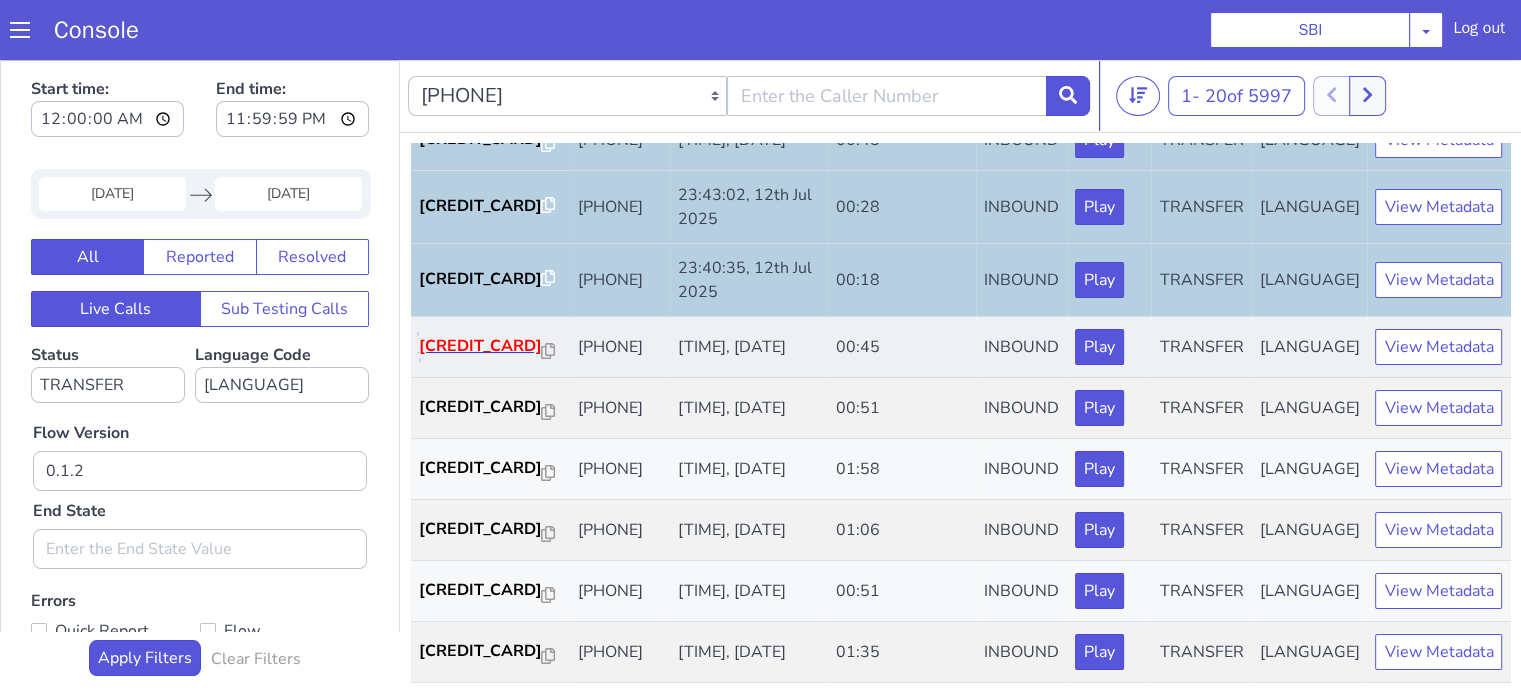 click on "00FA08..." at bounding box center (480, 346) 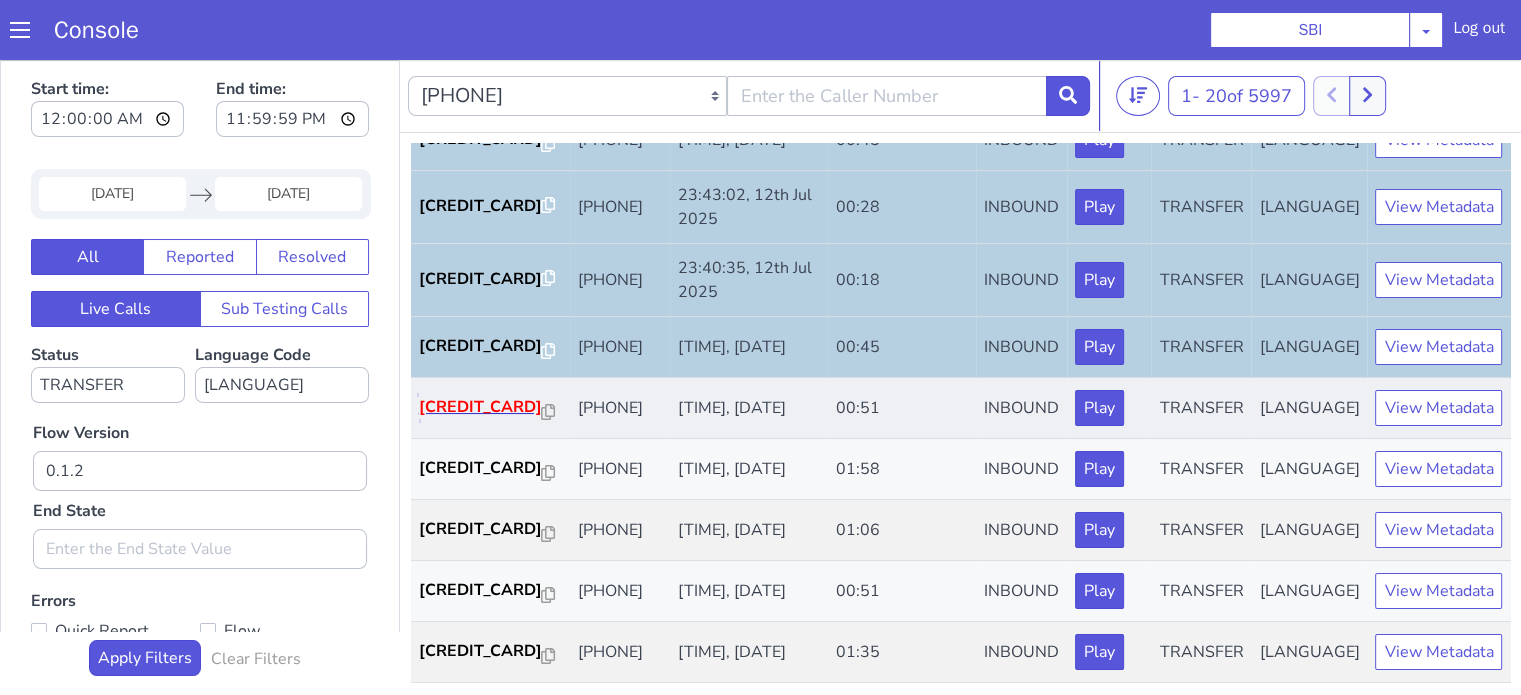 click on "00FA08..." at bounding box center (480, 407) 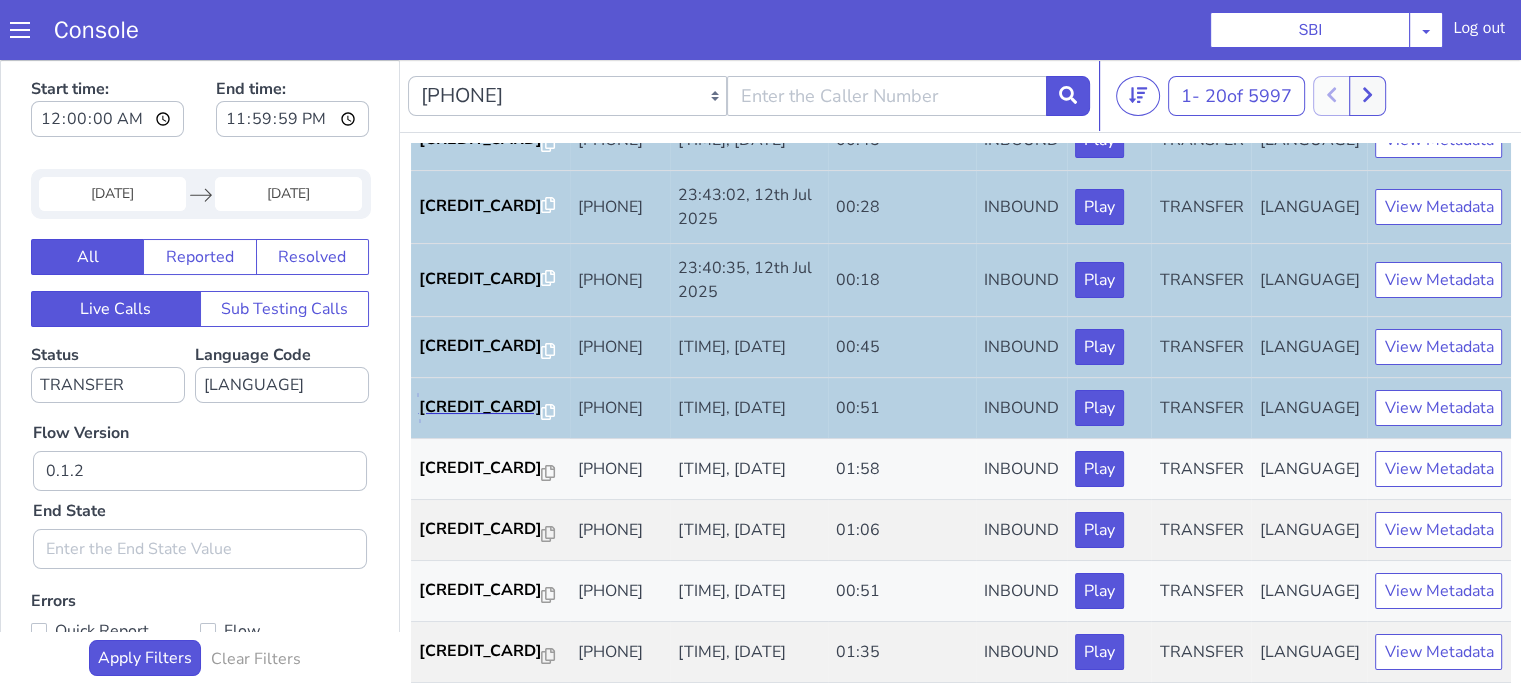 scroll, scrollTop: 990, scrollLeft: 0, axis: vertical 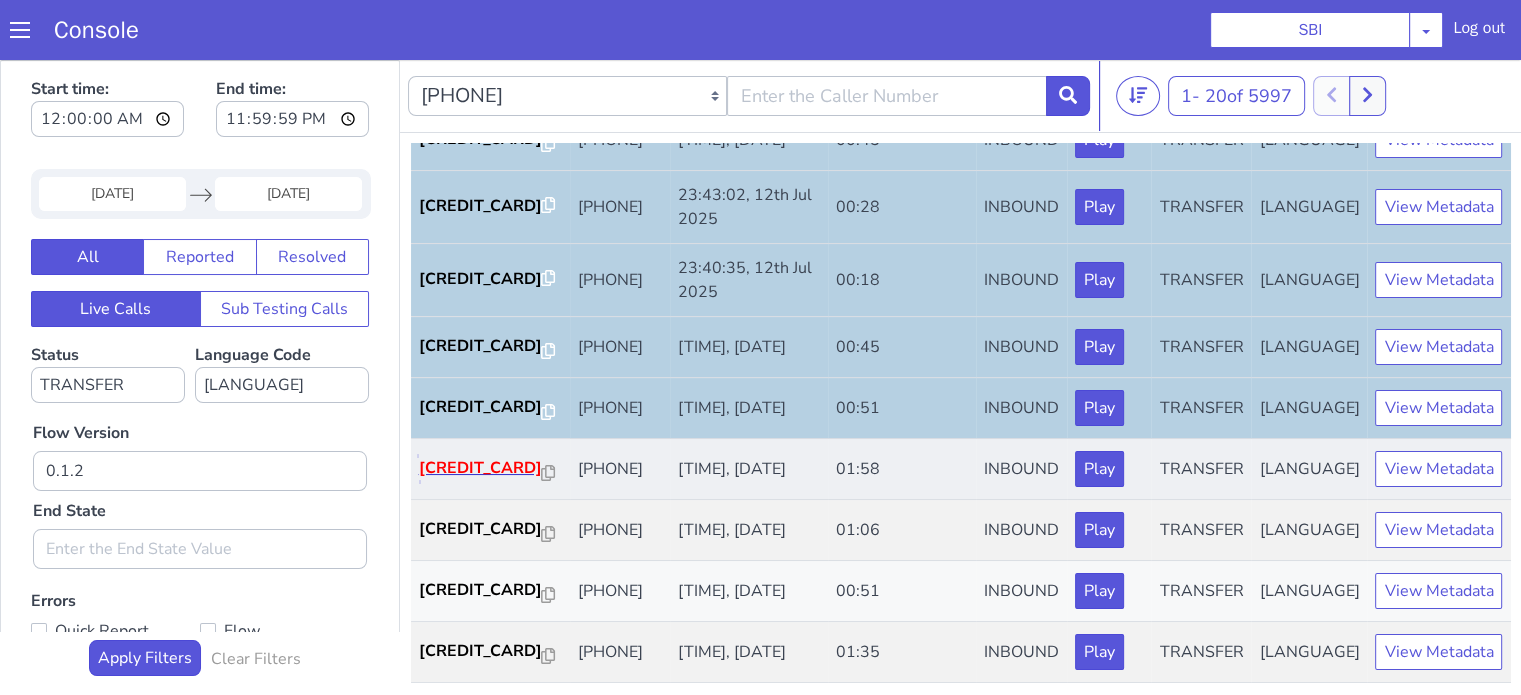 click on "00FA08..." at bounding box center [480, 468] 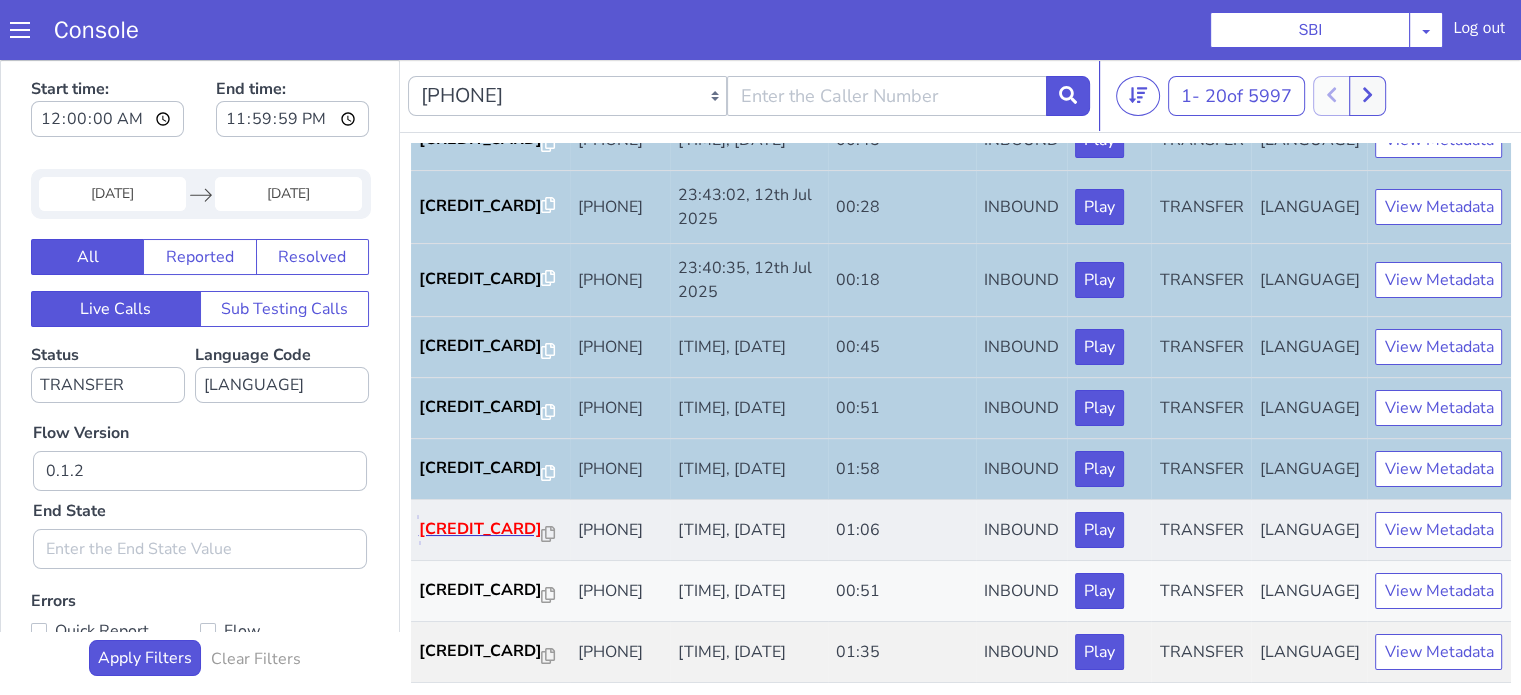 click on "00FA08..." at bounding box center (480, 529) 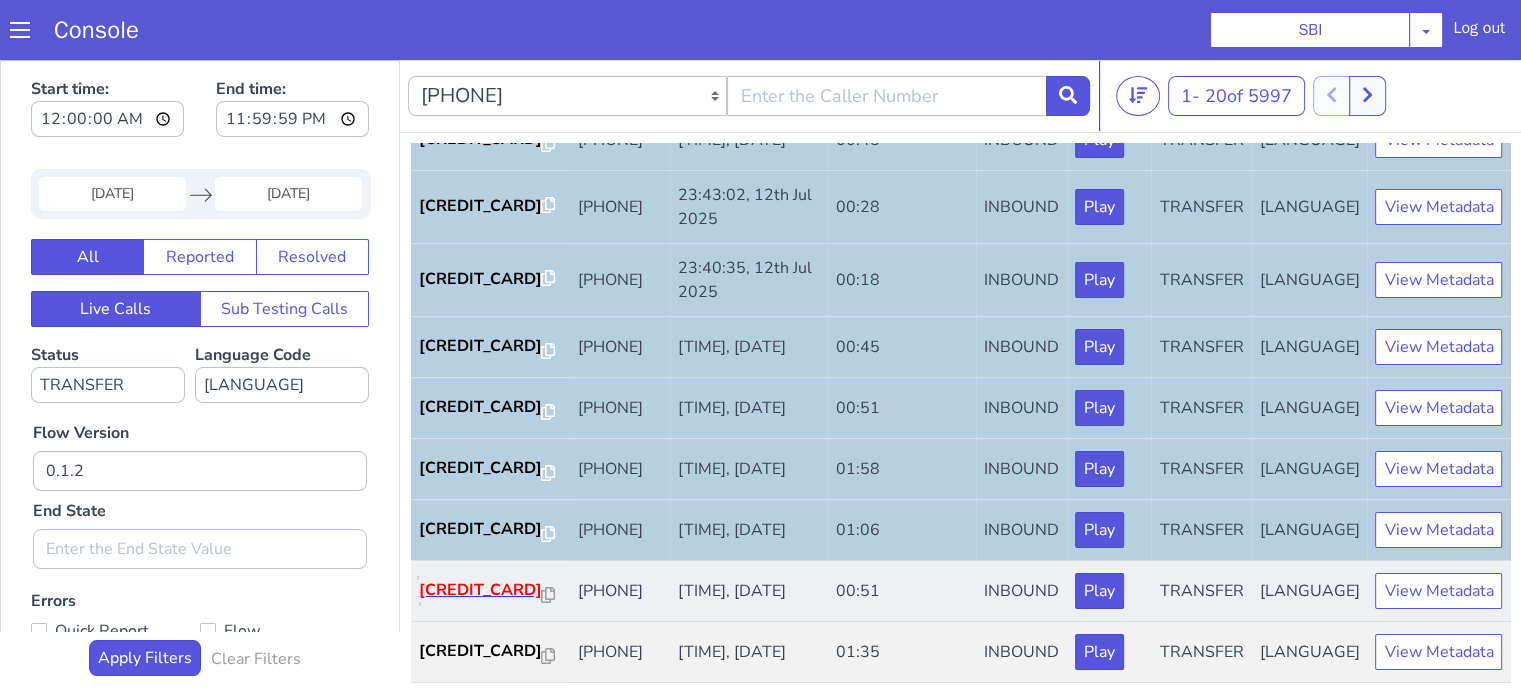 click on "00FA08..." at bounding box center [480, 590] 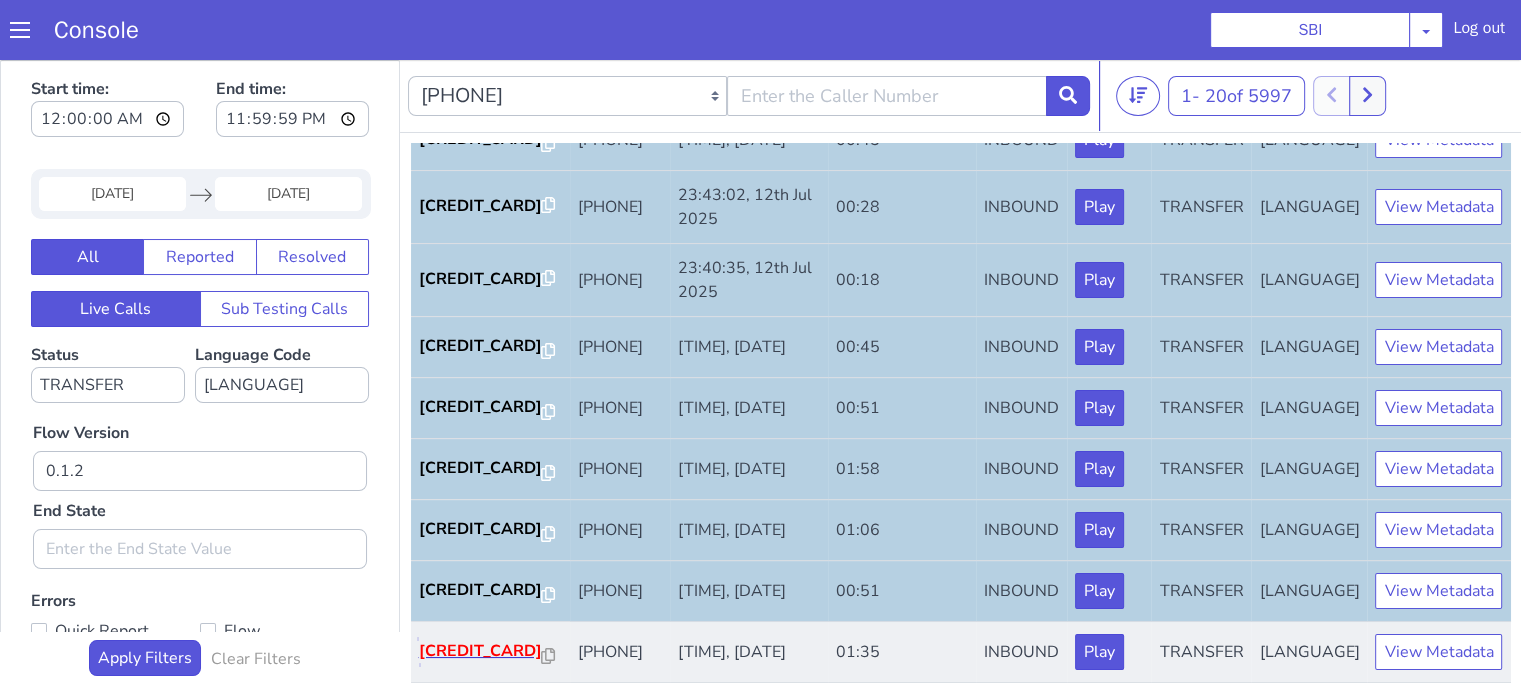 click on "00FA08..." at bounding box center [480, 651] 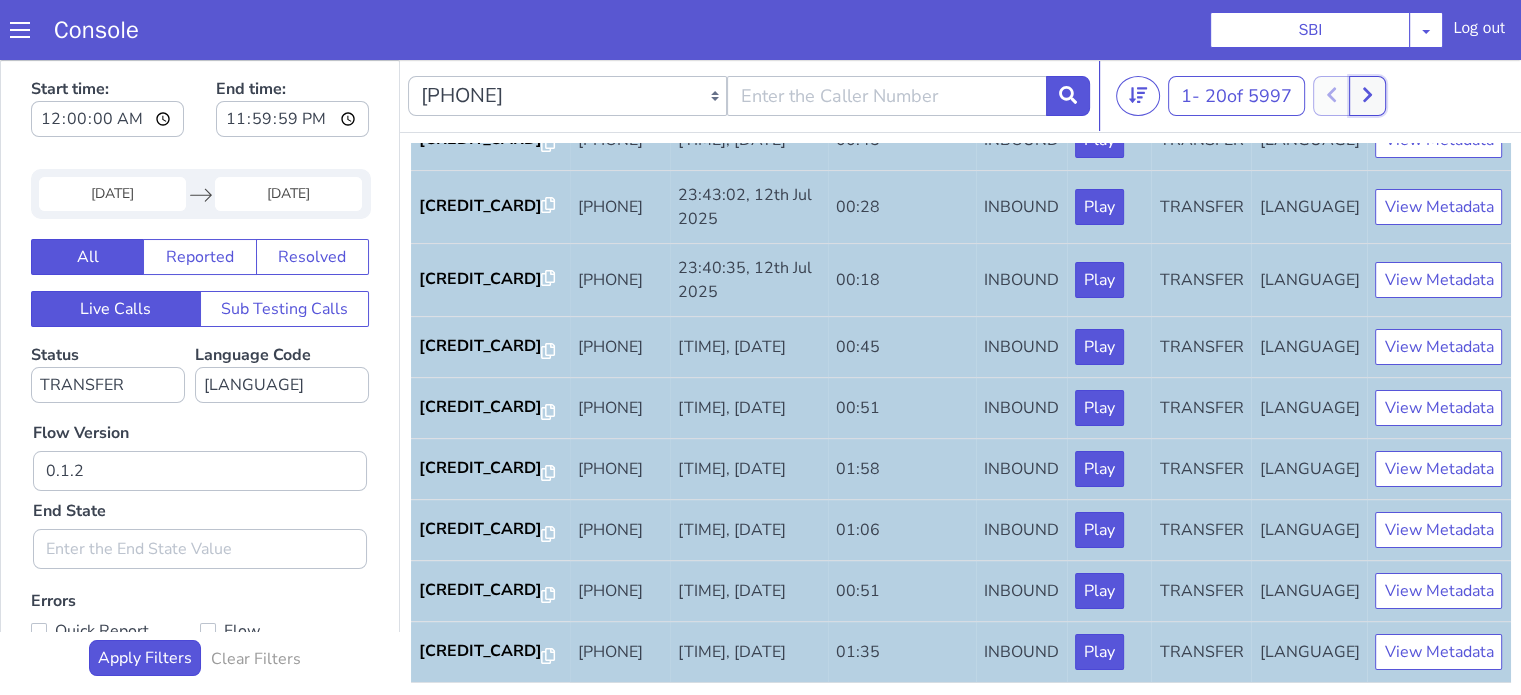 click at bounding box center (1367, 96) 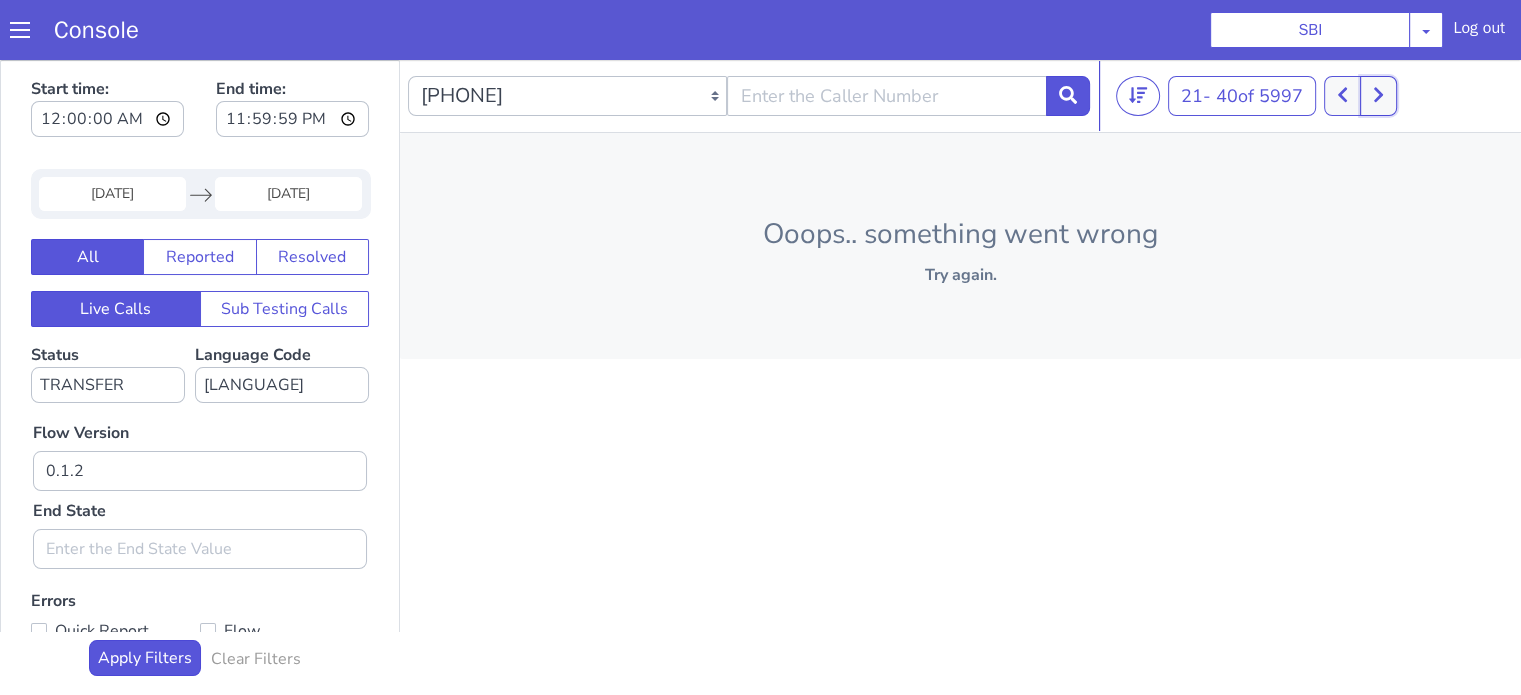 type 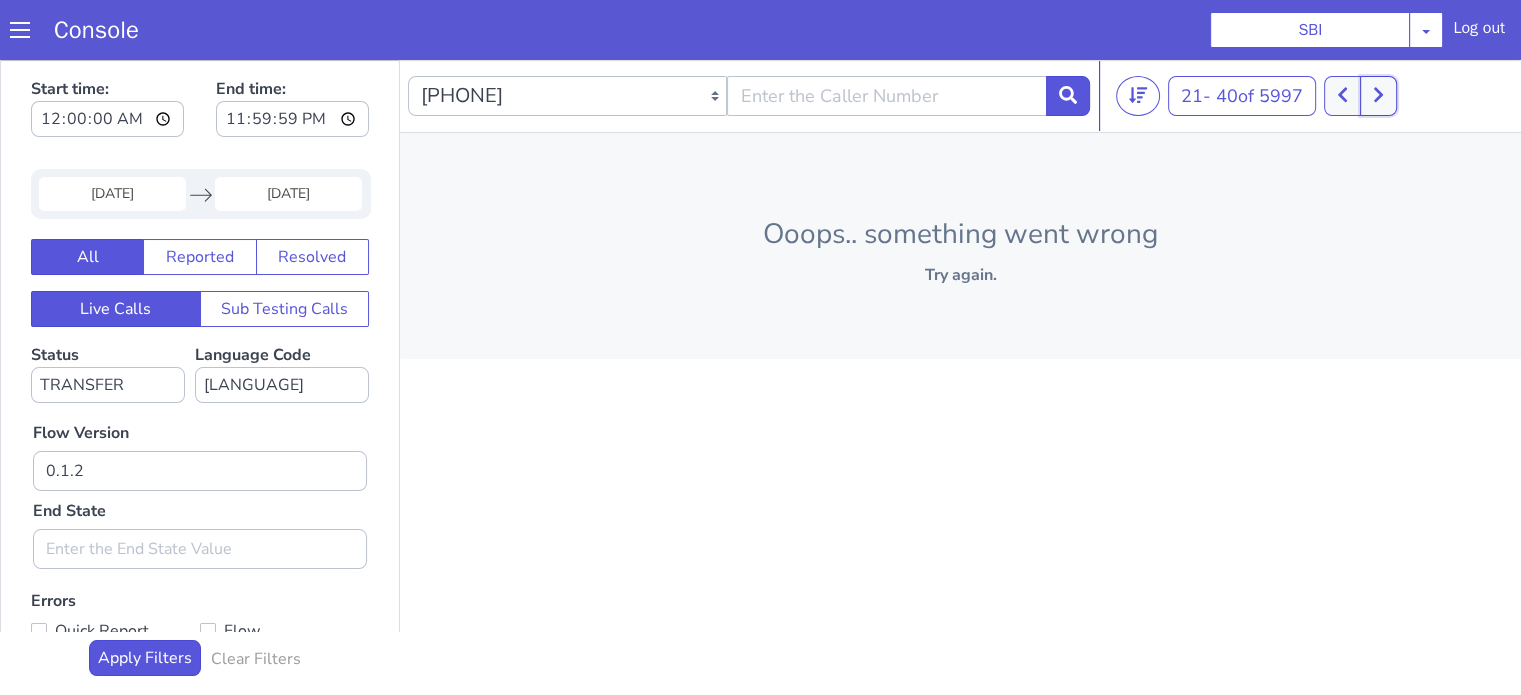 click at bounding box center (1378, 96) 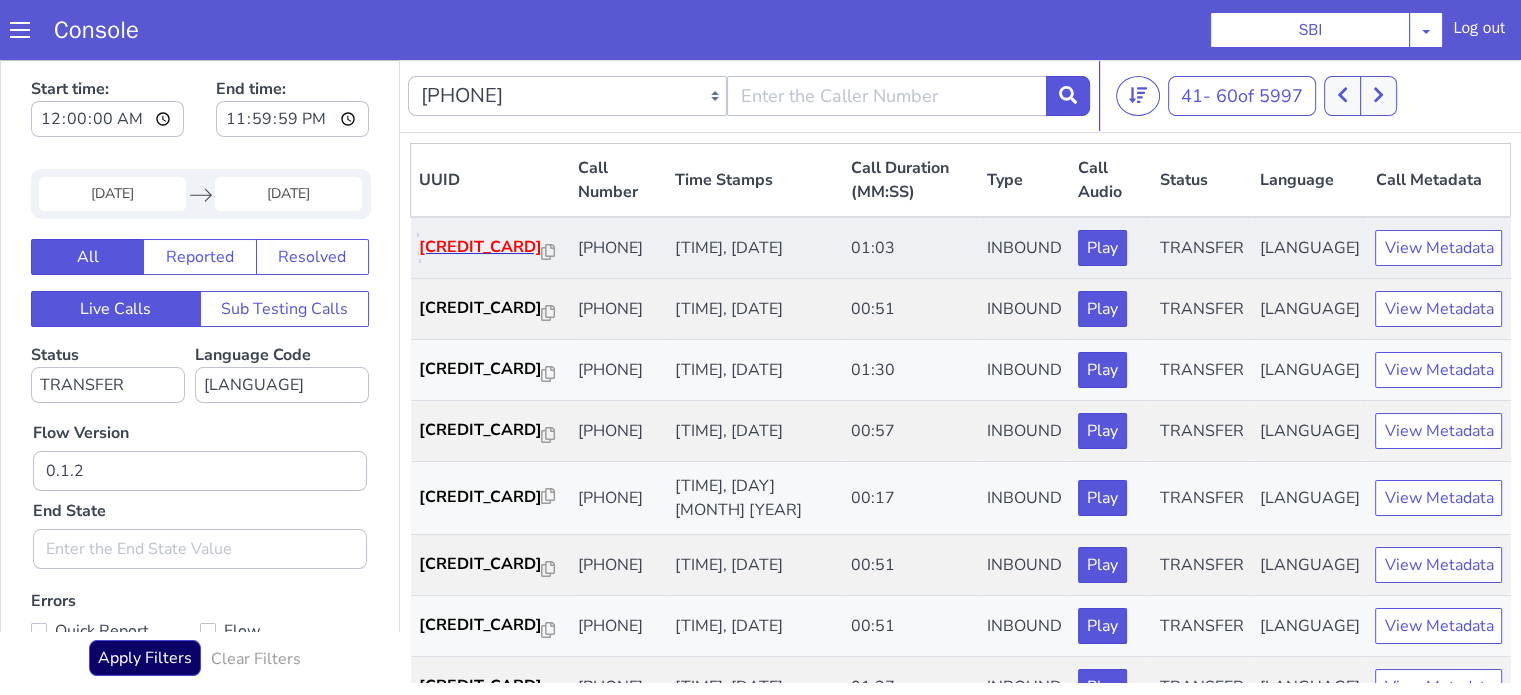 click on "00FA08..." at bounding box center [480, 247] 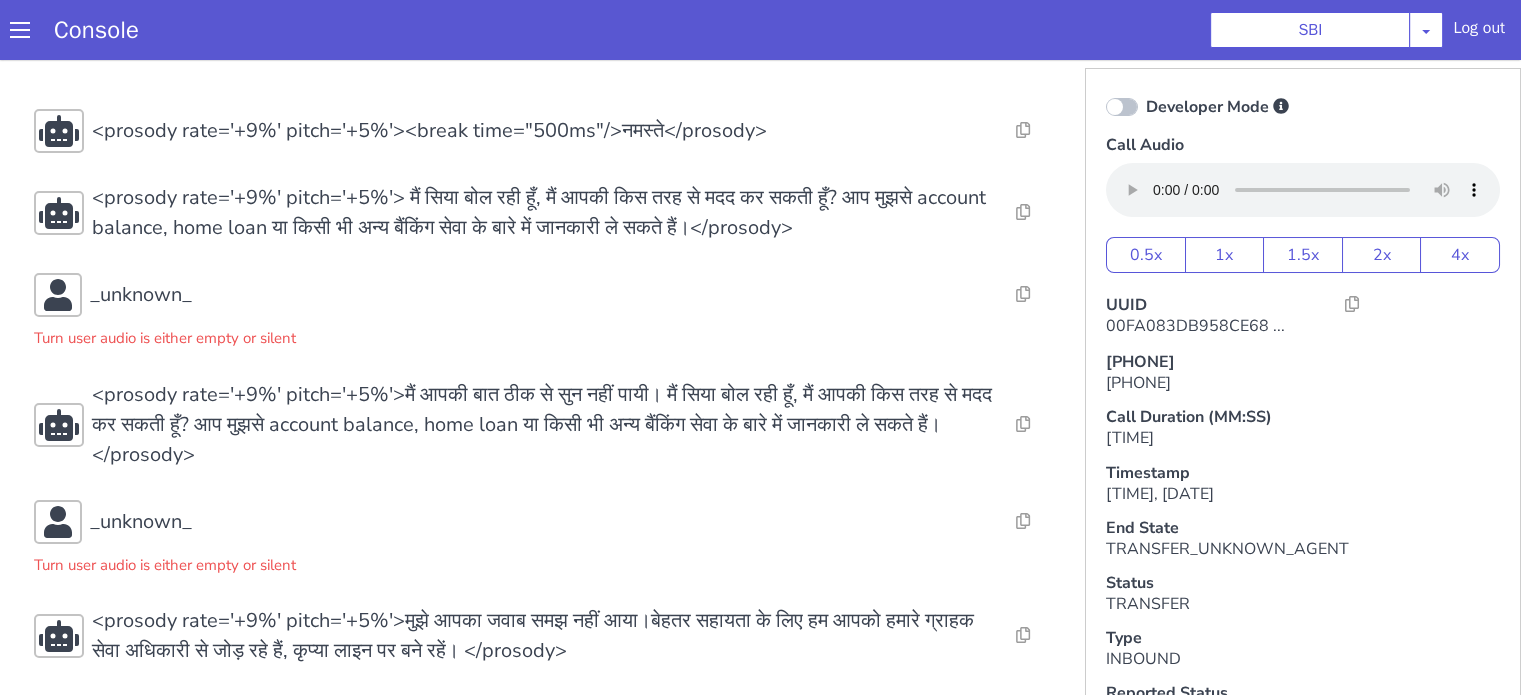 scroll, scrollTop: 11, scrollLeft: 0, axis: vertical 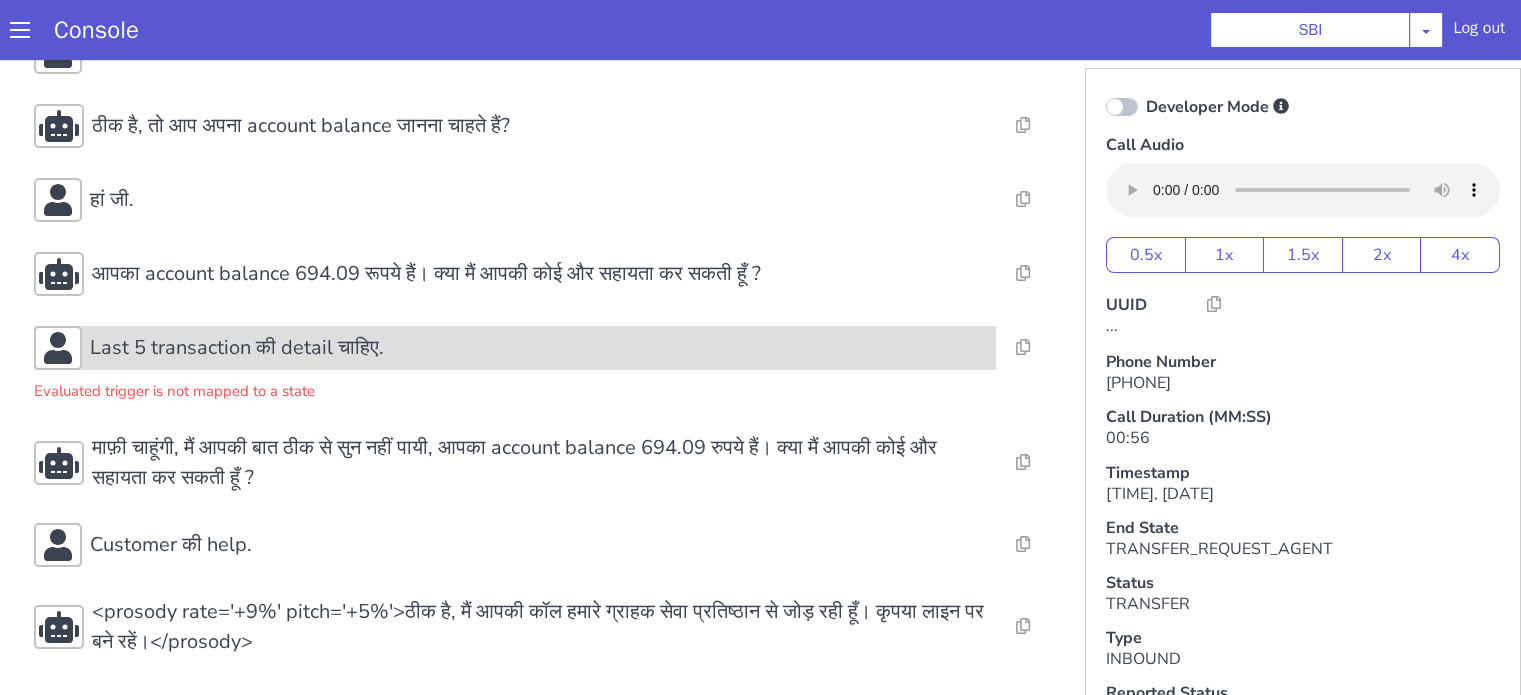 click on "Last 5 transaction की detail चाहिए." at bounding box center [237, 348] 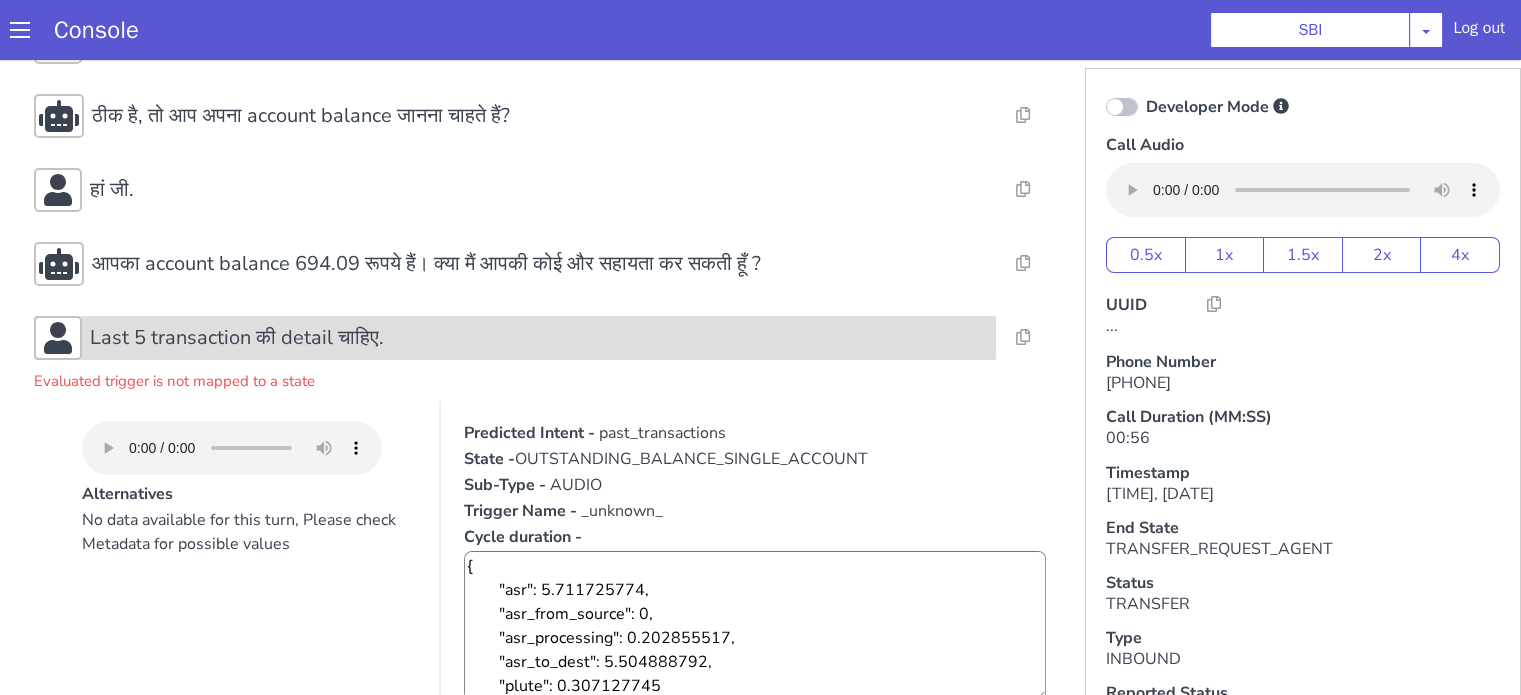 click on "Last 5 transaction की detail चाहिए." at bounding box center [237, 338] 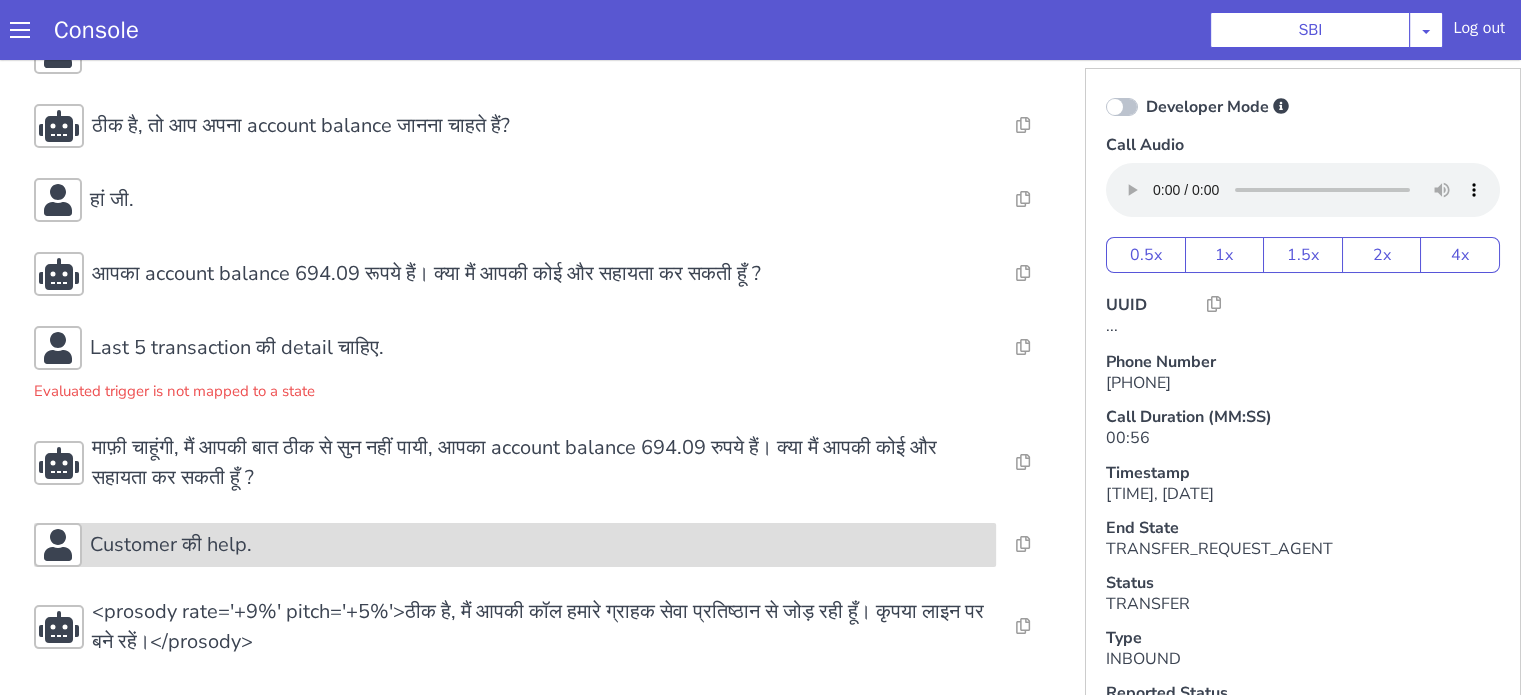 click on "Customer की help." at bounding box center [171, 545] 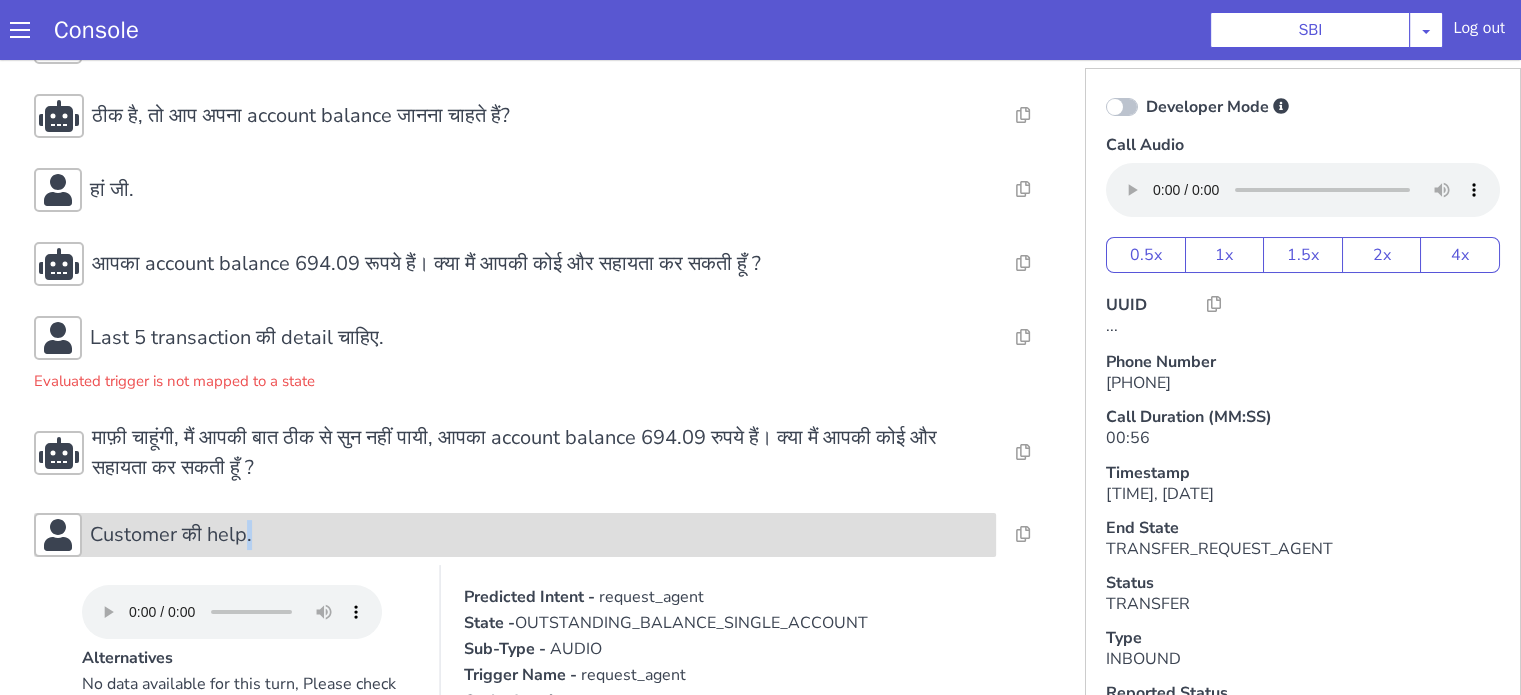 click on "Customer की help." at bounding box center (171, 535) 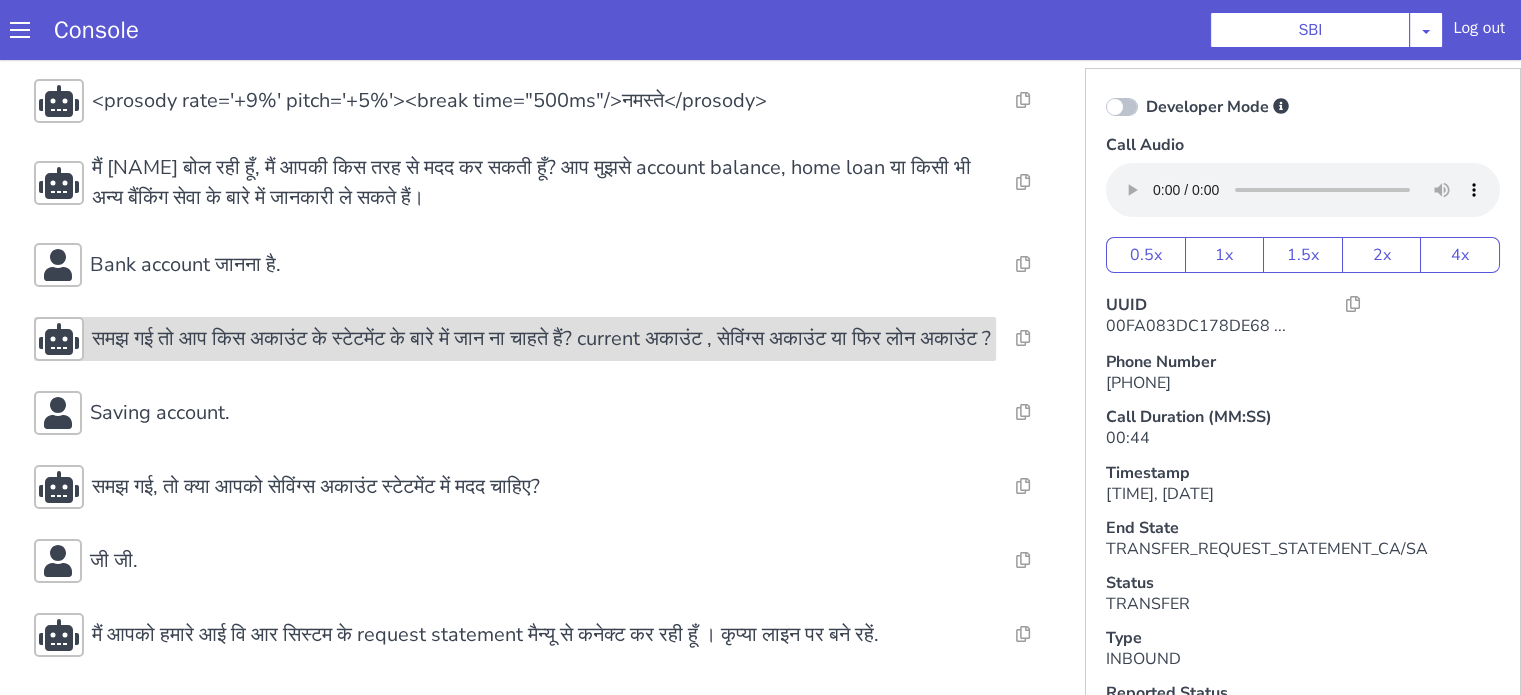 scroll, scrollTop: 80, scrollLeft: 0, axis: vertical 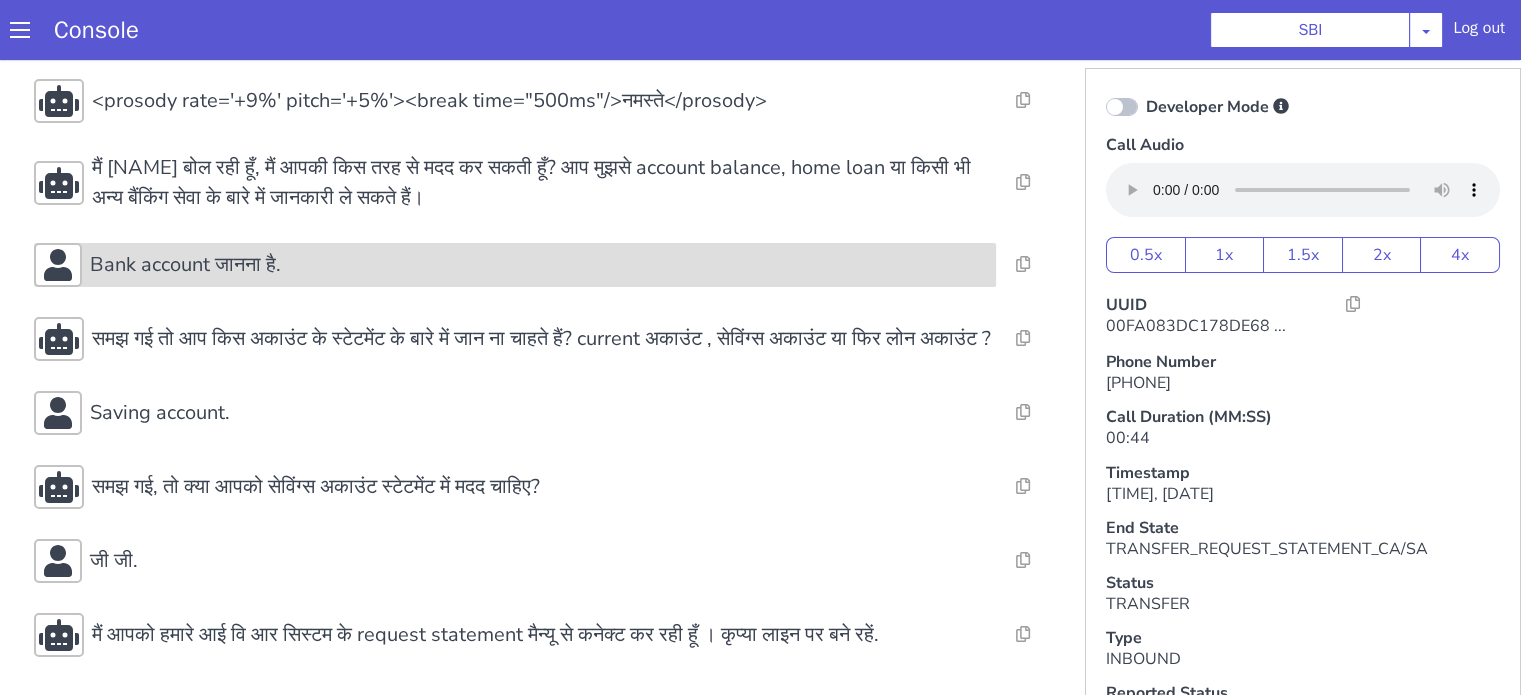 click on "Bank account जानना है." at bounding box center [515, 265] 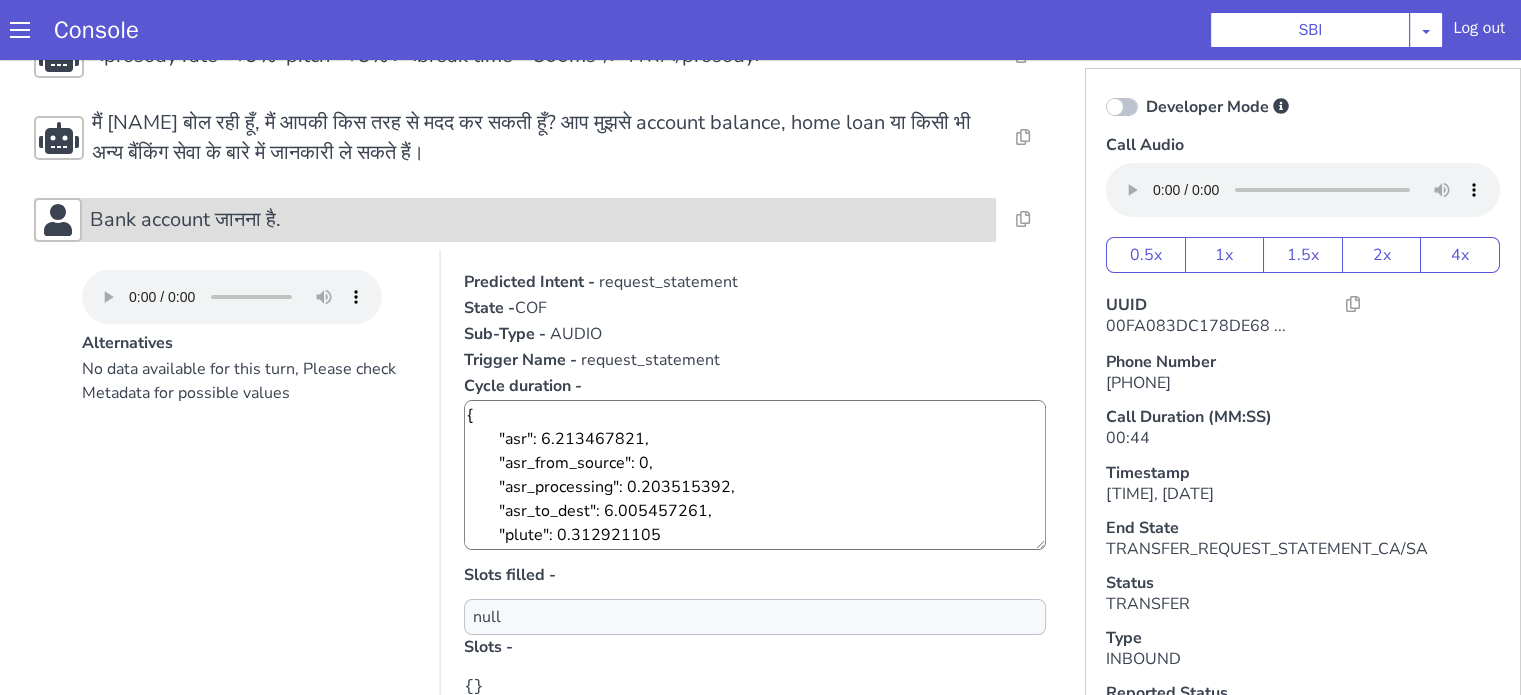 click on "Bank account जानना है." at bounding box center [539, 220] 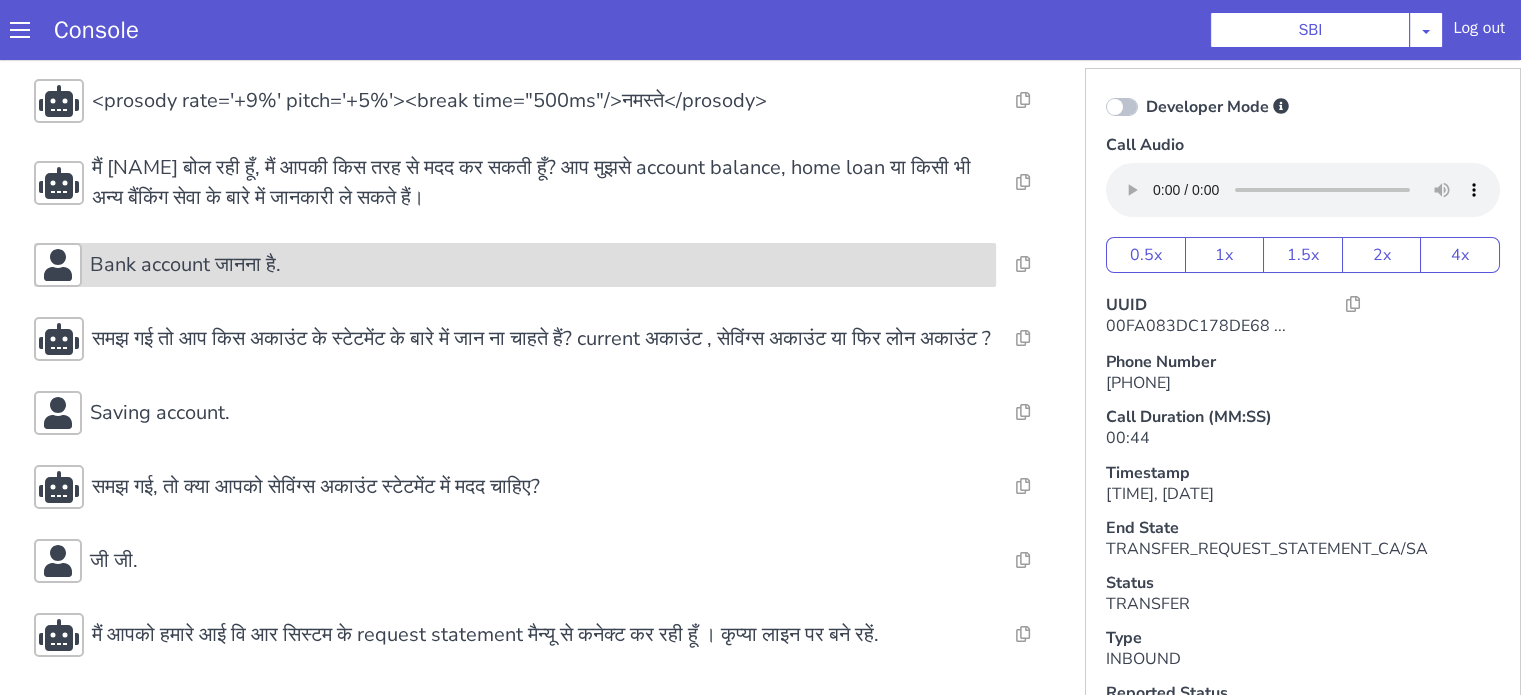 click on "Bank account जानना है." at bounding box center (539, 265) 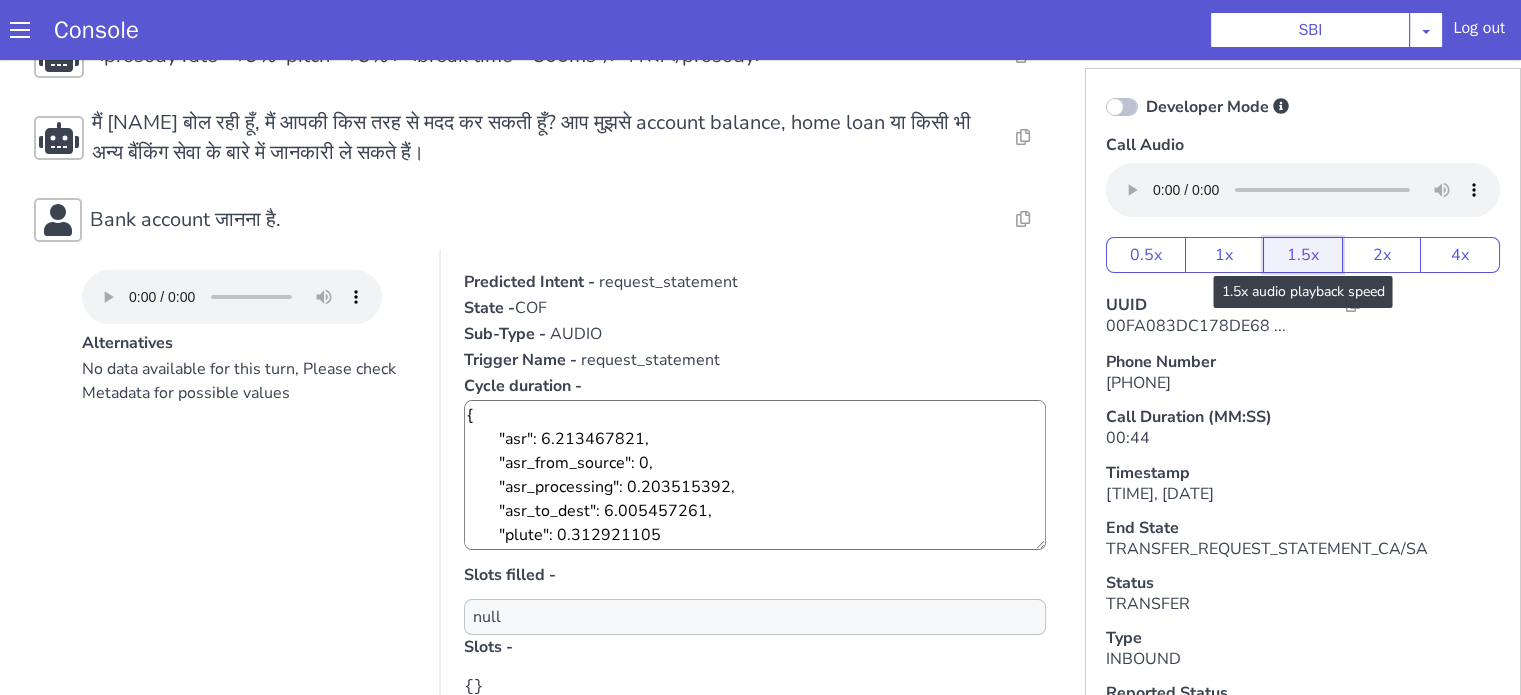 click on "1.5x" at bounding box center (1303, 255) 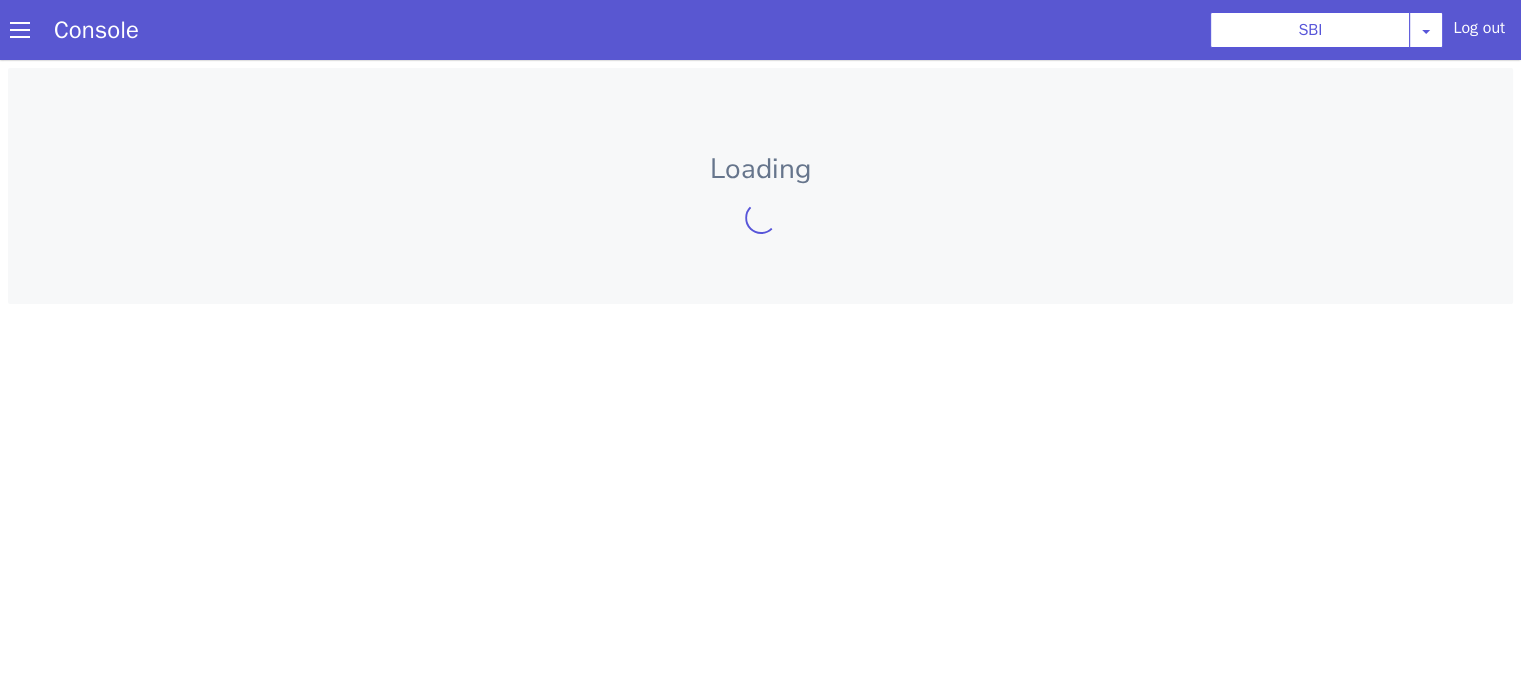 scroll, scrollTop: 0, scrollLeft: 0, axis: both 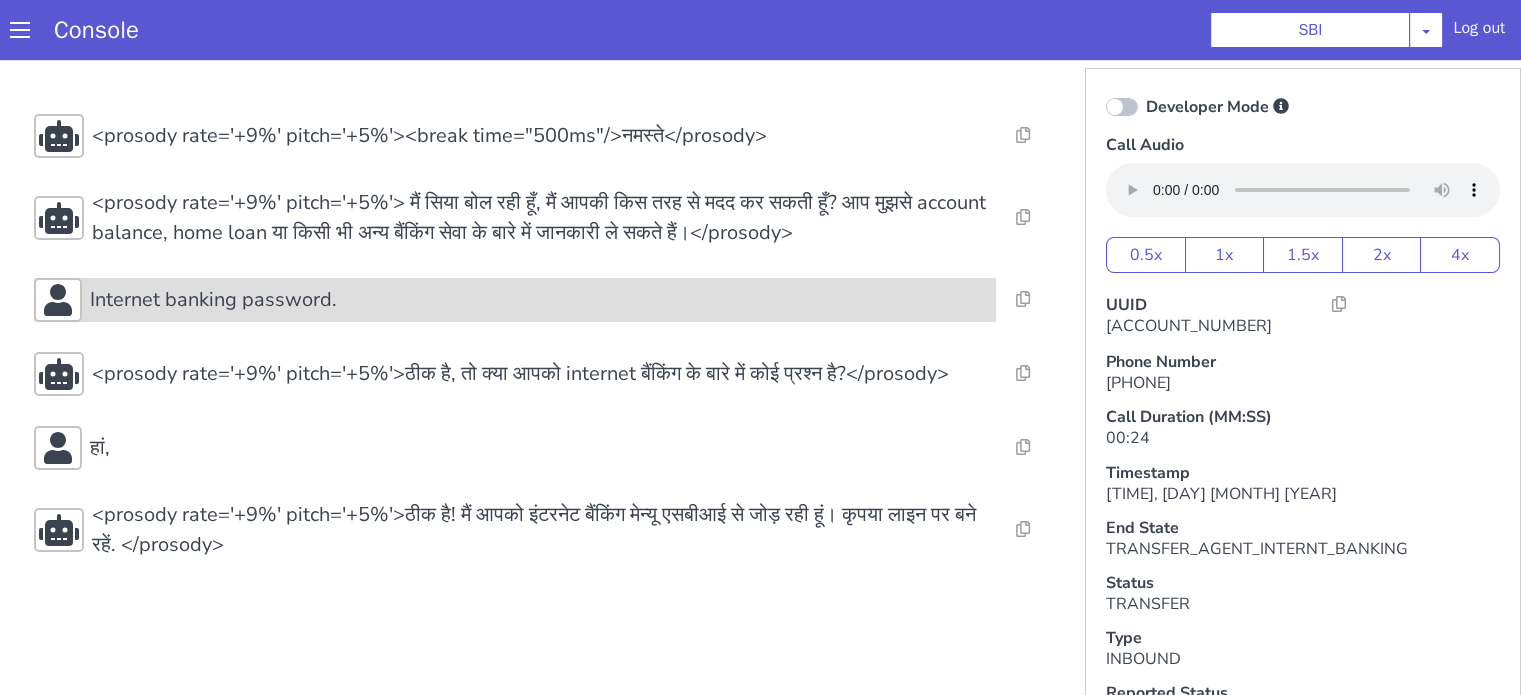 click on "Internet banking password." at bounding box center (539, 300) 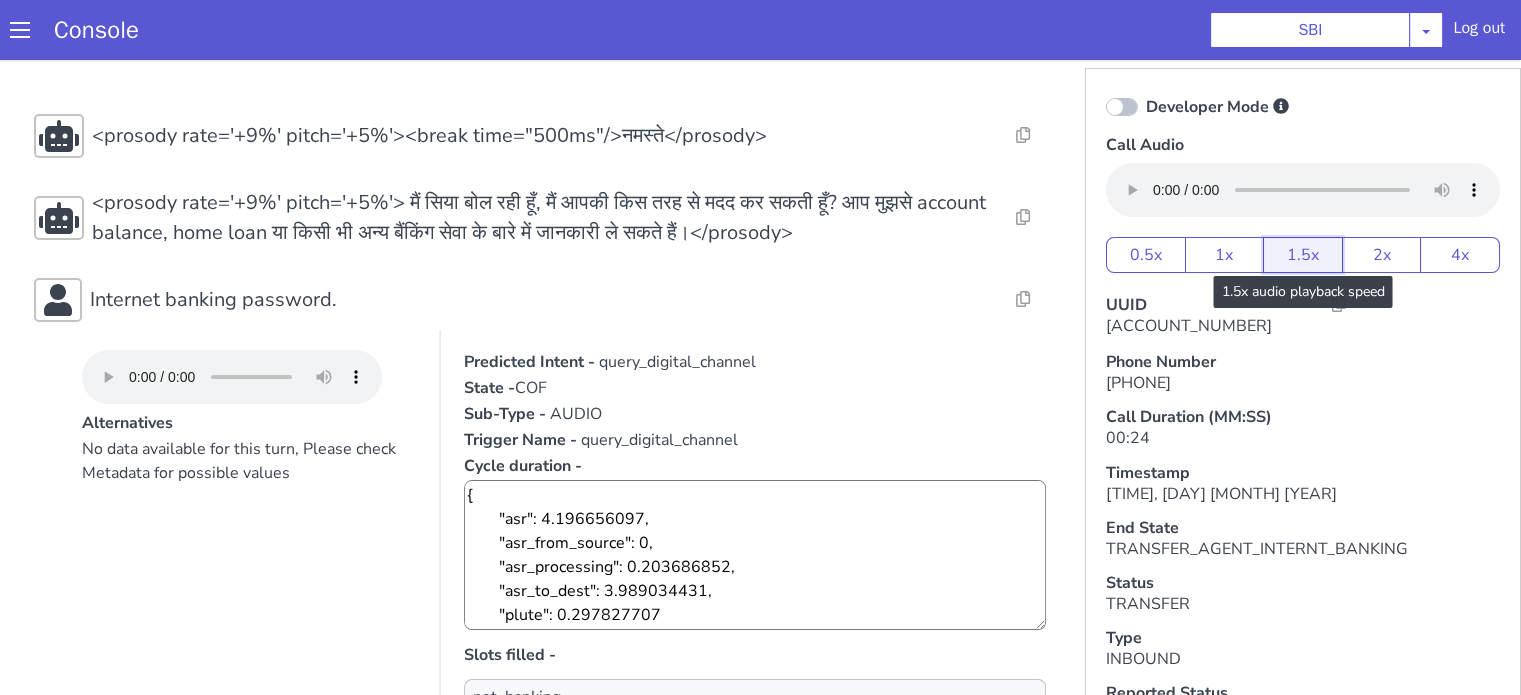 drag, startPoint x: 1272, startPoint y: 255, endPoint x: 1252, endPoint y: 257, distance: 20.09975 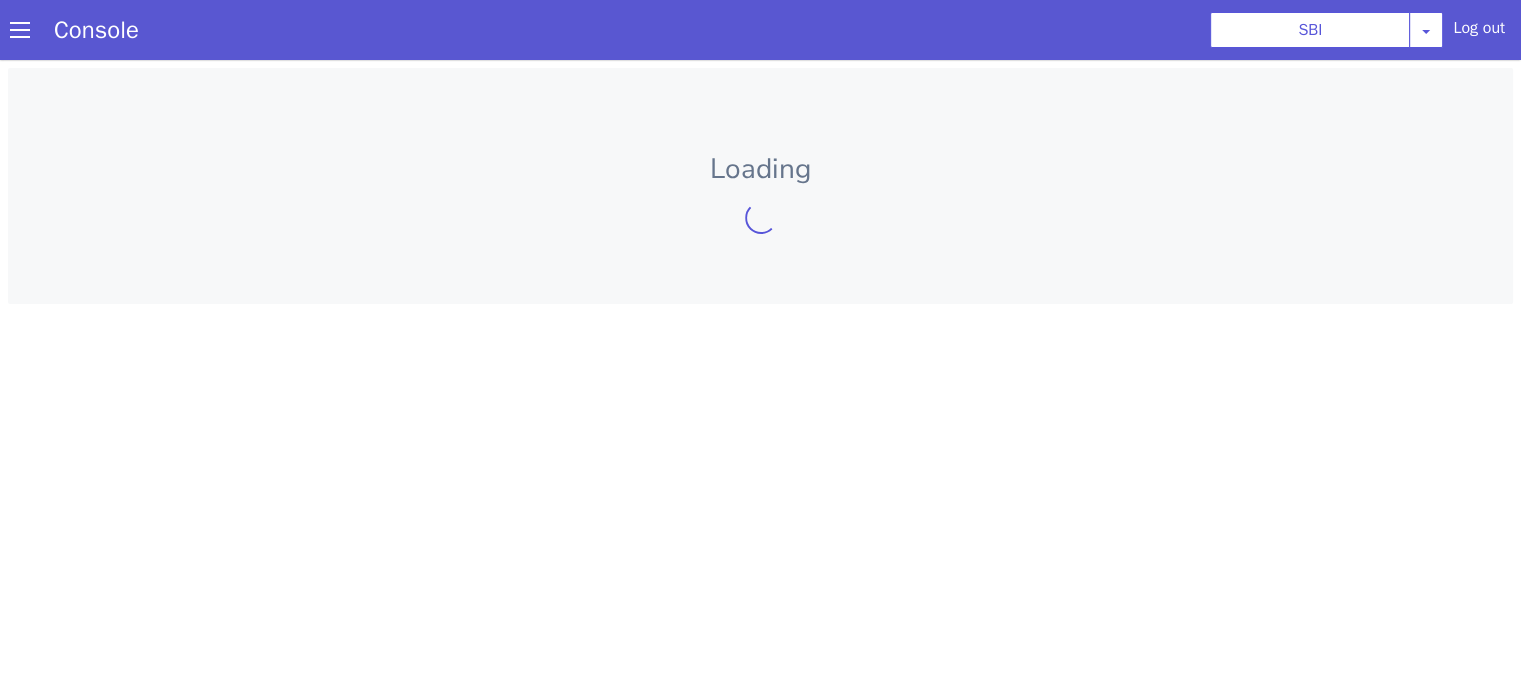 scroll, scrollTop: 0, scrollLeft: 0, axis: both 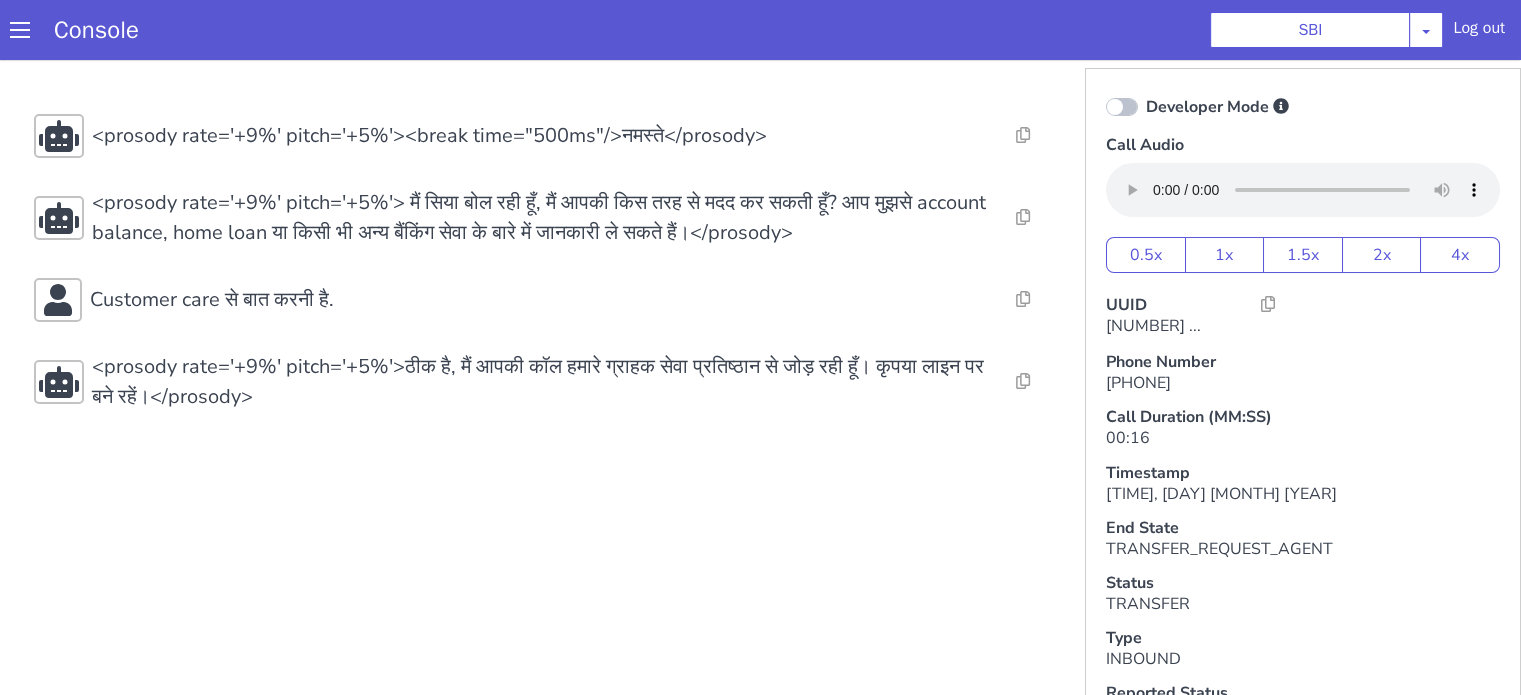click on "Resolve  Intent Error  Entity Error  Transcription Error  Miscellaneous Submit <prosody rate='+9%' pitch='+5%'><break time="500ms"/>नमस्ते</prosody> Resolve  Intent Error  Entity Error  Transcription Error  Miscellaneous Submit <prosody rate='+9%' pitch='+5%'> मैं [NAME] बोल रही हूँ, मैं आपकी किस तरह से मदद कर सकती हूँ? आप मुझसे account balance, home loan या किसी भी अन्य बैंकिंग सेवा के बारे में जानकारी ले सकते हैं।</prosody> Resolve  Intent Error  Entity Error  Transcription Error  Miscellaneous Submit Customer care से बात करनी है. Resolve  Intent Error  Entity Error  Transcription Error  Miscellaneous Submit Resolve  Intent Error  Entity Error  Transcription Error  Miscellaneous Submit" at bounding box center (544, 263) 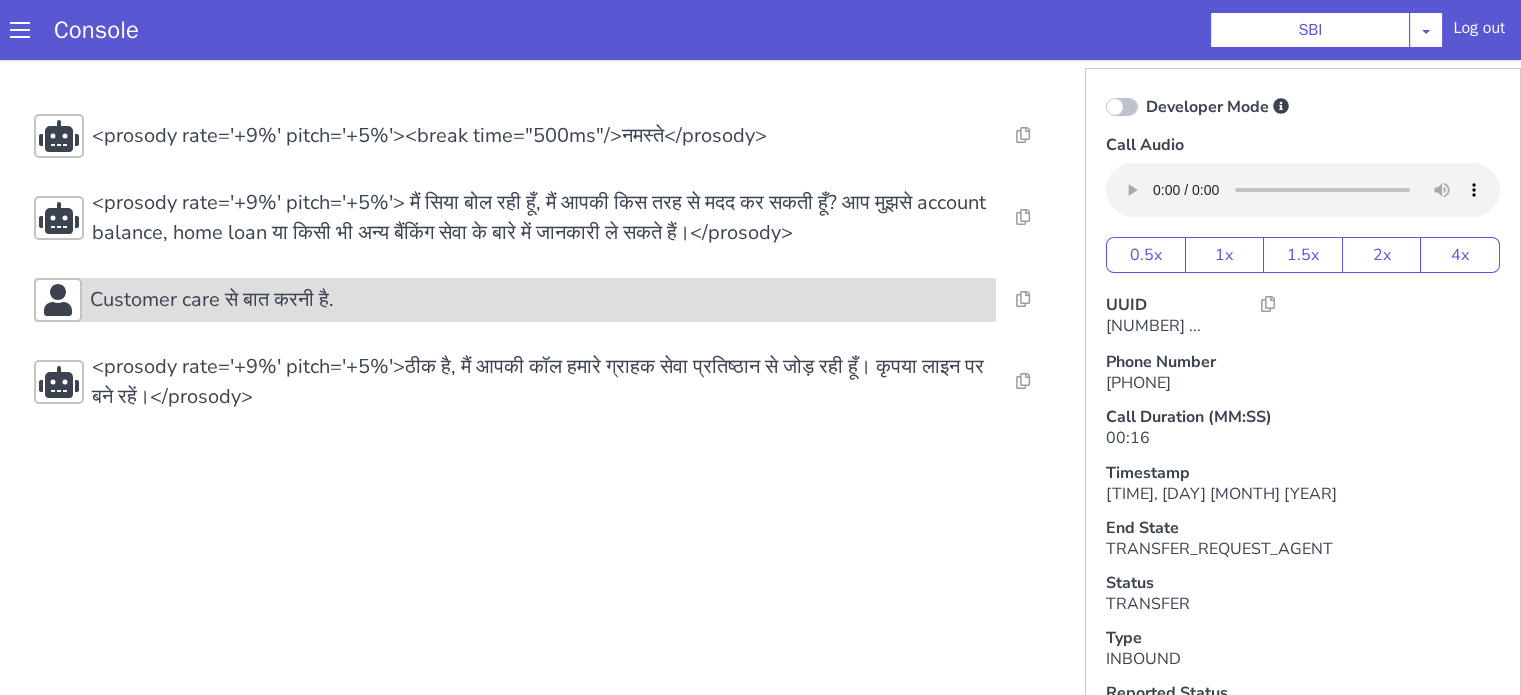 click on "Customer care से बात करनी है." at bounding box center [515, 300] 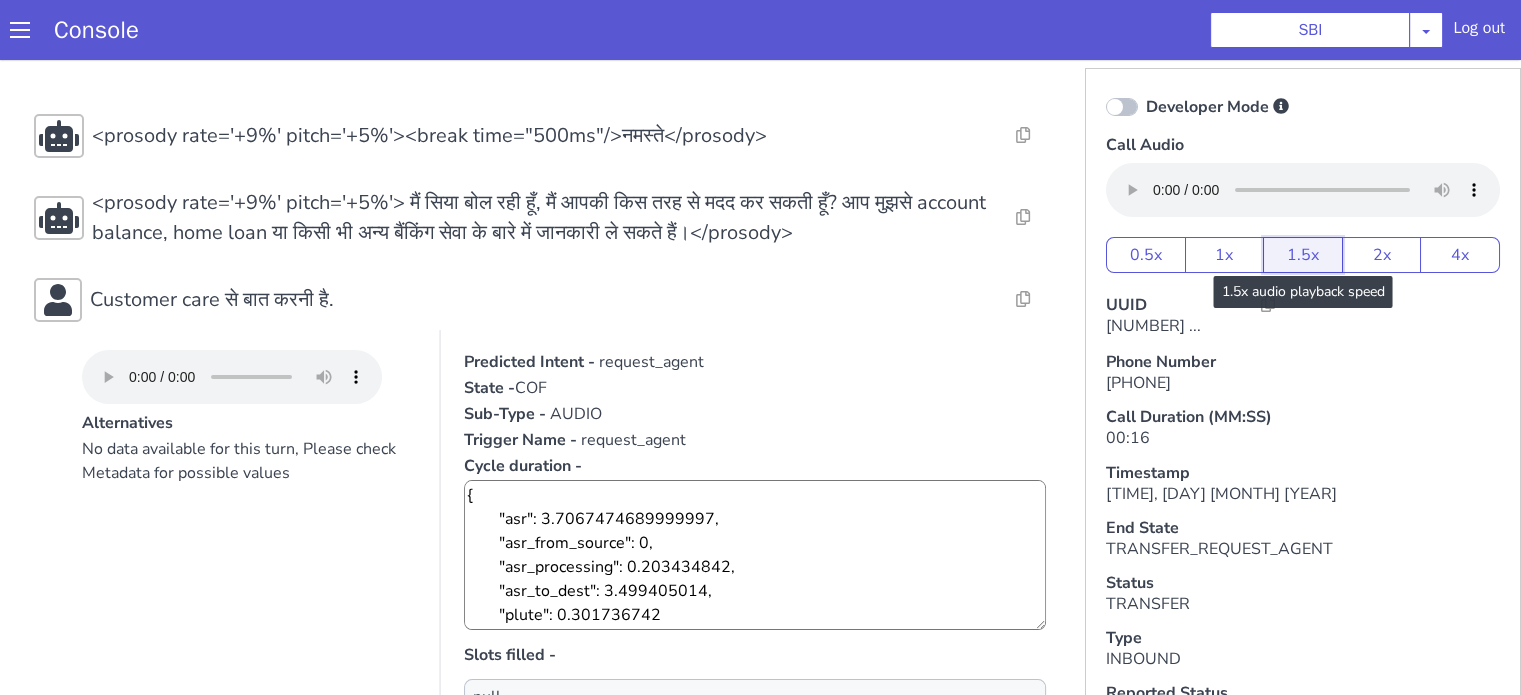 click on "1.5x" at bounding box center [1303, 255] 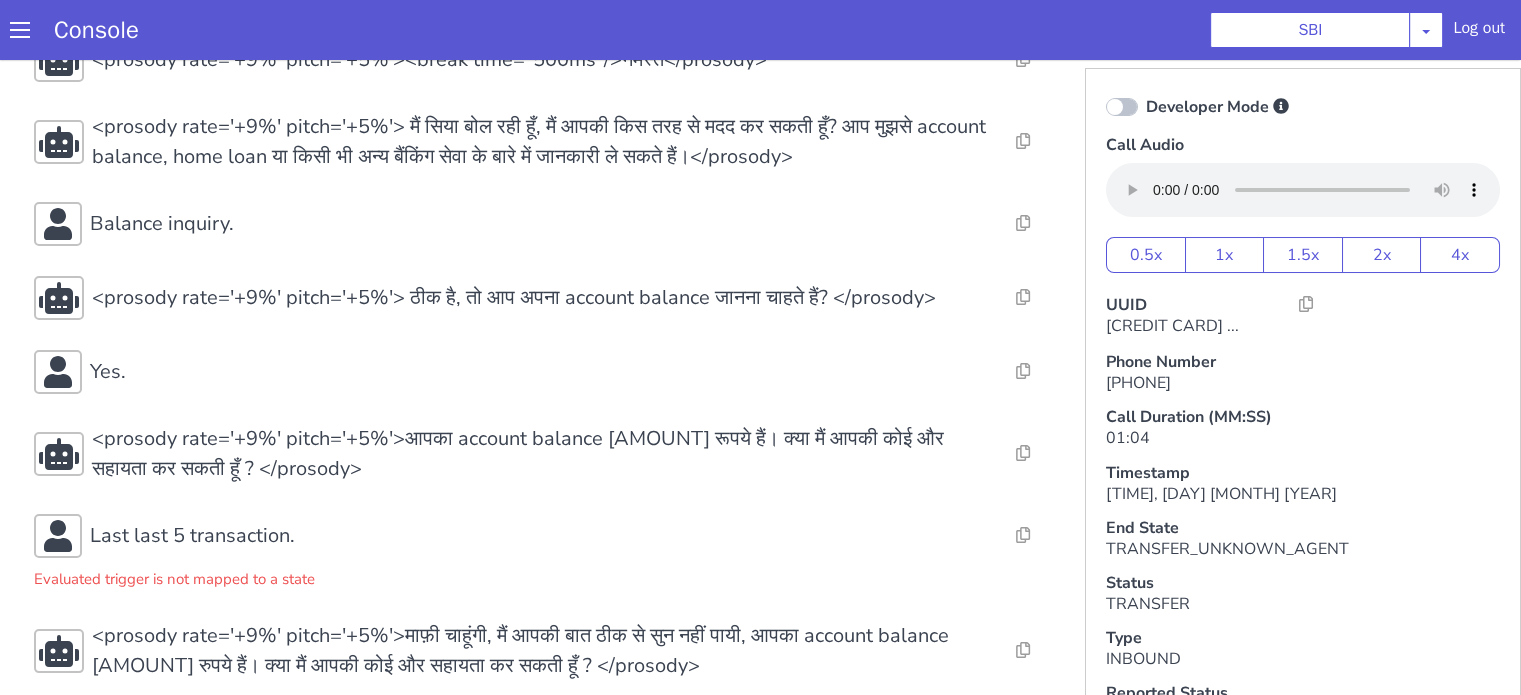 scroll, scrollTop: 0, scrollLeft: 0, axis: both 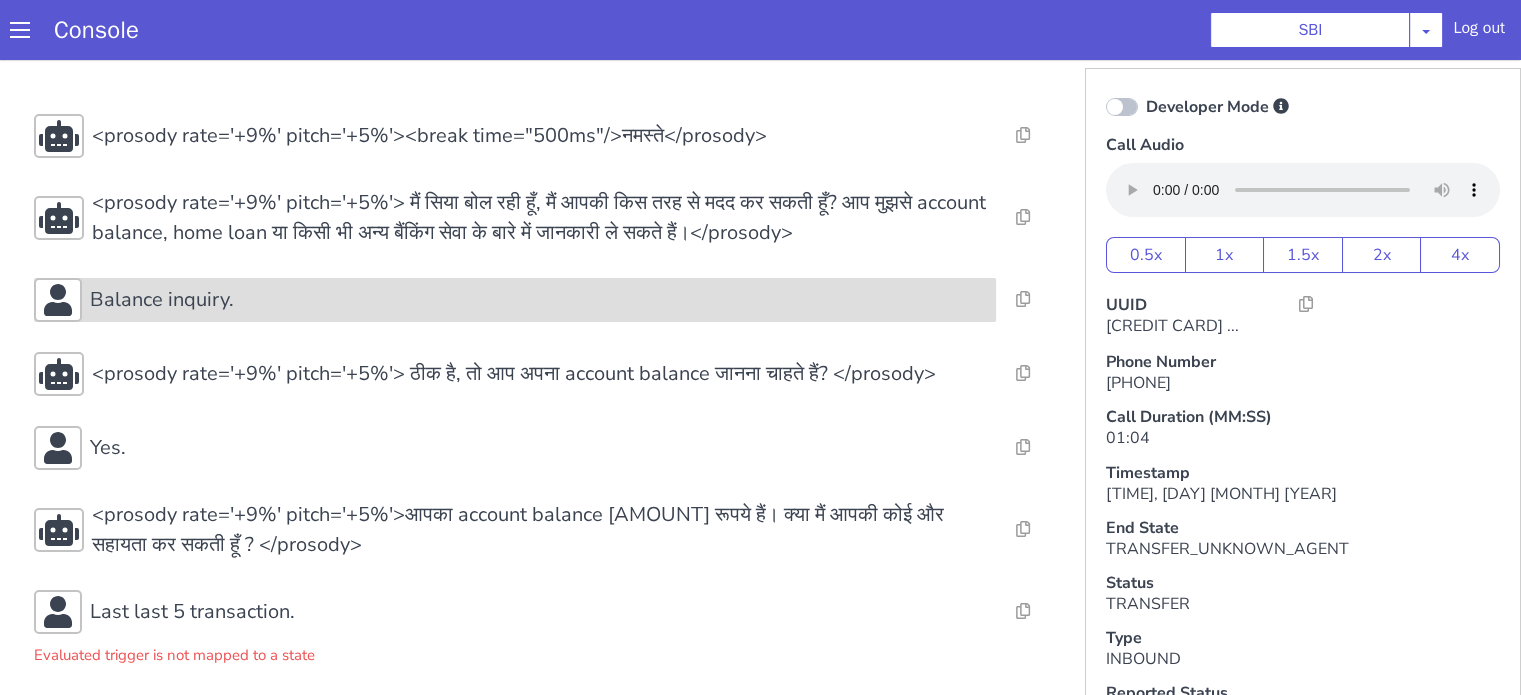 click on "Balance inquiry." at bounding box center [162, 300] 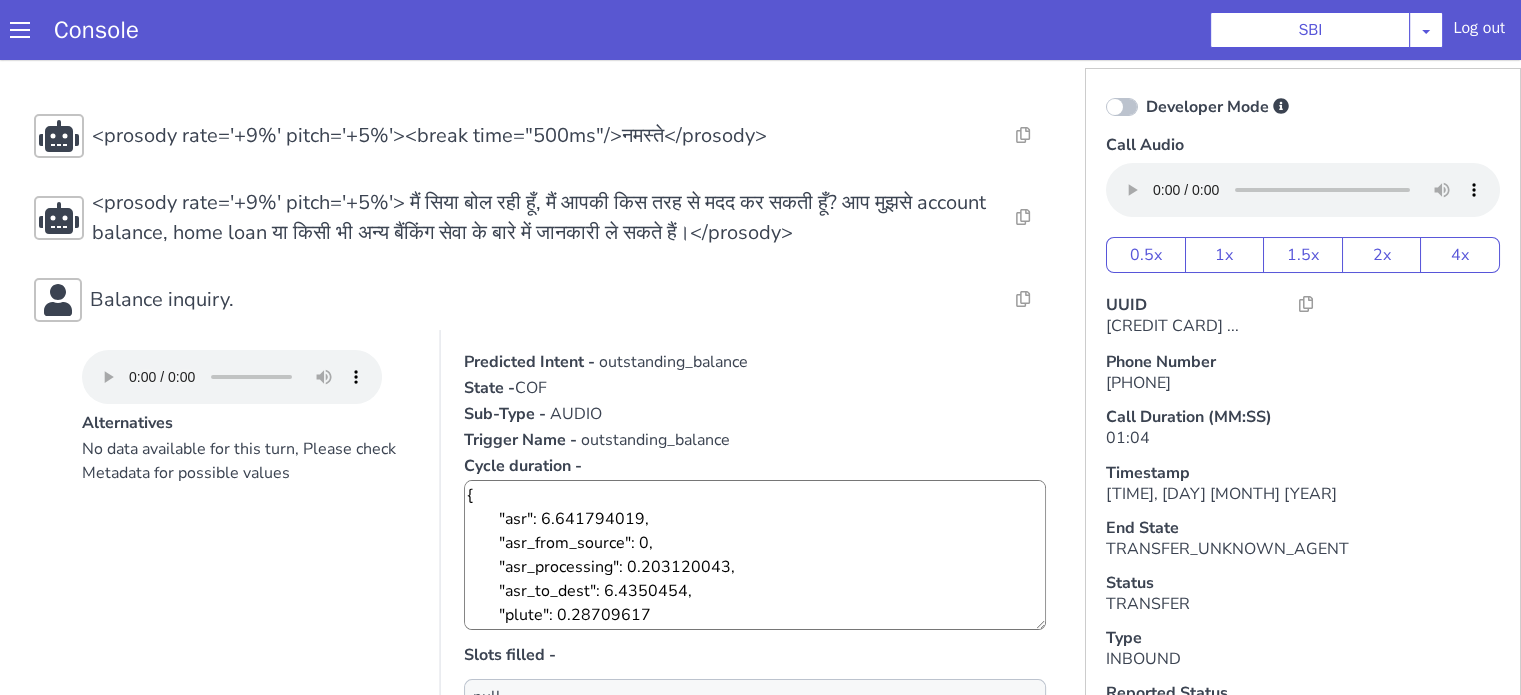 click on "No data available for this turn, Please check Metadata for possible values" at bounding box center (249, 637) 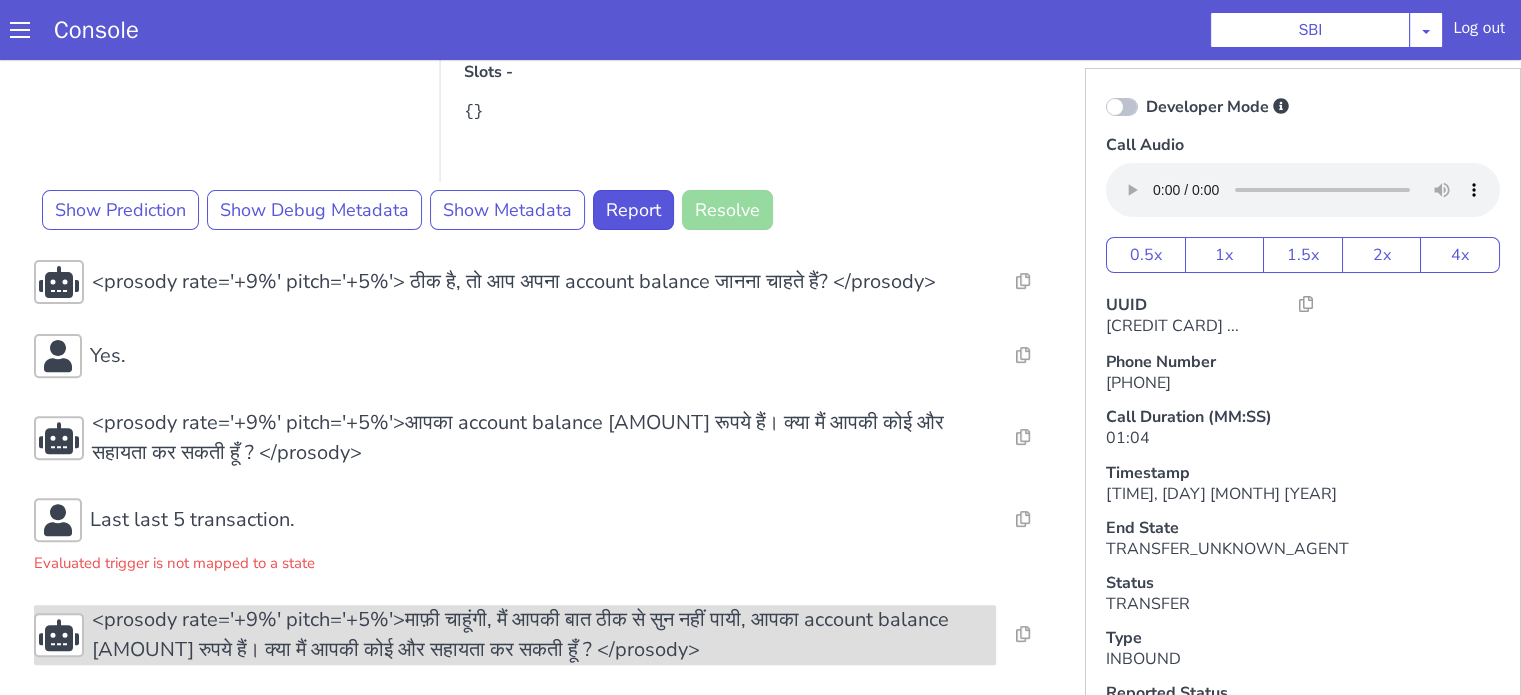 scroll, scrollTop: 854, scrollLeft: 0, axis: vertical 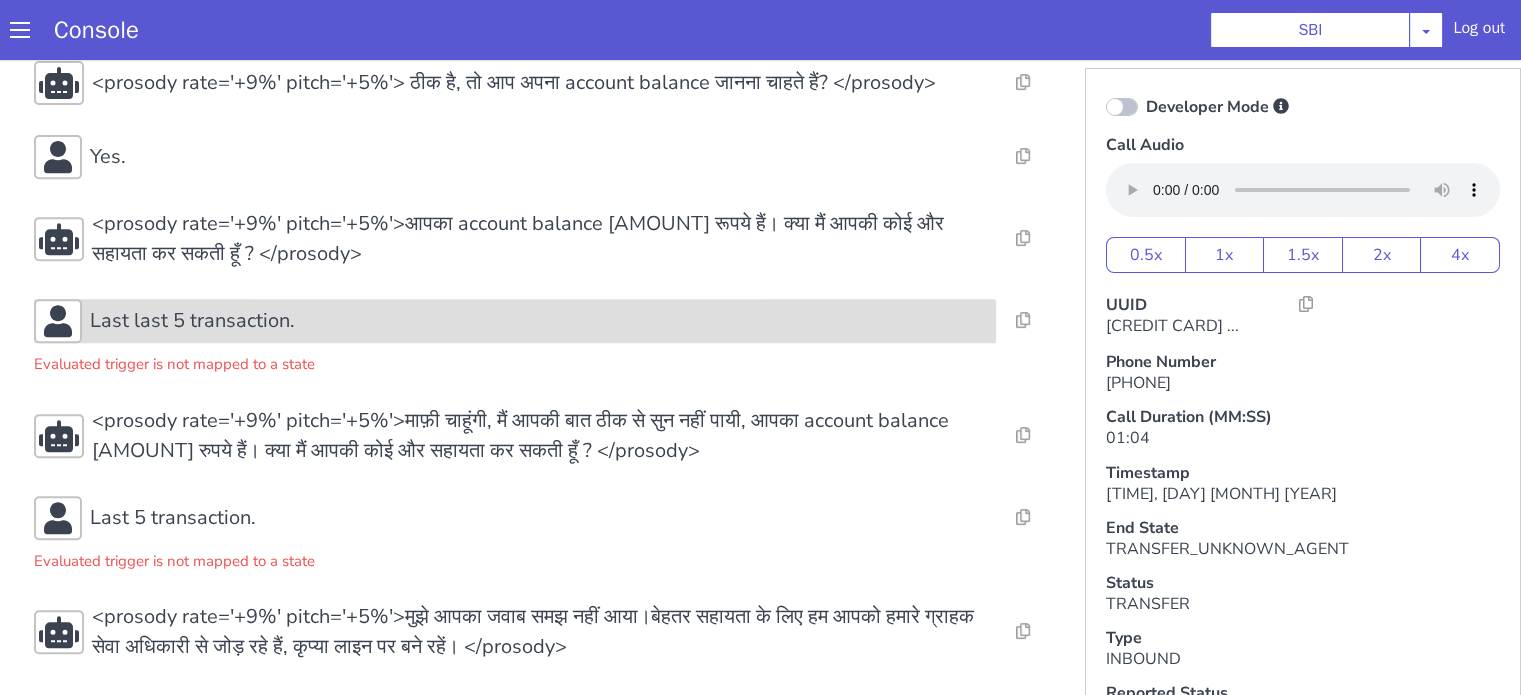 click on "Last last 5 transaction." at bounding box center (539, 321) 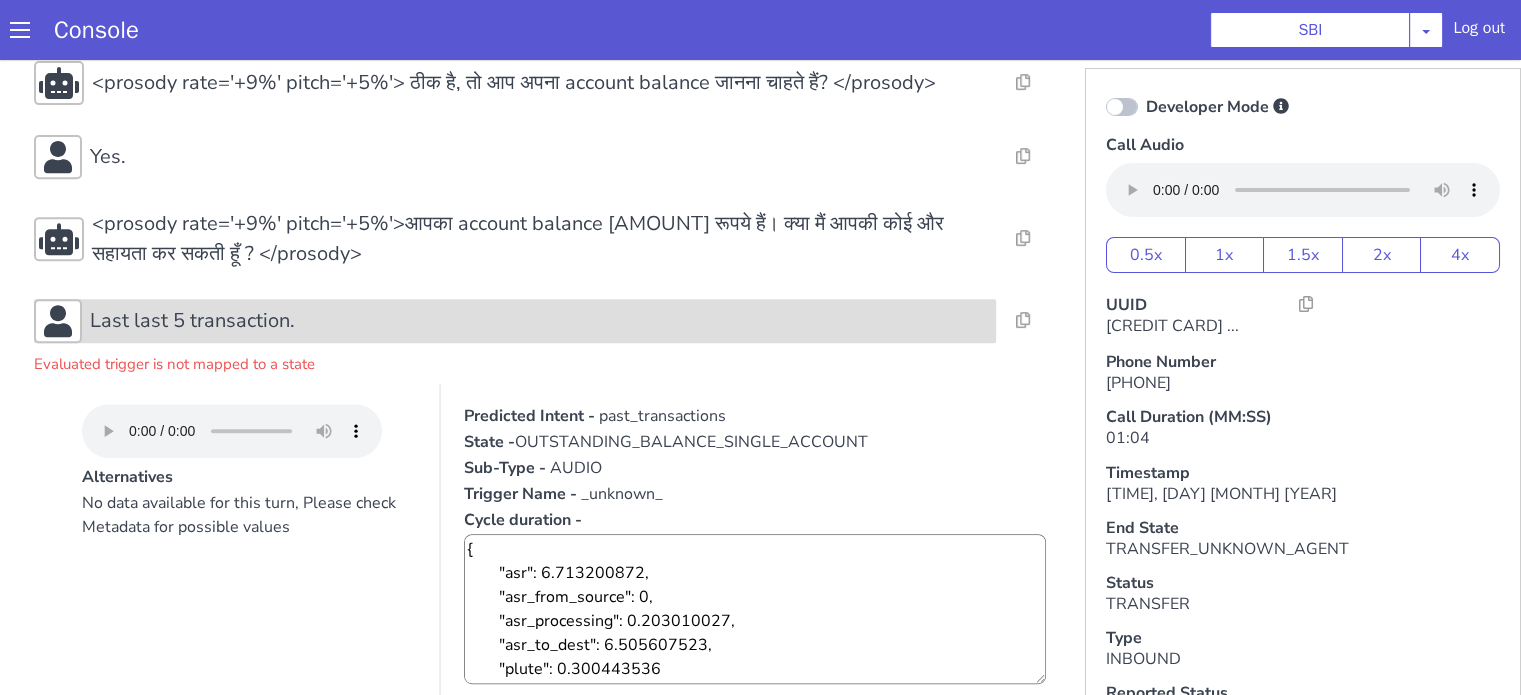 click on "Last last 5 transaction." at bounding box center [539, 321] 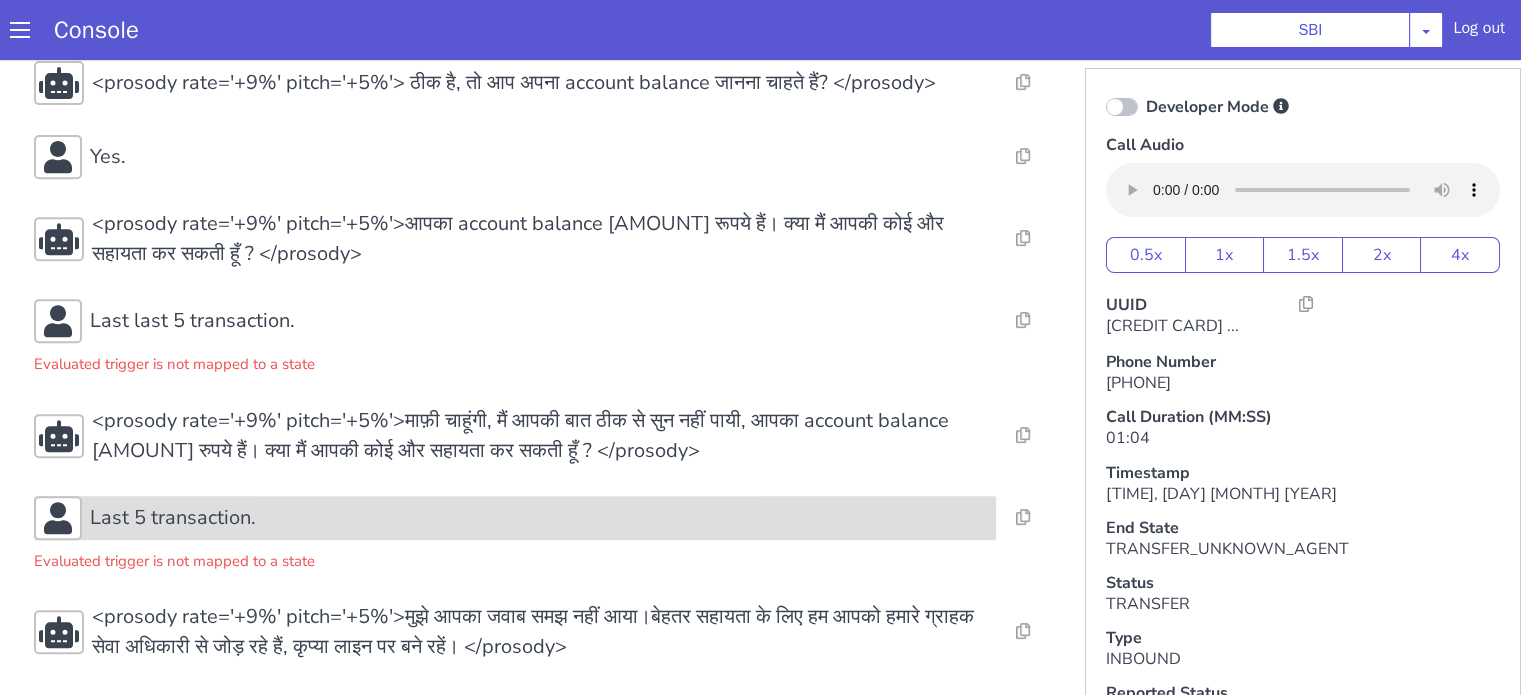 click on "Last 5 transaction." at bounding box center [539, 518] 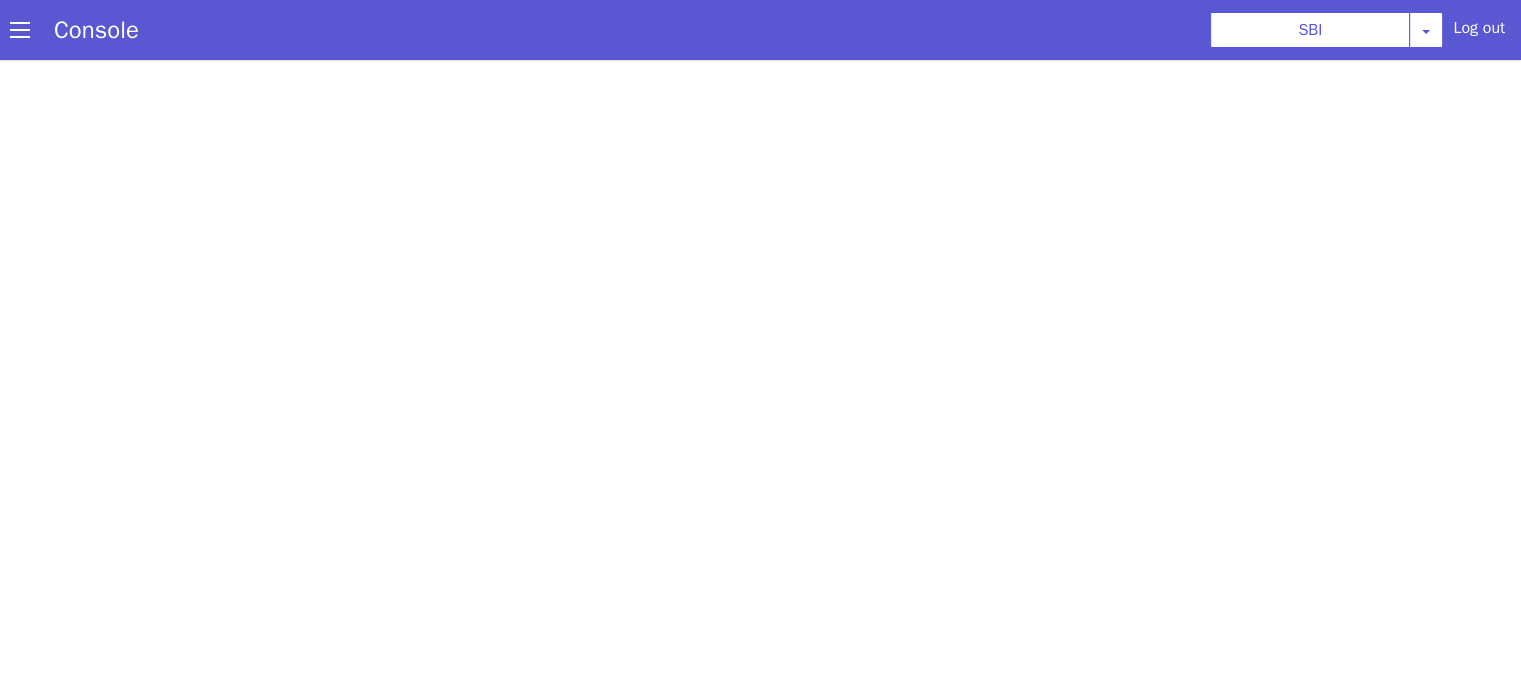 scroll, scrollTop: 0, scrollLeft: 0, axis: both 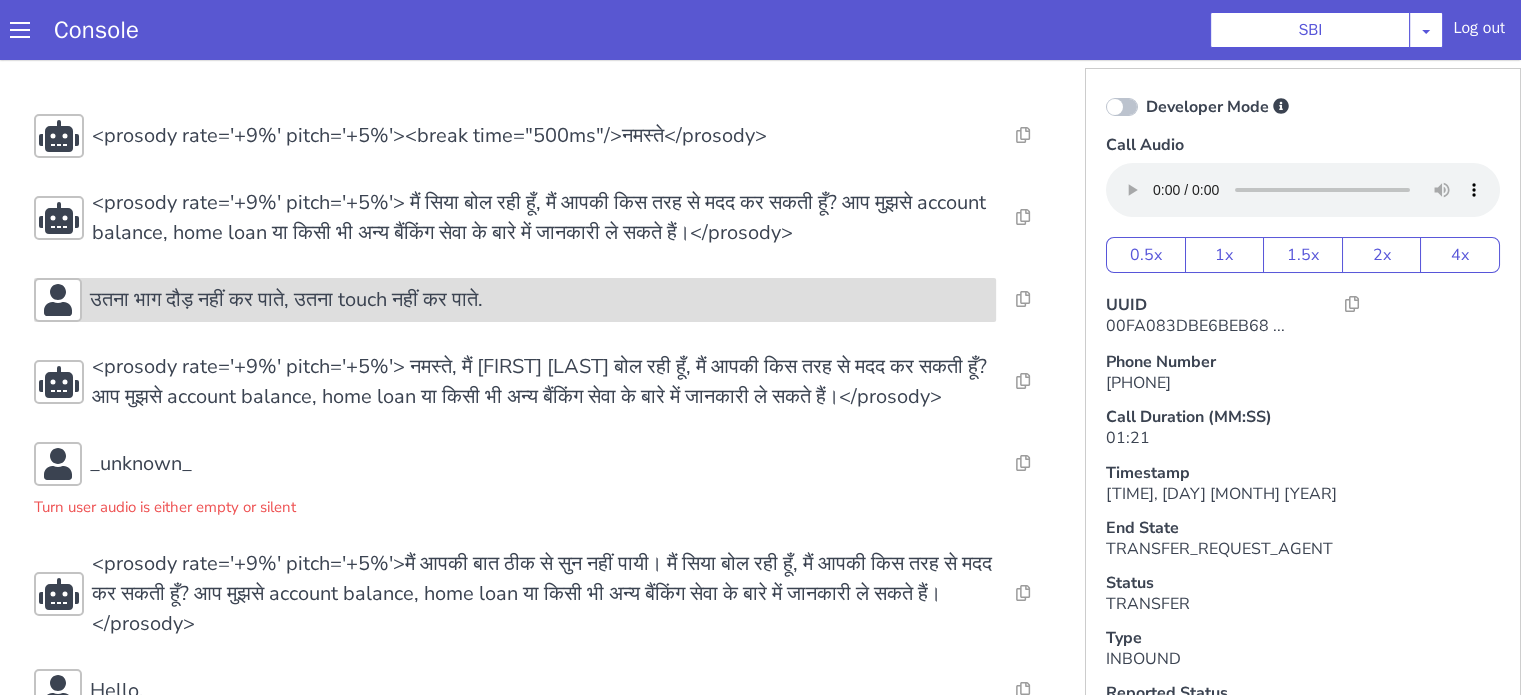 click on "उतना भाग दौड़ नहीं कर पाते, उतना touch नहीं कर पाते." at bounding box center [515, 300] 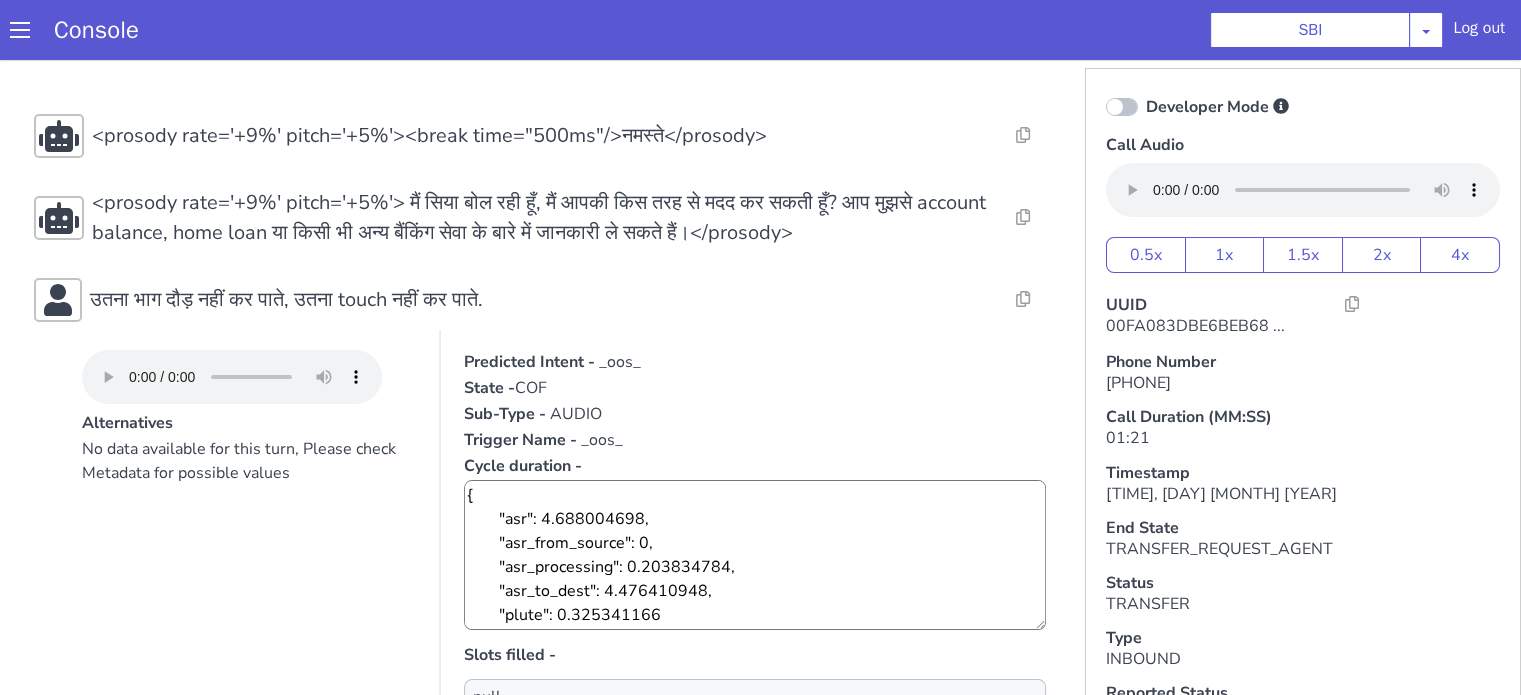 click on "Alternatives No data available for this turn, Please check Metadata for possible values Predicted Intent -   _oos_ State -  COF Sub-Type -   AUDIO Trigger Name -   _oos_ Cycle duration -  {
"asr": 4.688004698,
"asr_from_source": 0,
"asr_processing": 0.203834784,
"asr_to_dest": 4.476410948,
"plute": 0.325341166
} Slots filled - null Slots -   {}" at bounding box center (544, 583) 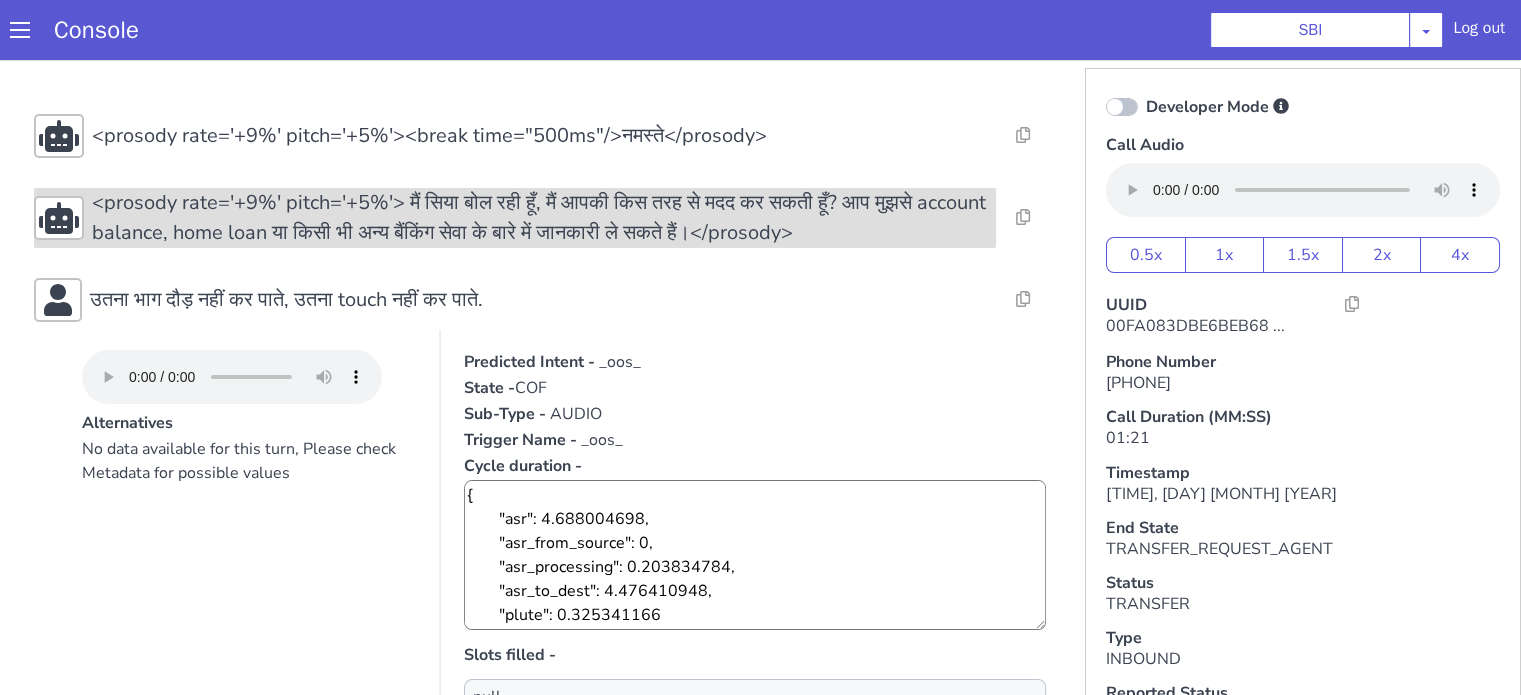 drag, startPoint x: 266, startPoint y: 311, endPoint x: 588, endPoint y: 208, distance: 338.07248 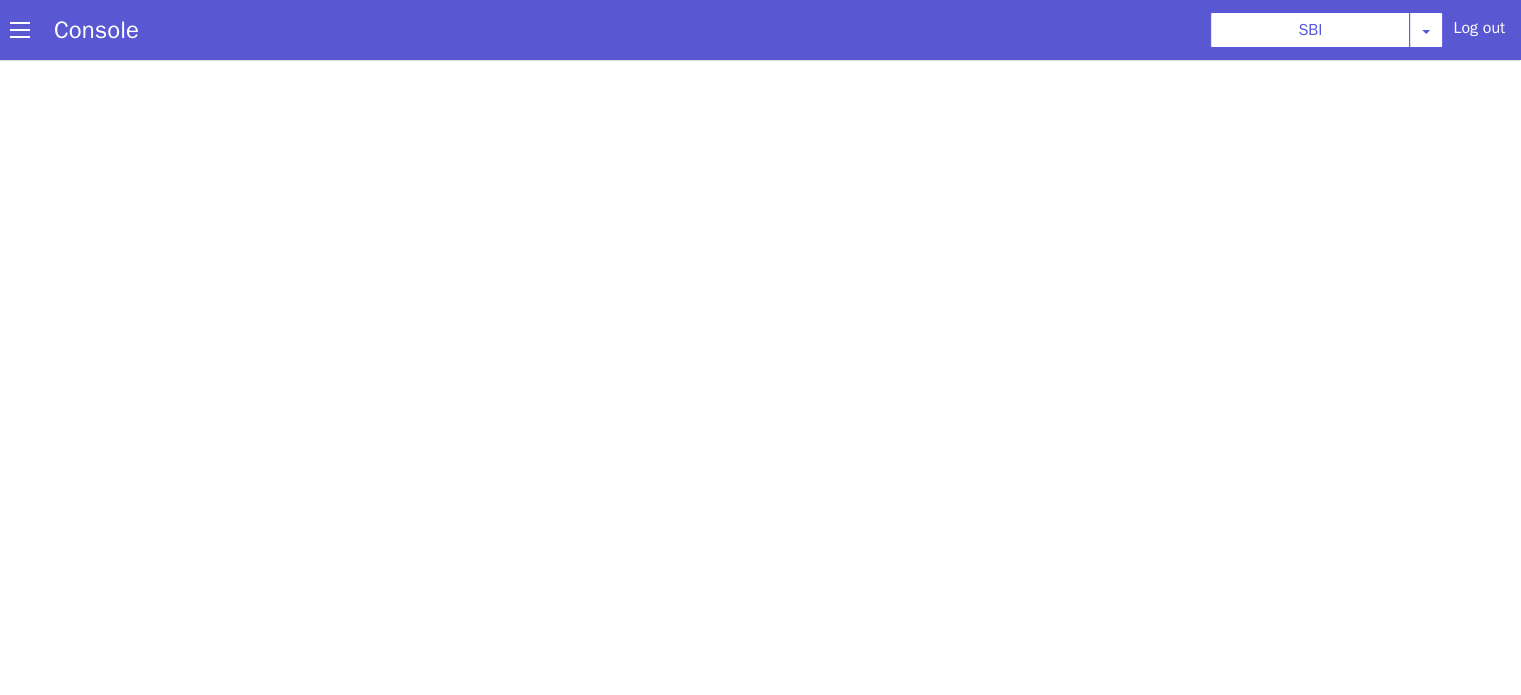 scroll, scrollTop: 0, scrollLeft: 0, axis: both 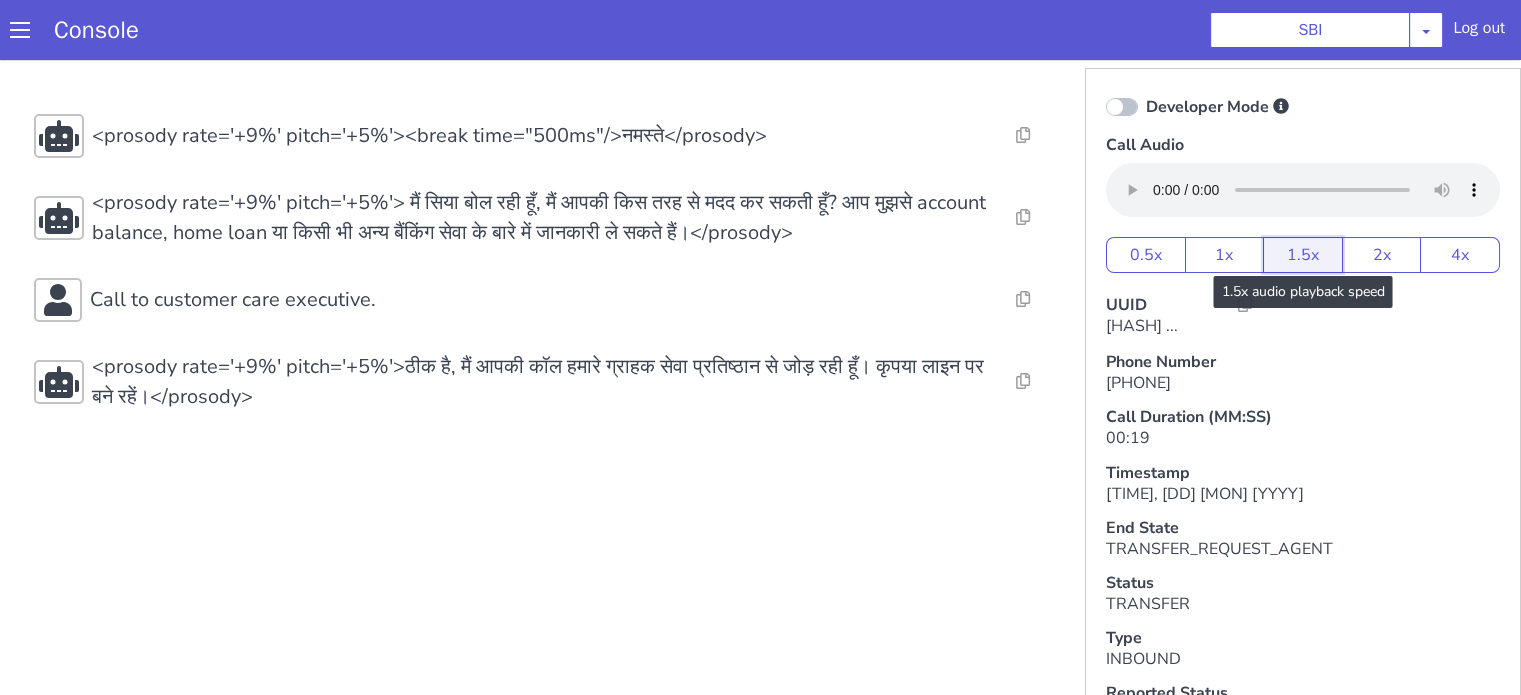 drag, startPoint x: 1291, startPoint y: 268, endPoint x: 1255, endPoint y: 267, distance: 36.013885 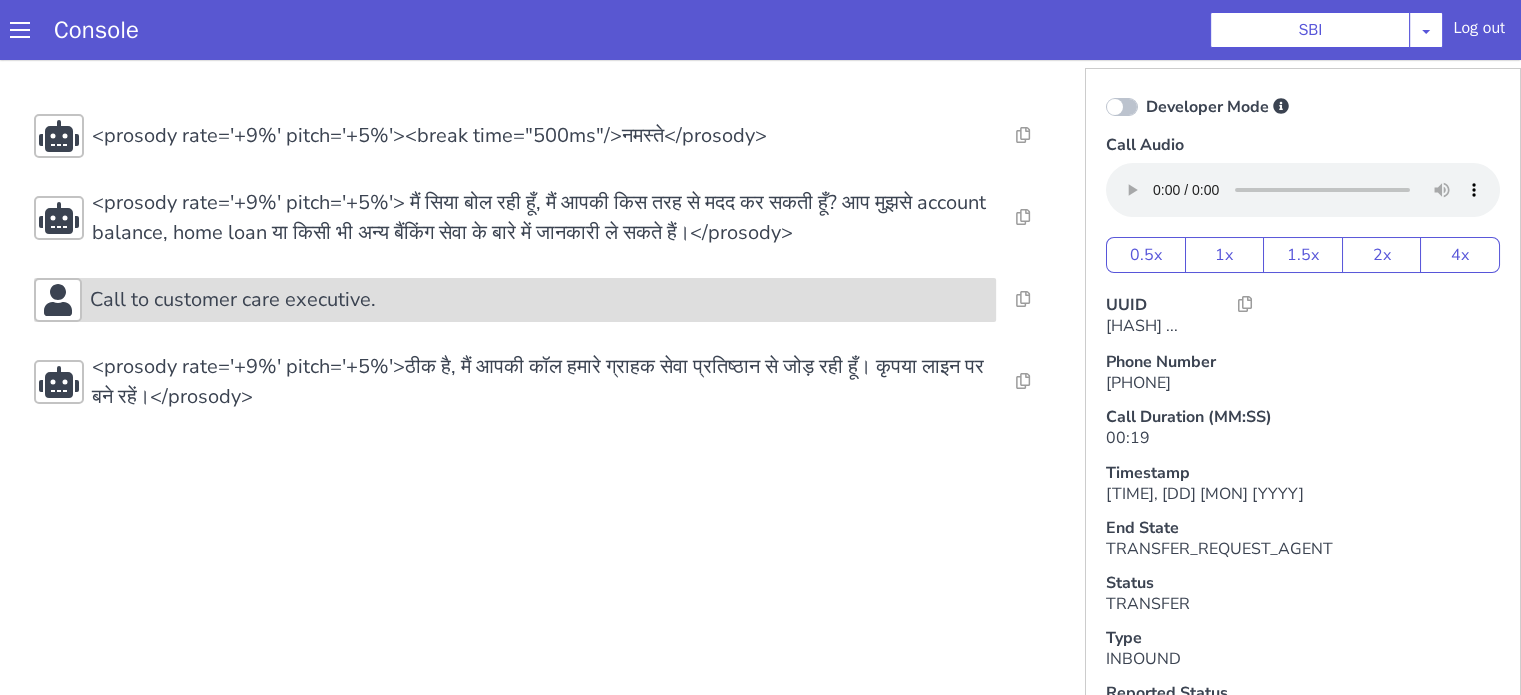 click on "Call to customer care executive." at bounding box center (233, 300) 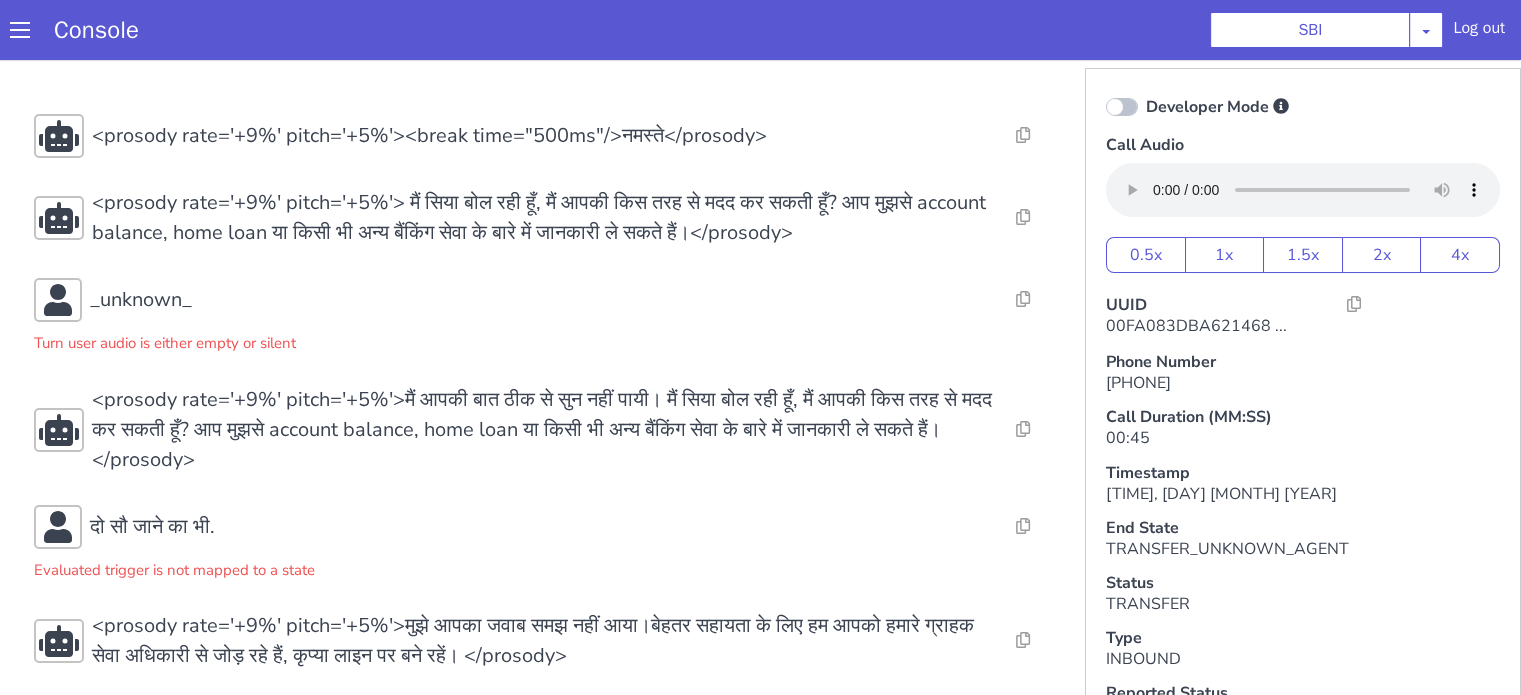 scroll, scrollTop: 11, scrollLeft: 0, axis: vertical 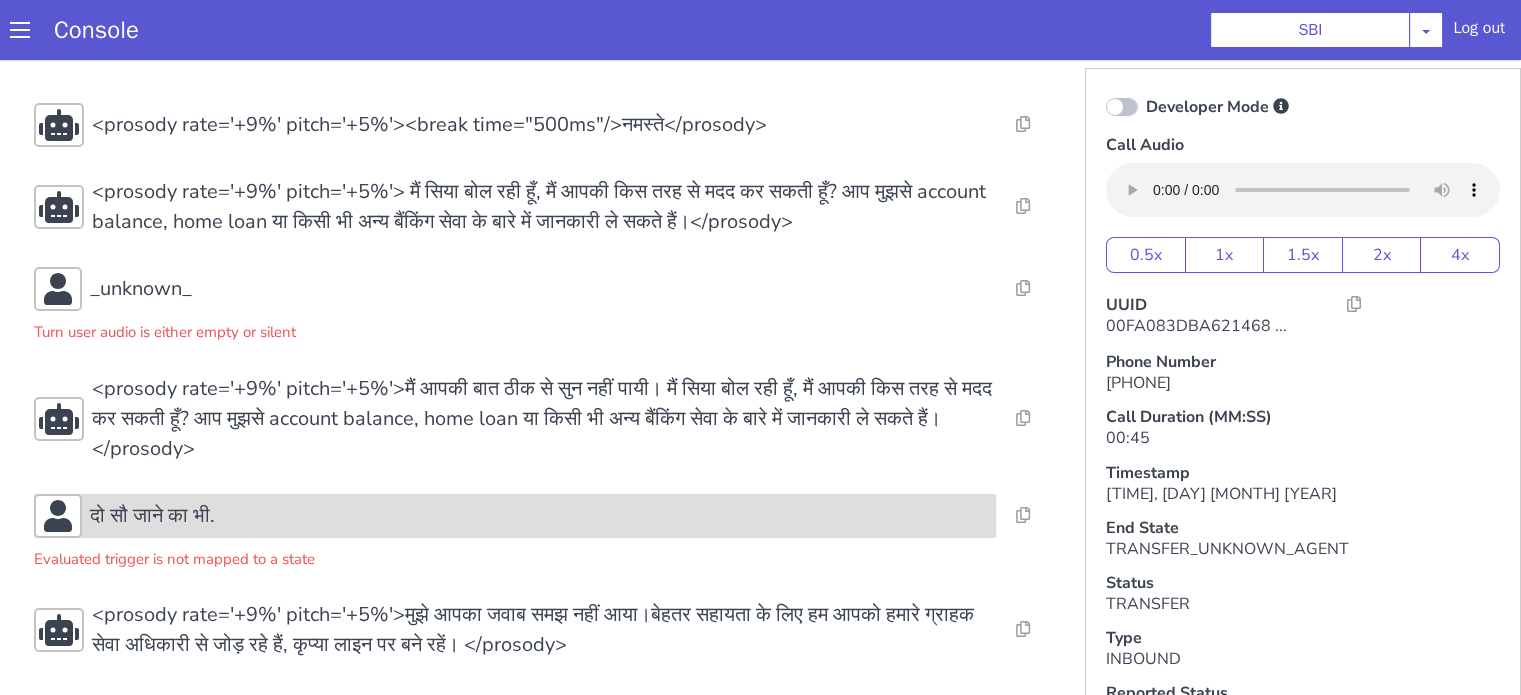 click on "दो सौ जाने का भी." at bounding box center (152, 516) 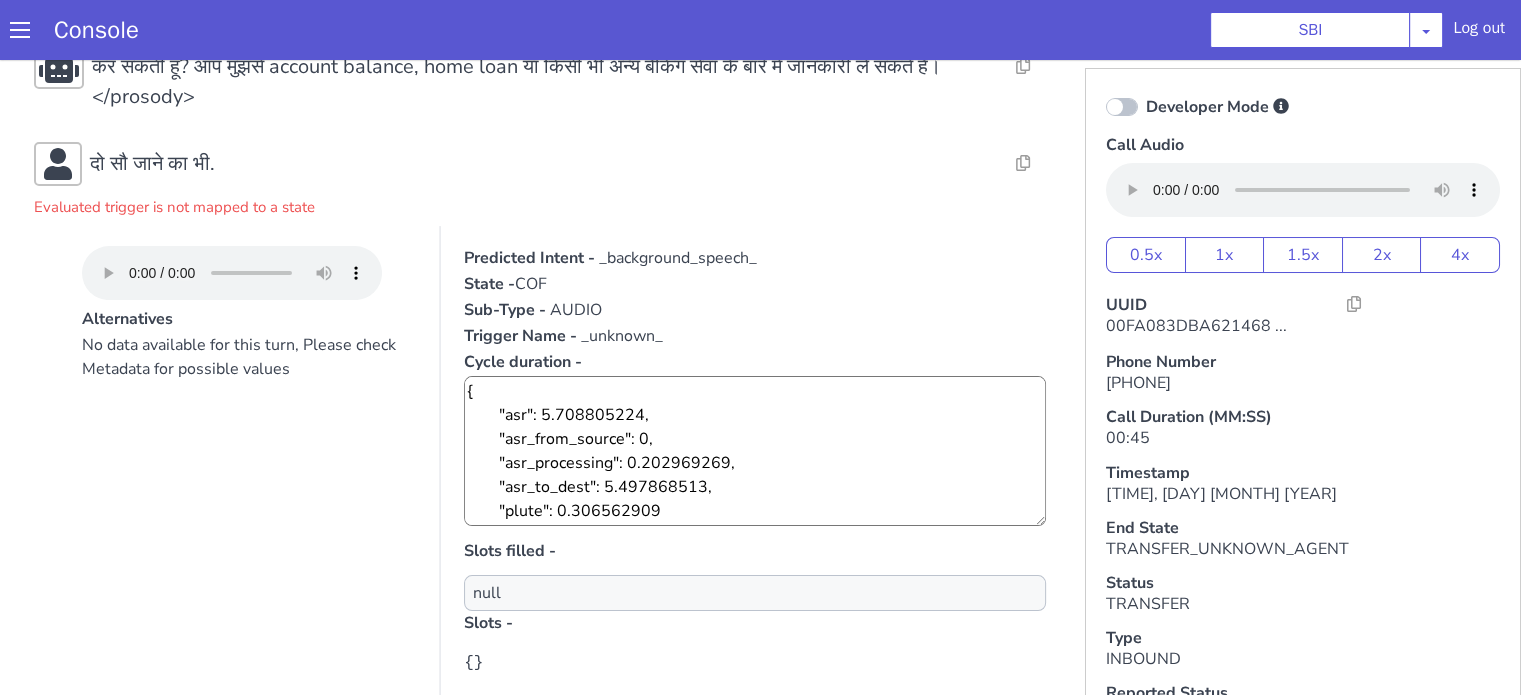 scroll, scrollTop: 311, scrollLeft: 0, axis: vertical 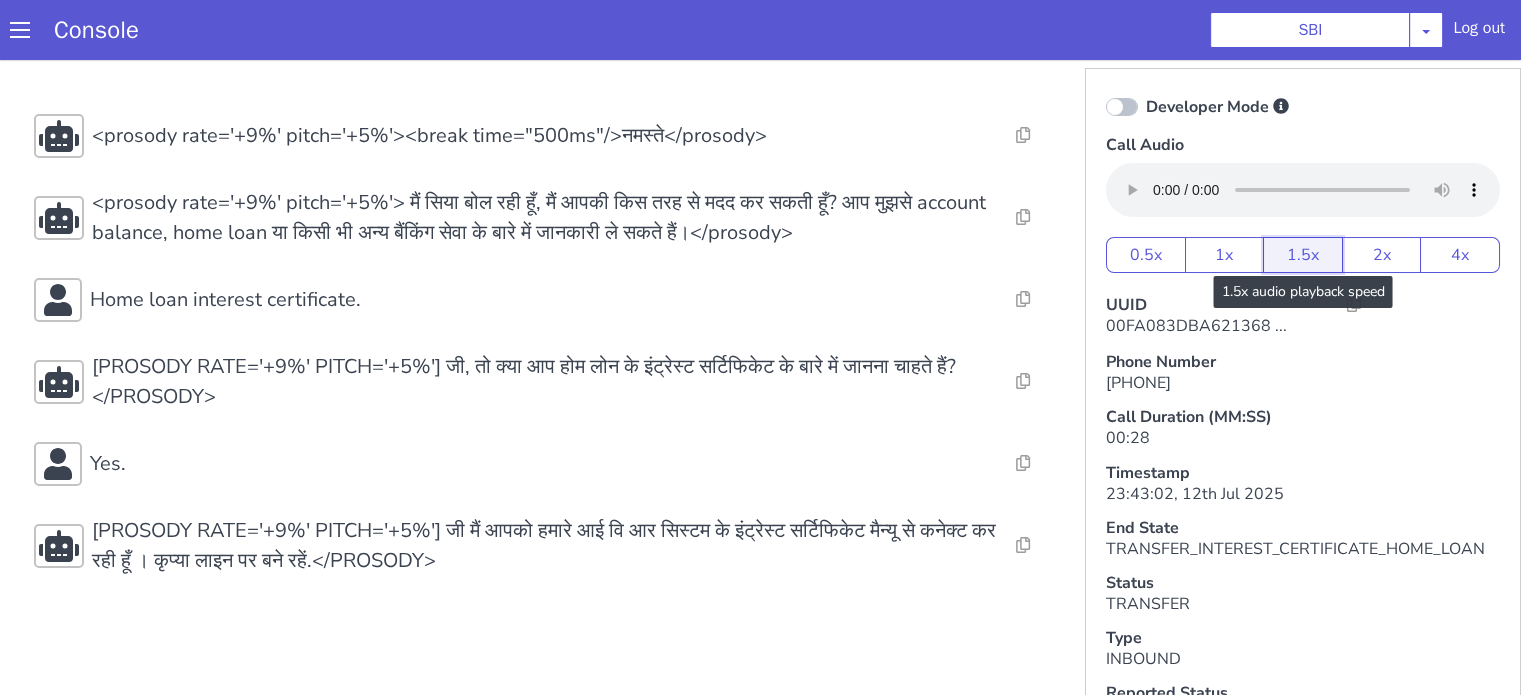 click on "1.5x" at bounding box center (1303, 255) 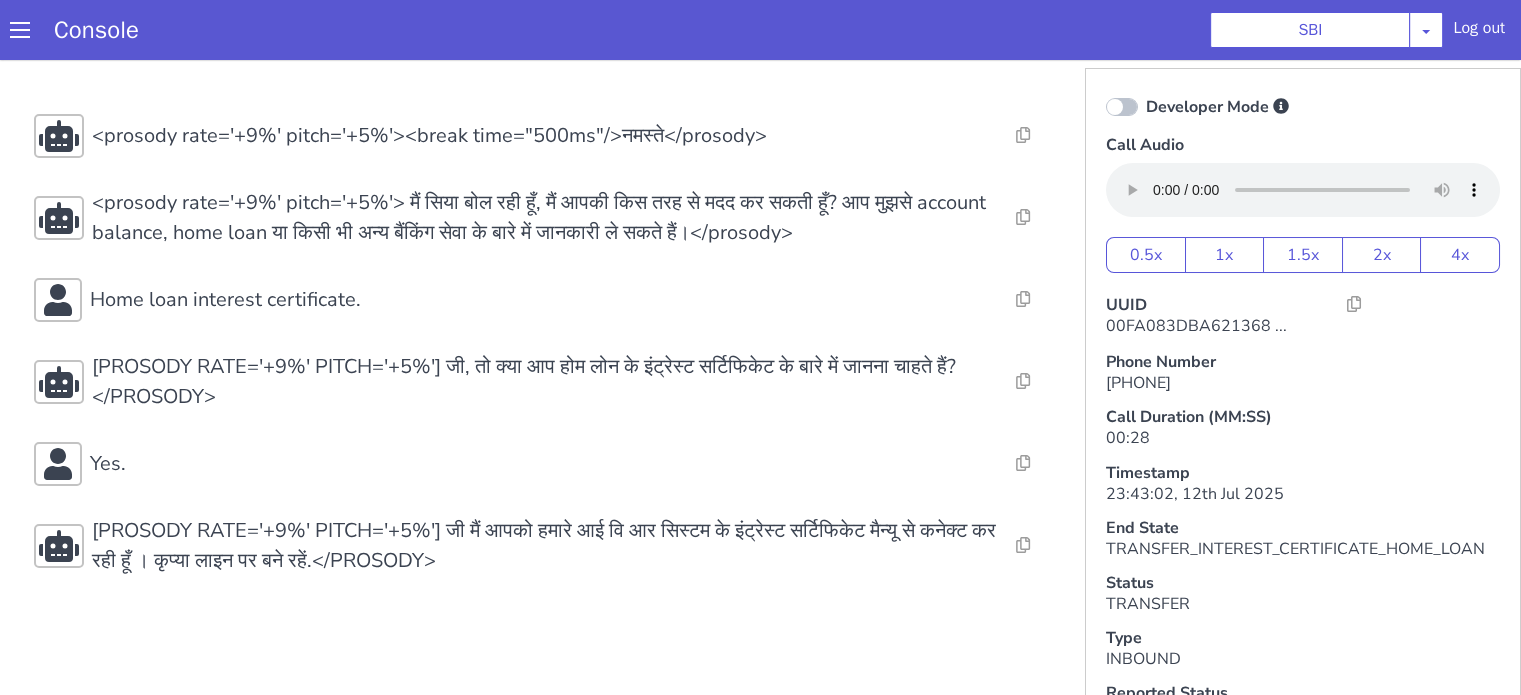 scroll, scrollTop: 5, scrollLeft: 0, axis: vertical 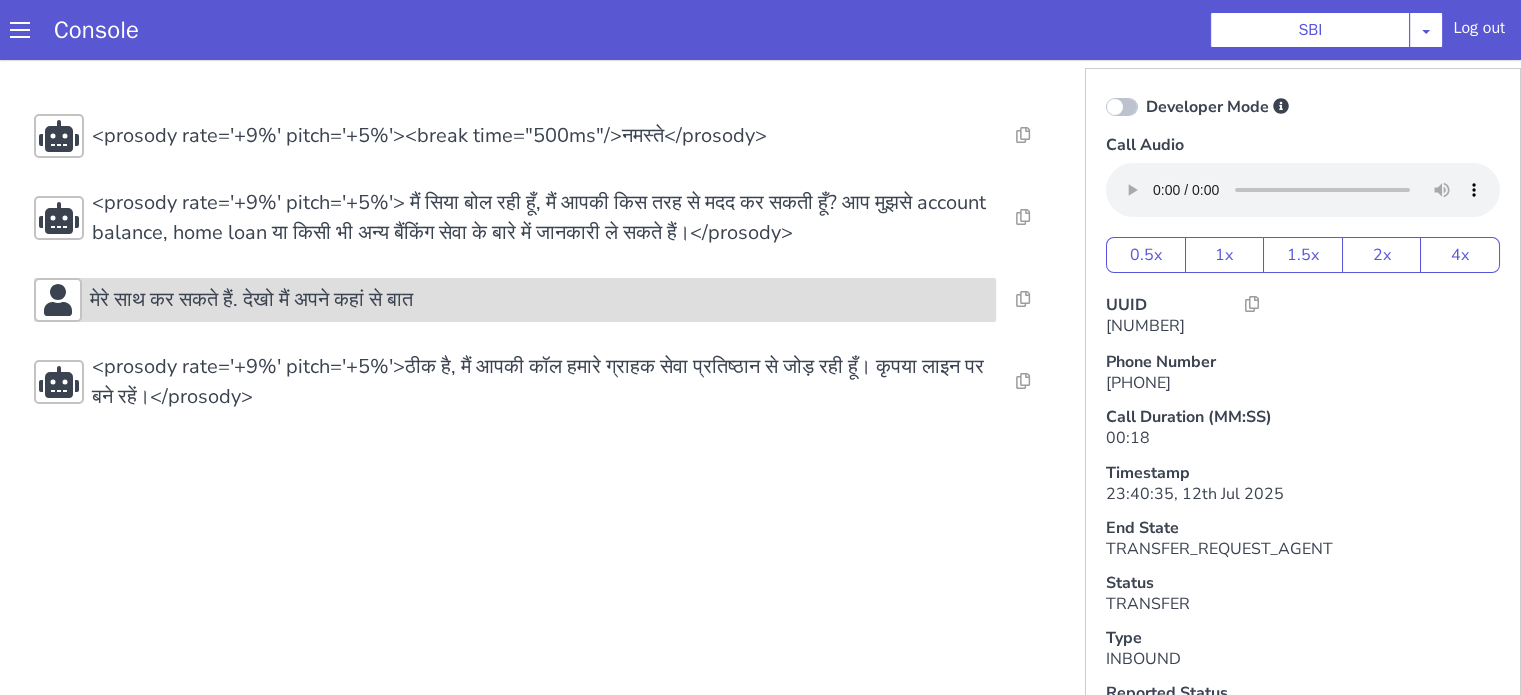 click on "मेरे साथ कर सकते हैं. देखो मैं अपने कहां से बात" at bounding box center (251, 300) 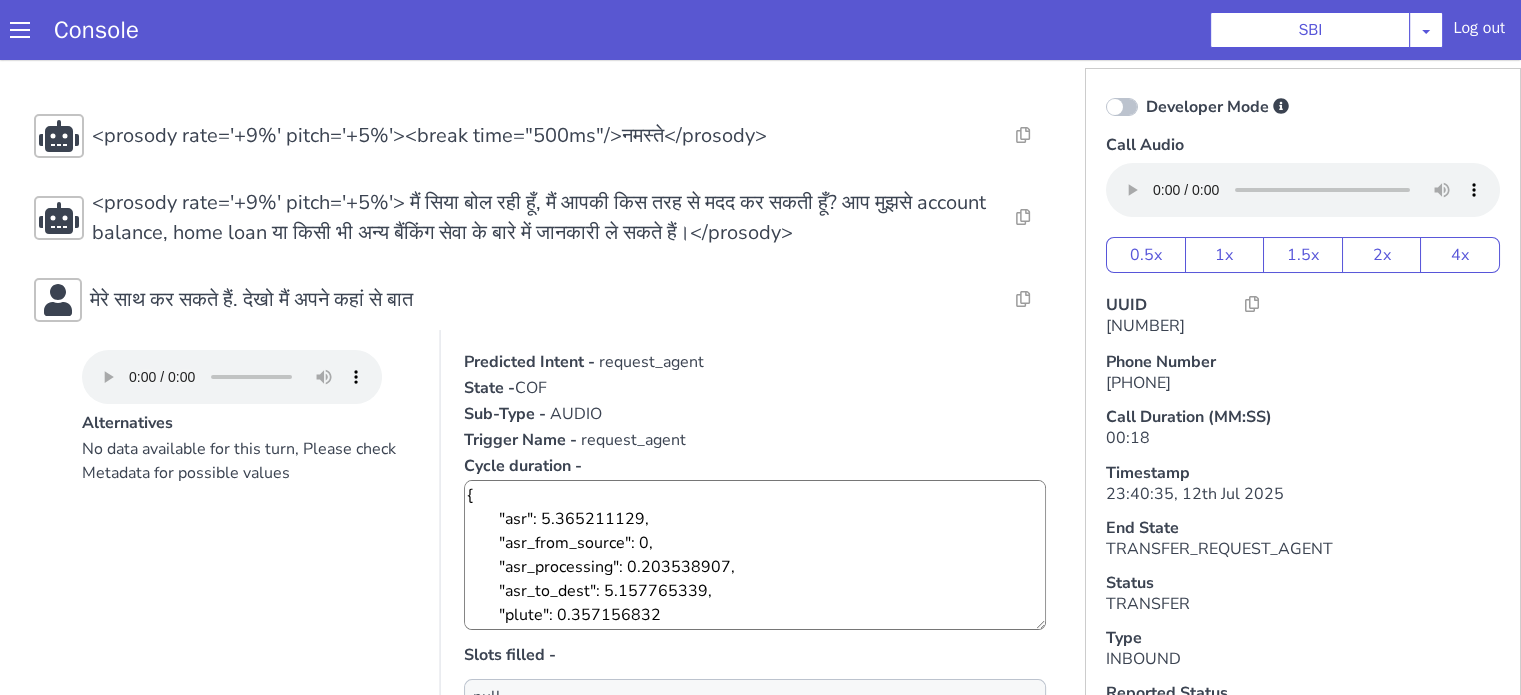 click on "request_agent" at bounding box center [651, 362] 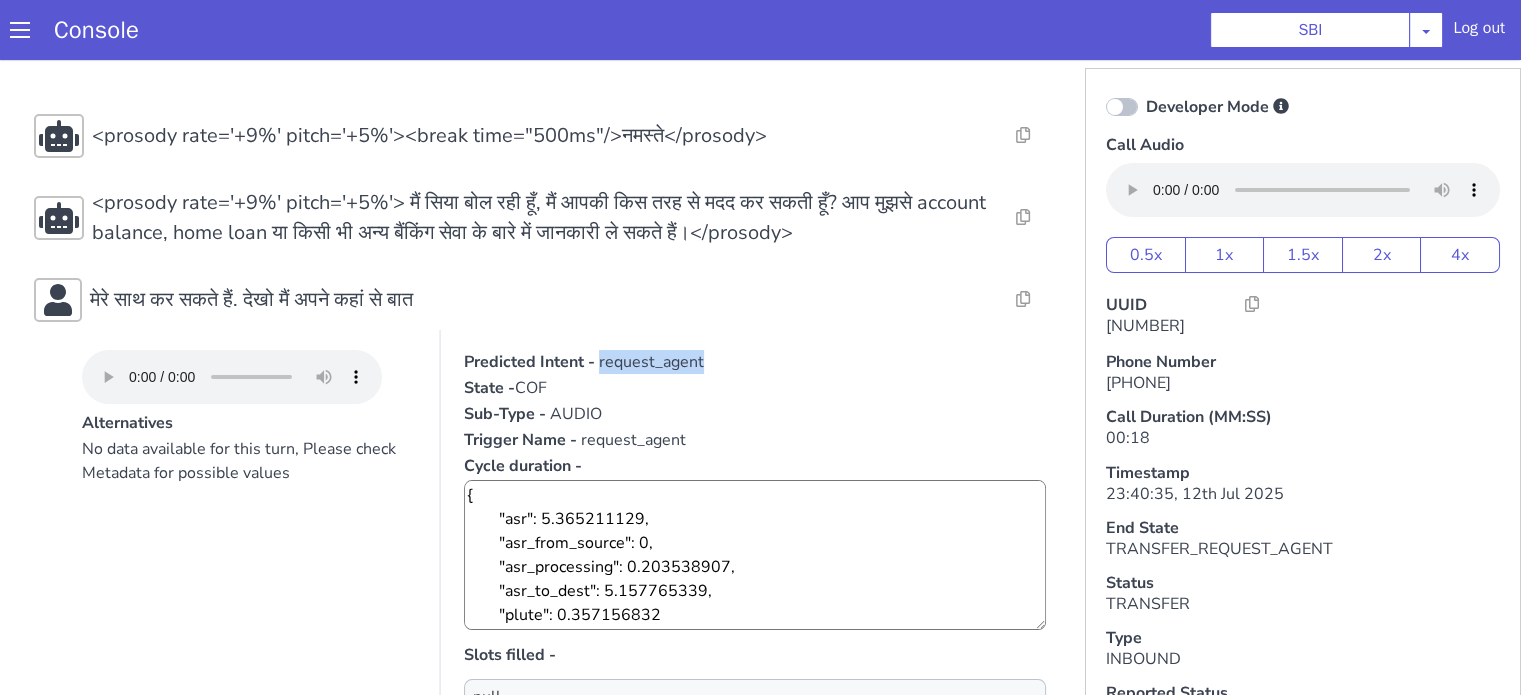 click on "request_agent" at bounding box center [651, 362] 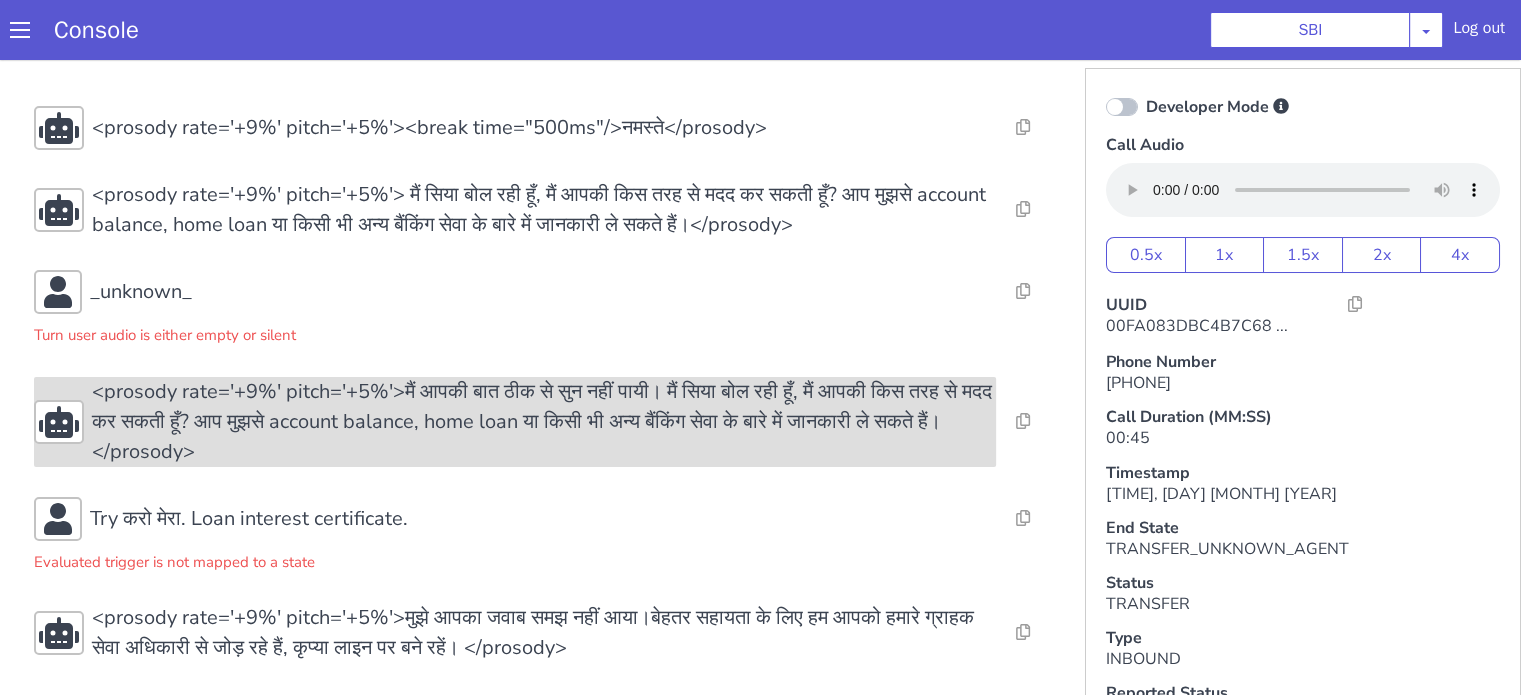 scroll, scrollTop: 11, scrollLeft: 0, axis: vertical 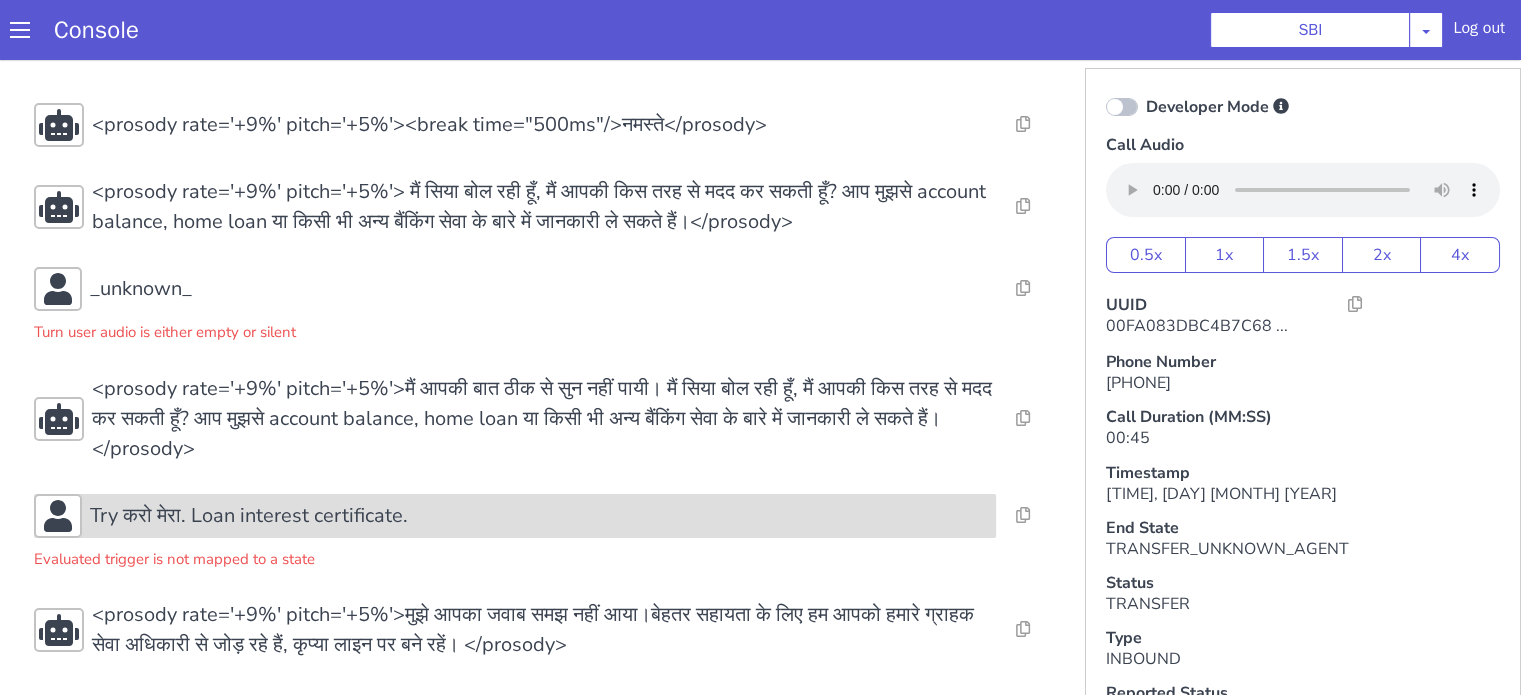 click on "Try करो मेरा. Loan interest certificate." at bounding box center [249, 516] 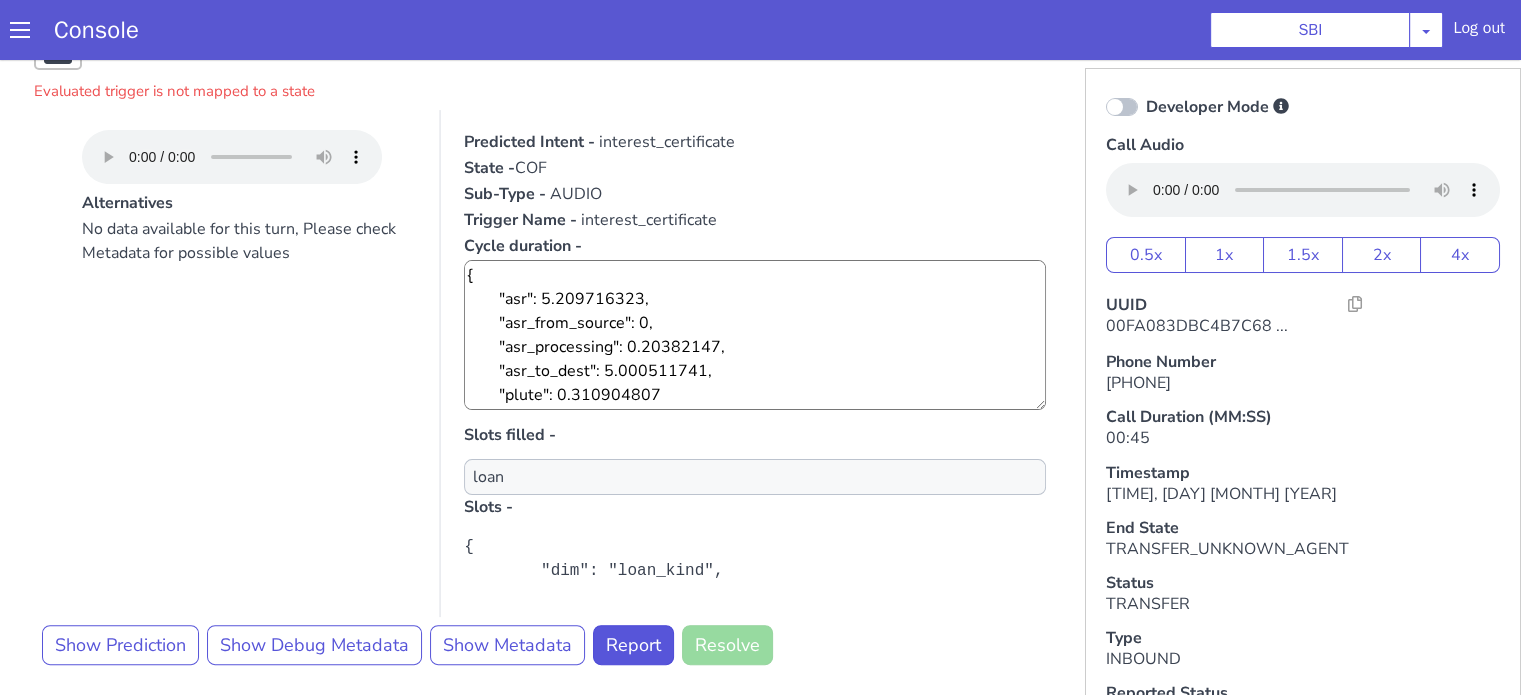 scroll, scrollTop: 511, scrollLeft: 0, axis: vertical 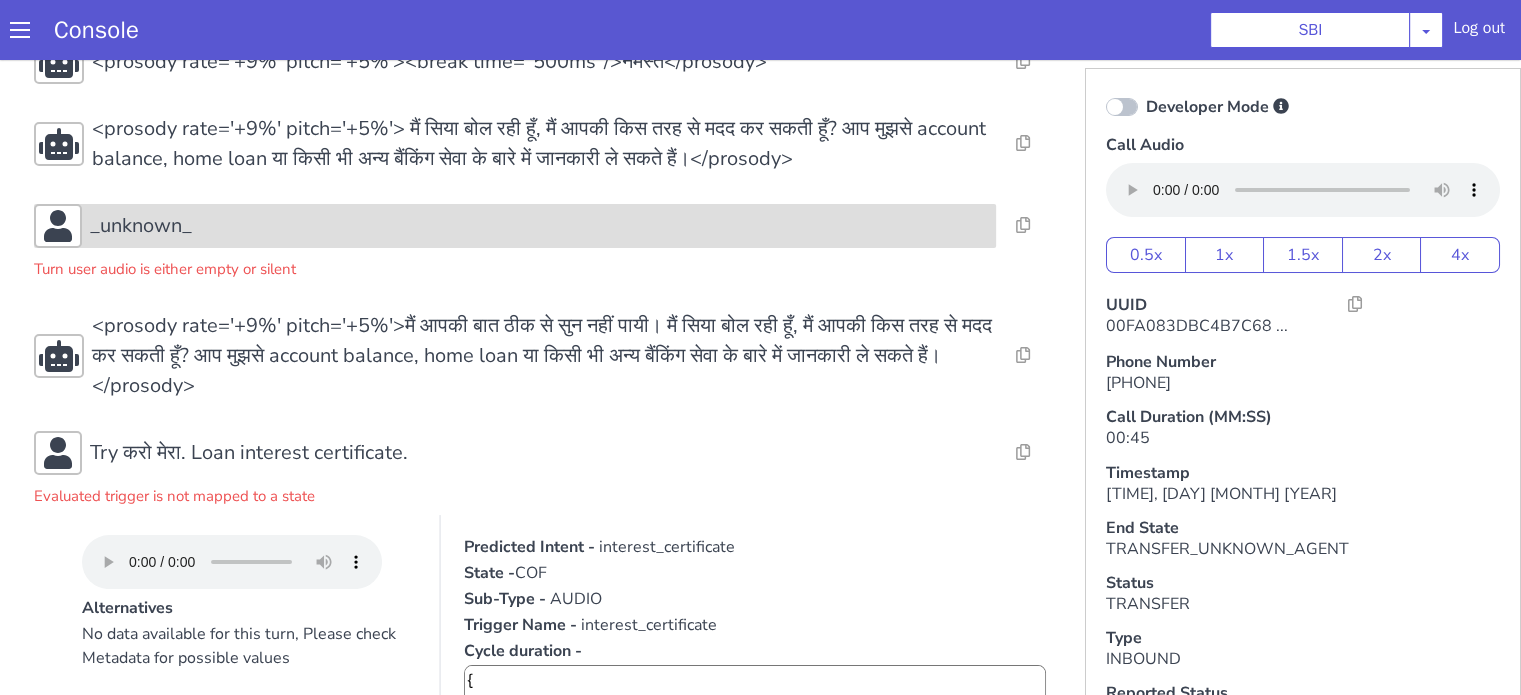 click on "_unknown_" at bounding box center [539, 226] 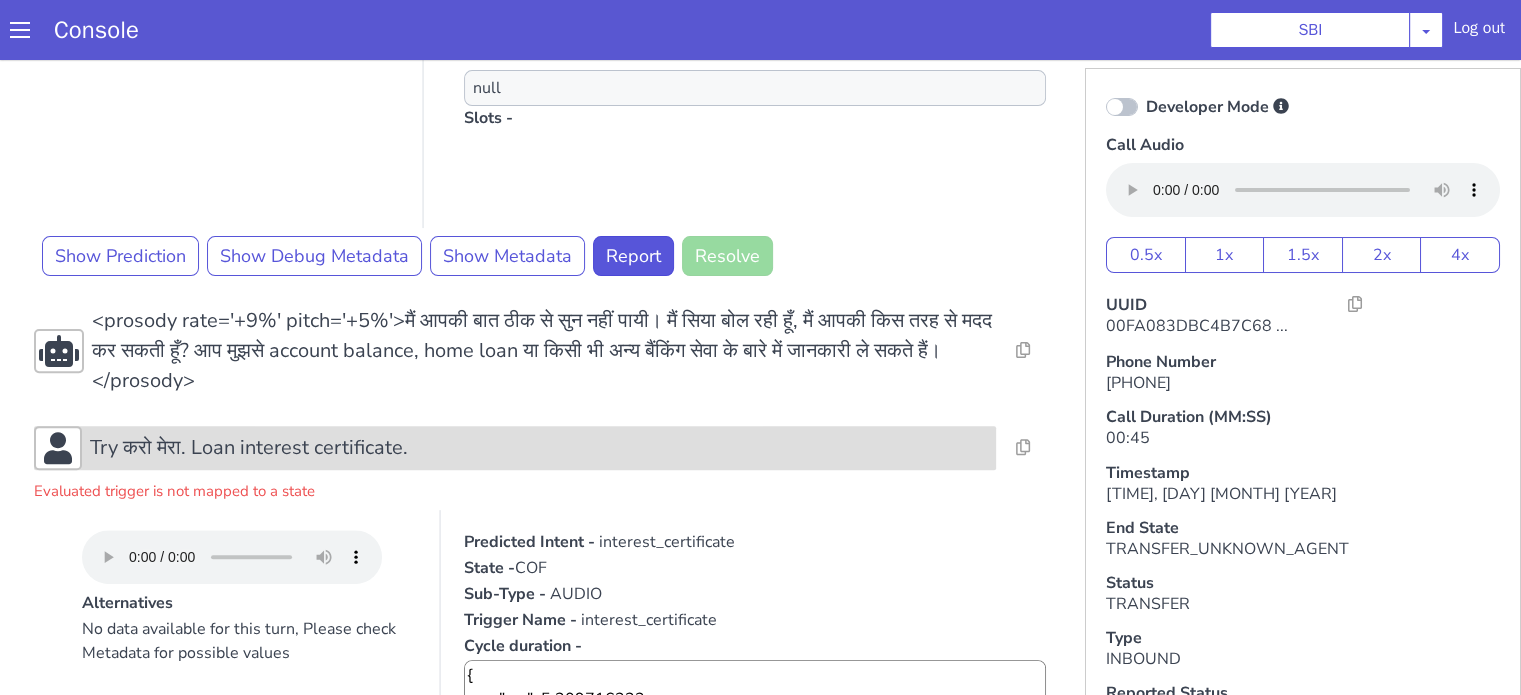 scroll, scrollTop: 674, scrollLeft: 0, axis: vertical 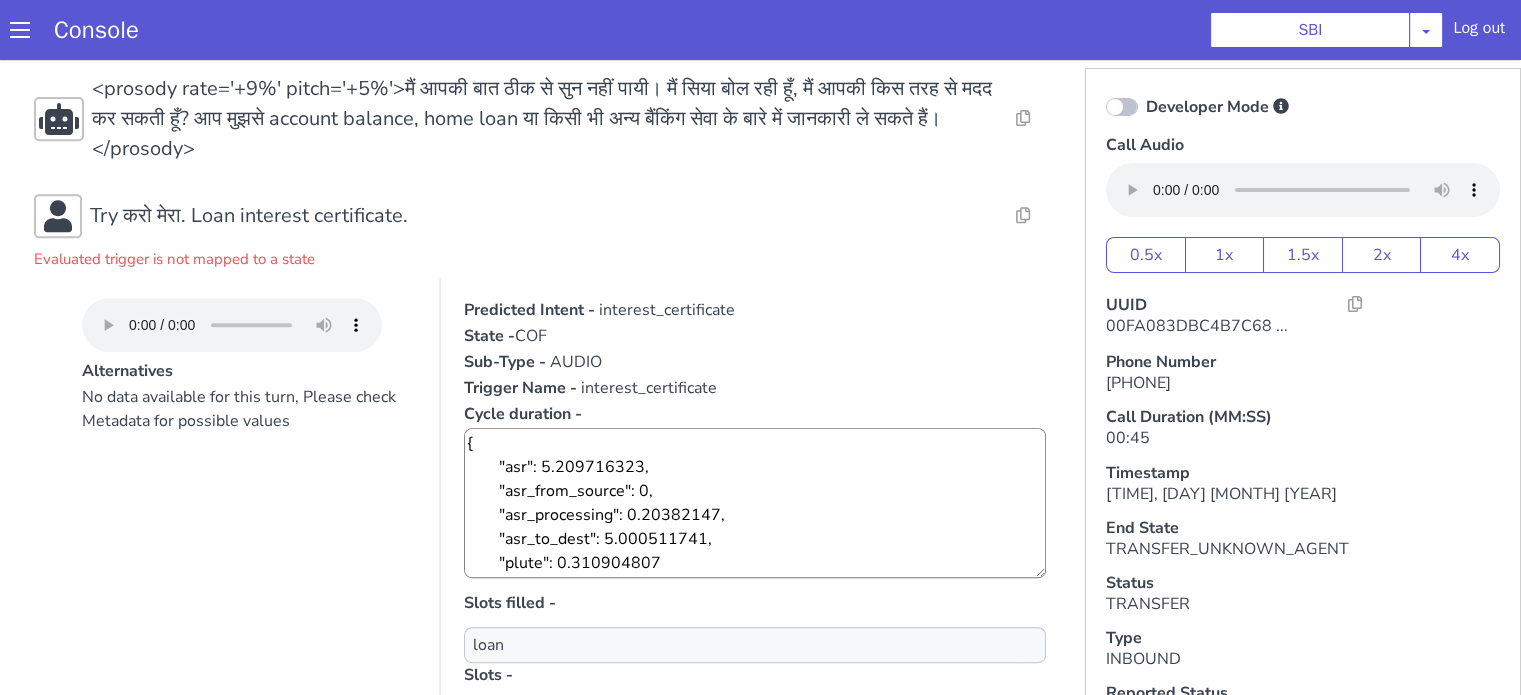 click on "Alternatives" at bounding box center [249, 371] 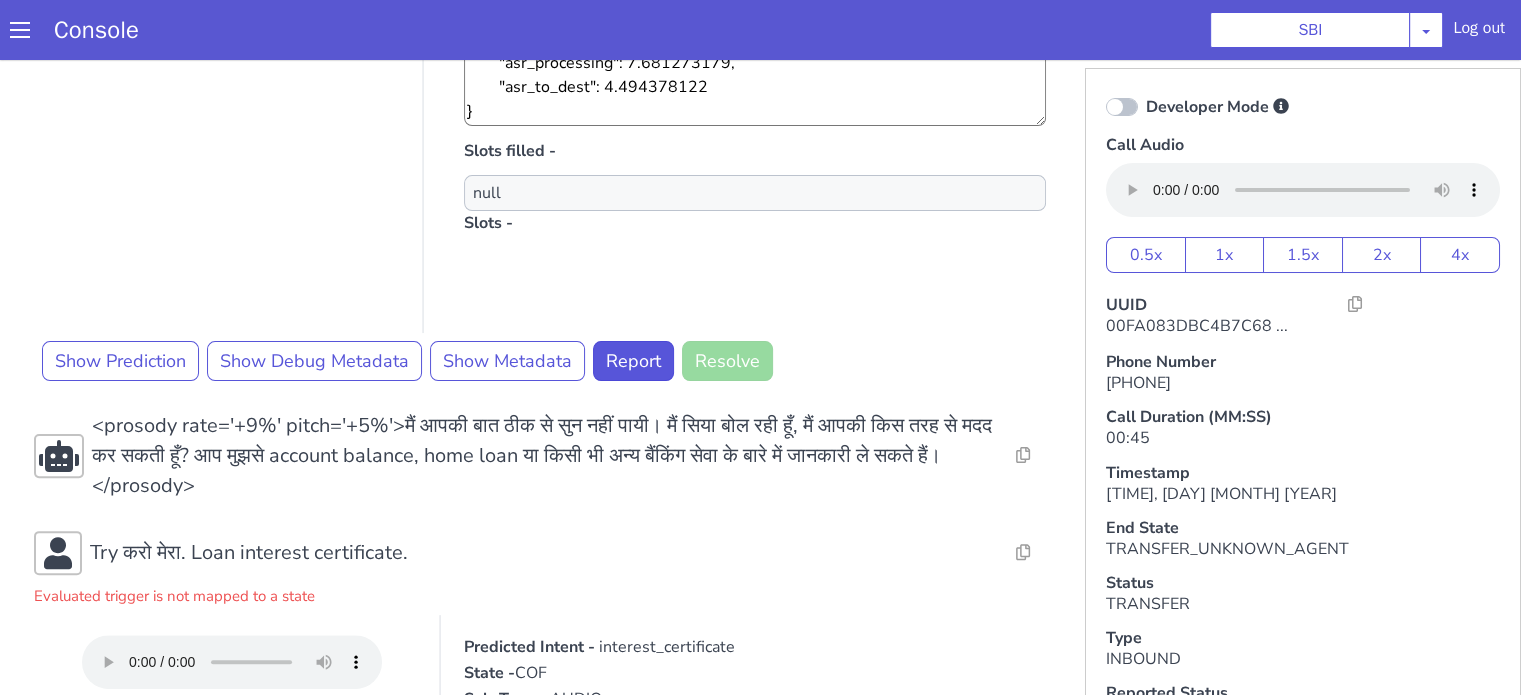 scroll, scrollTop: 1037, scrollLeft: 0, axis: vertical 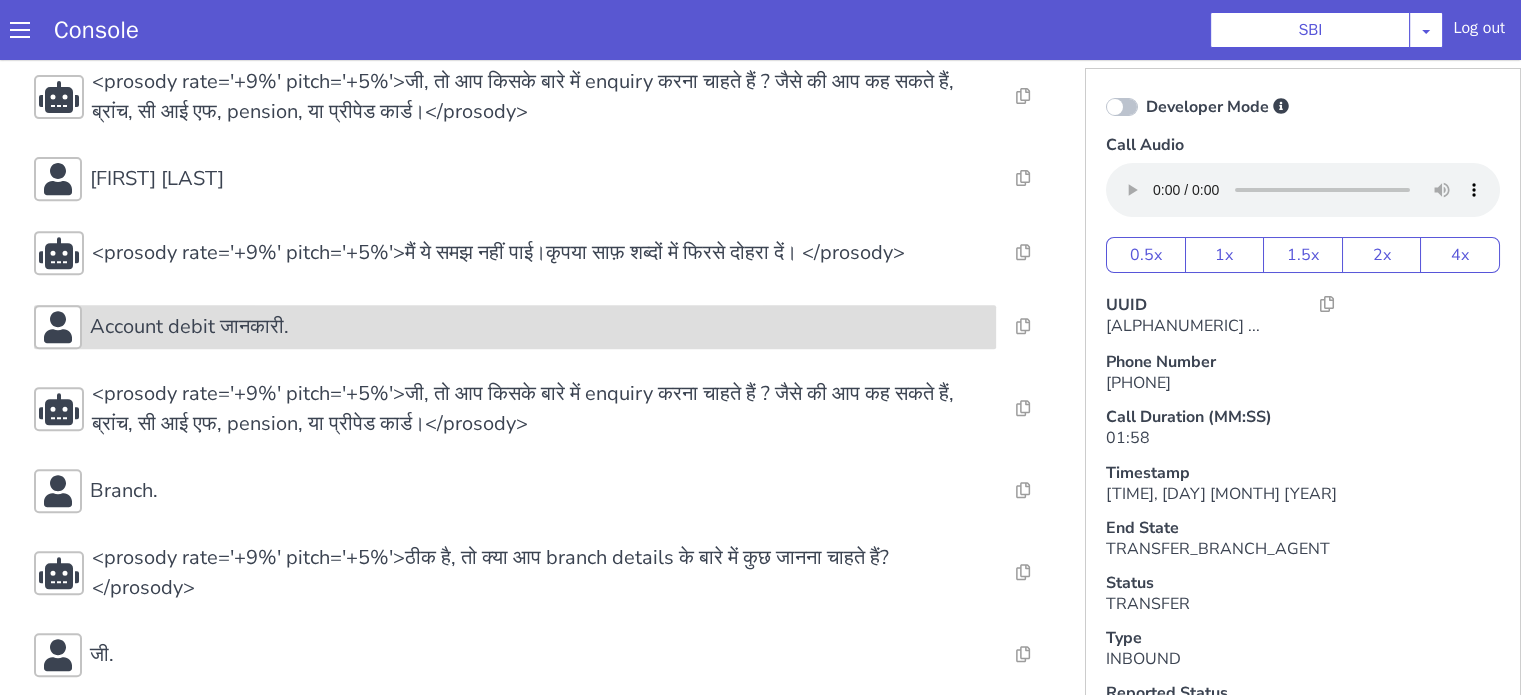 click on "Account debit जानकारी." at bounding box center (539, 327) 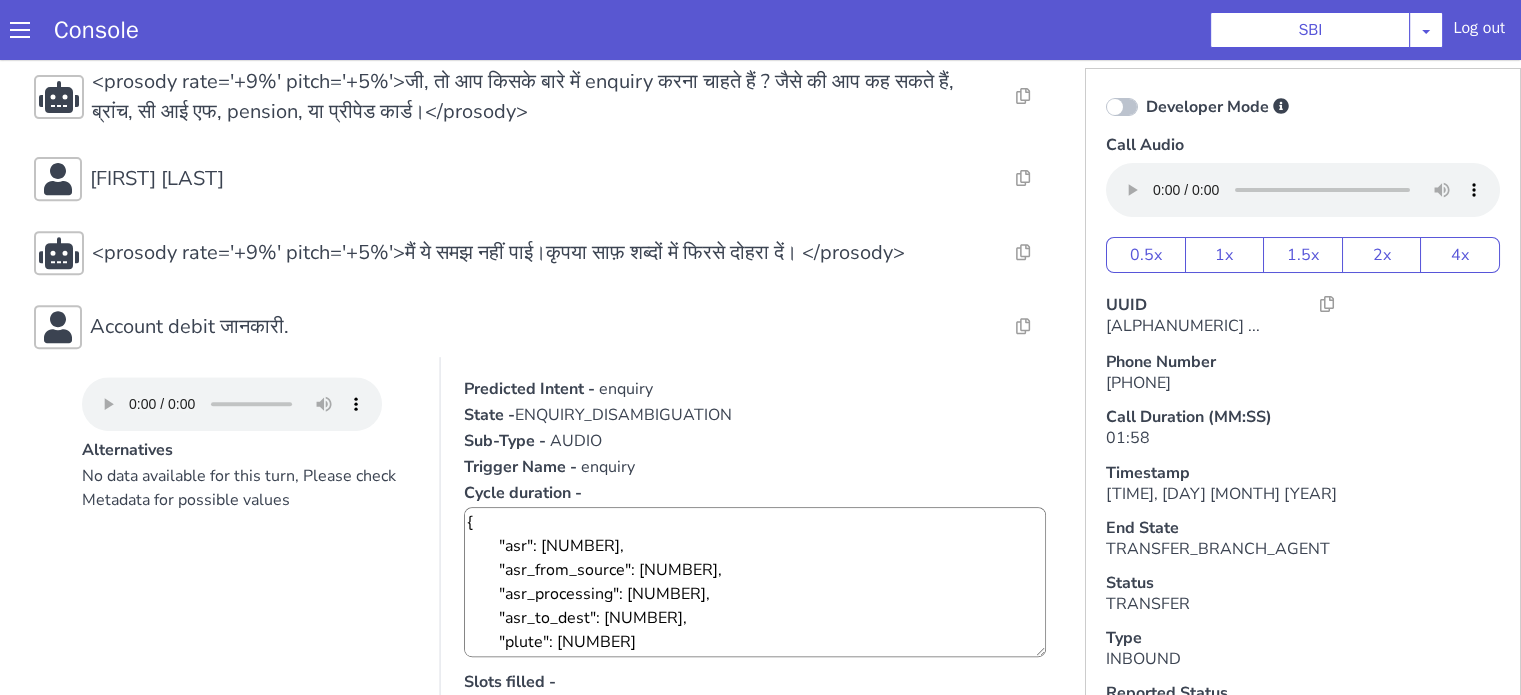 scroll, scrollTop: 1324, scrollLeft: 0, axis: vertical 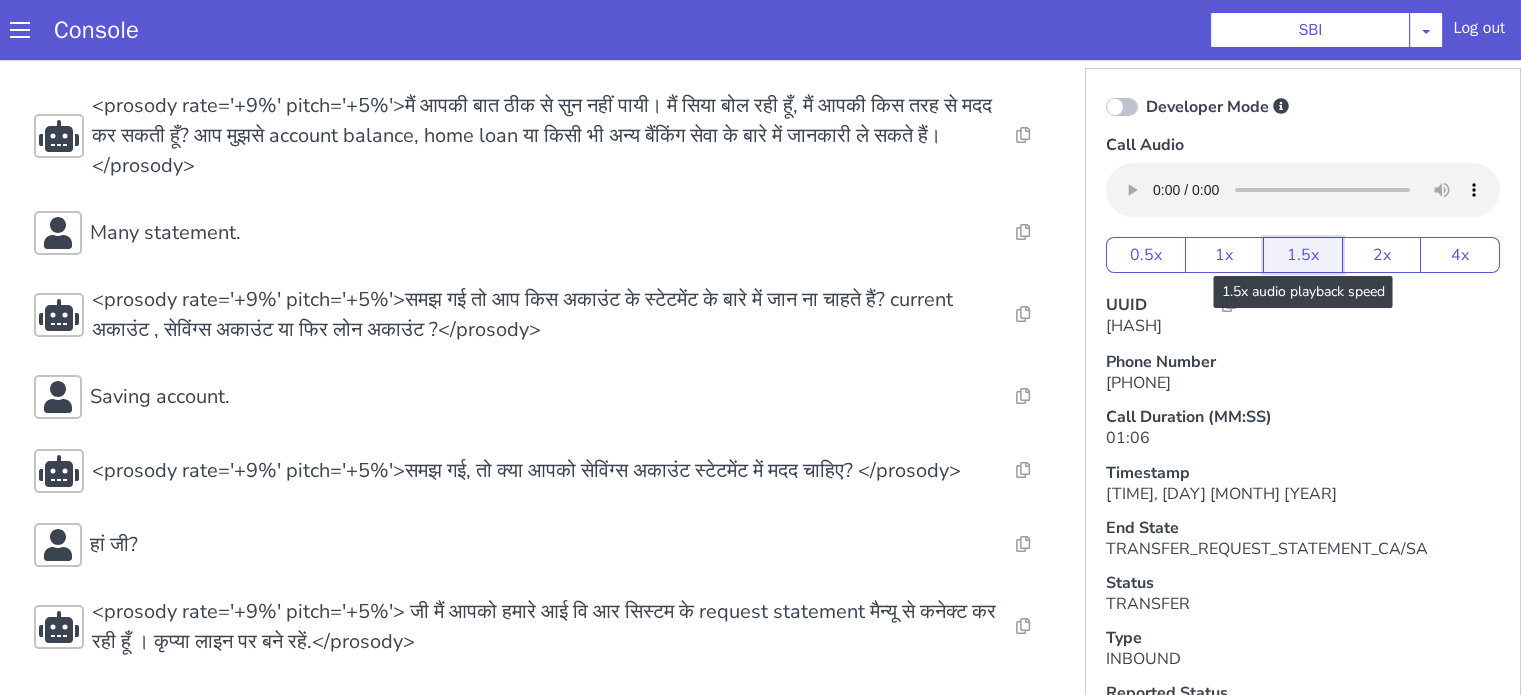 click on "1.5x" at bounding box center [1303, 255] 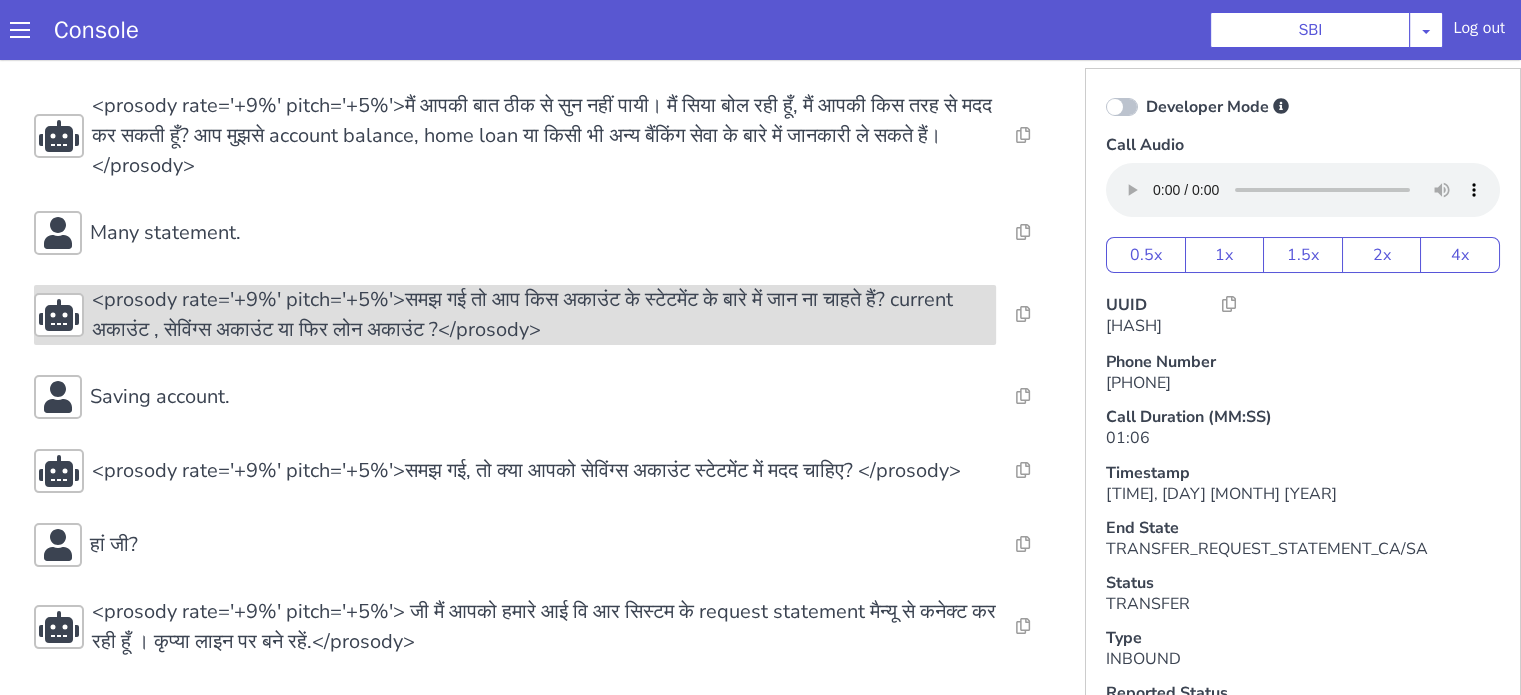 scroll, scrollTop: 5, scrollLeft: 0, axis: vertical 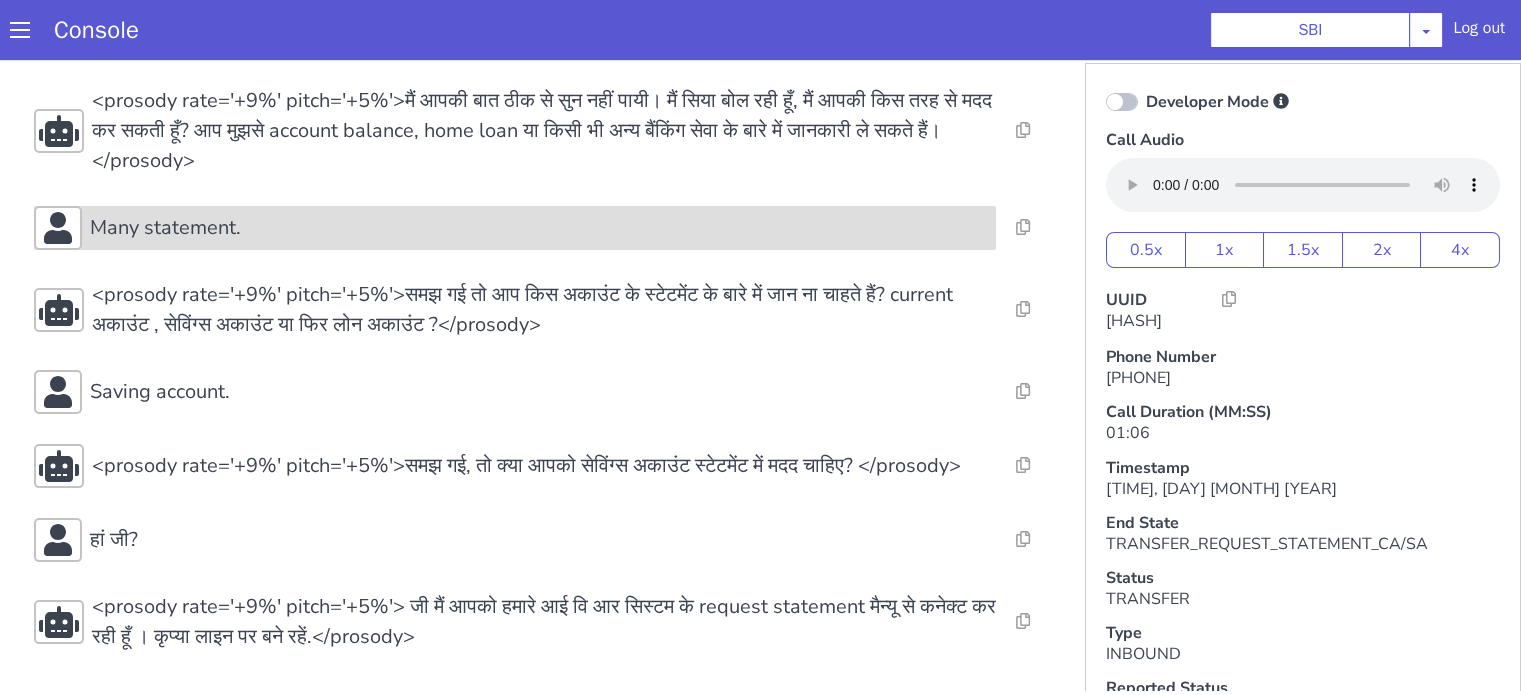 click on "Many statement." at bounding box center (539, 228) 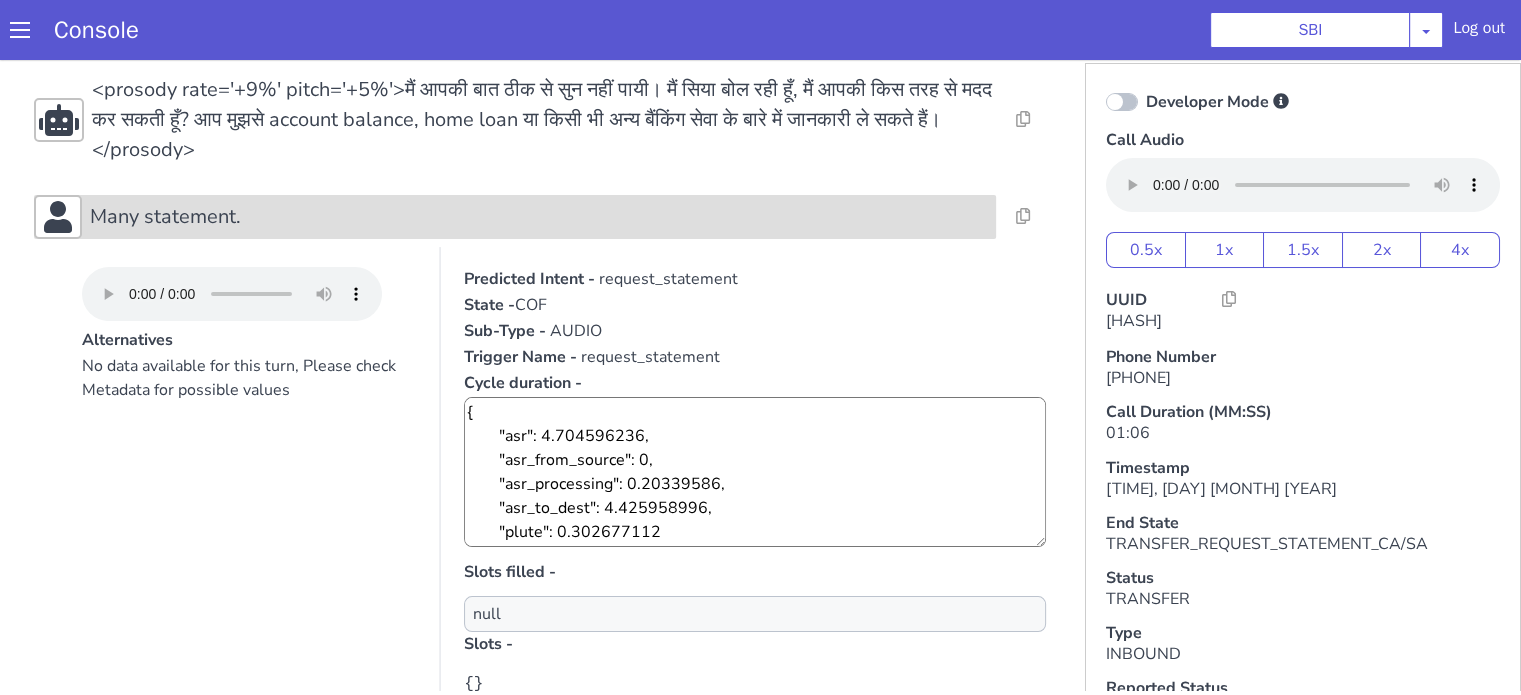 click on "Many statement." at bounding box center (515, 217) 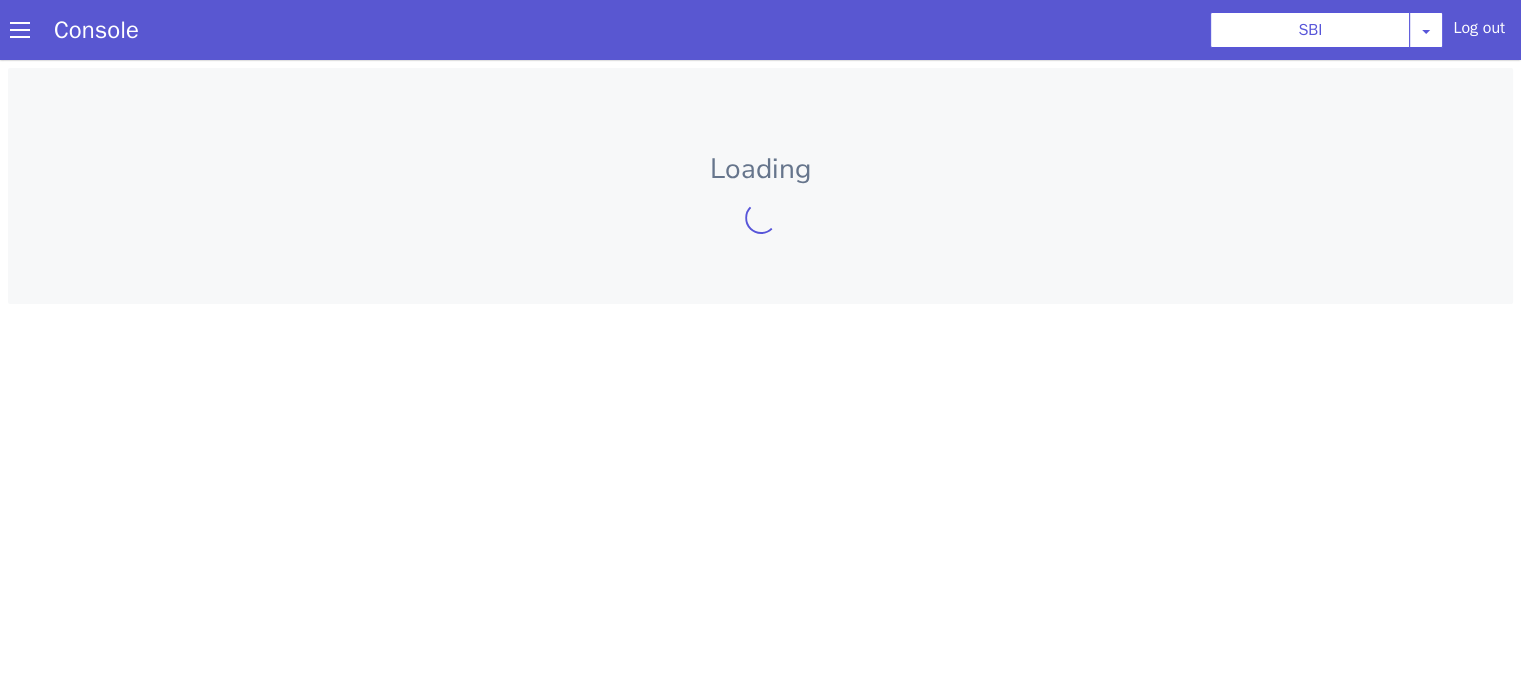 scroll, scrollTop: 0, scrollLeft: 0, axis: both 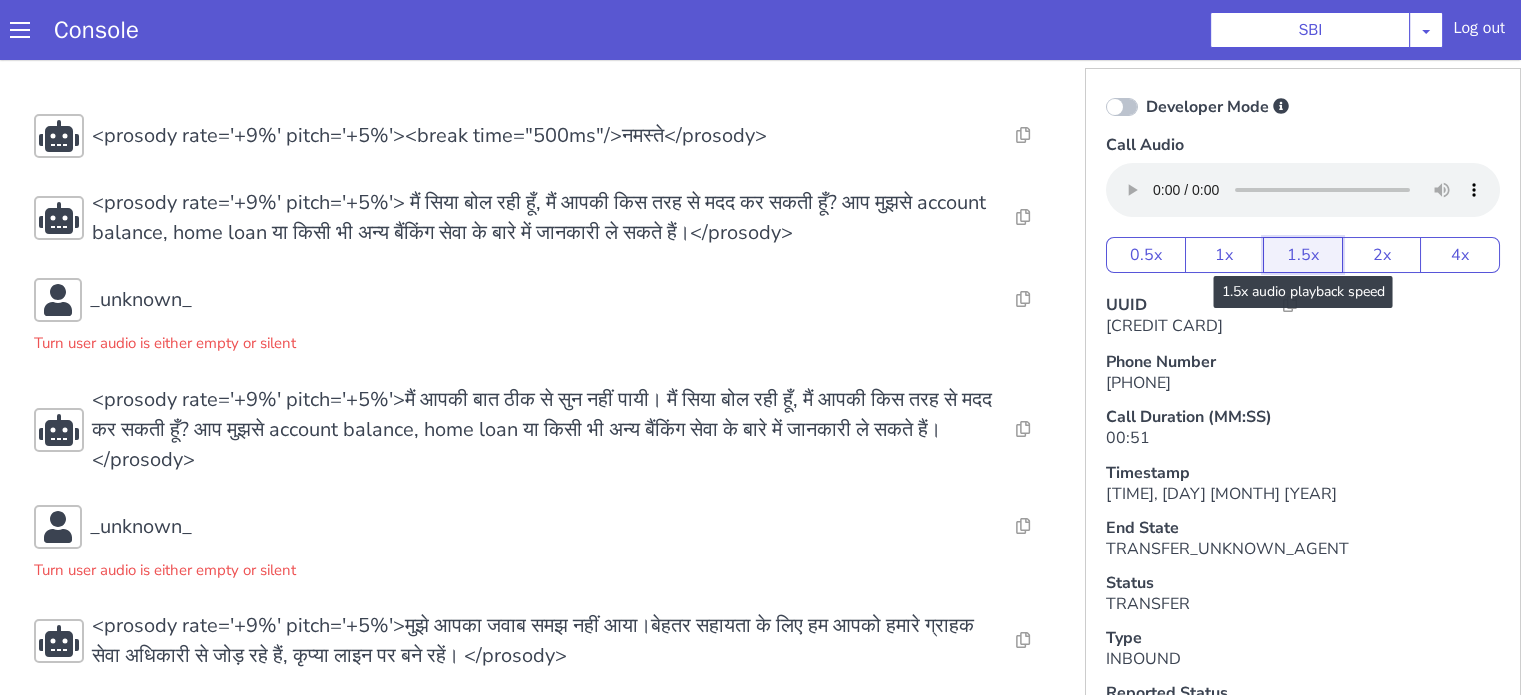 click on "1.5x" at bounding box center (1303, 255) 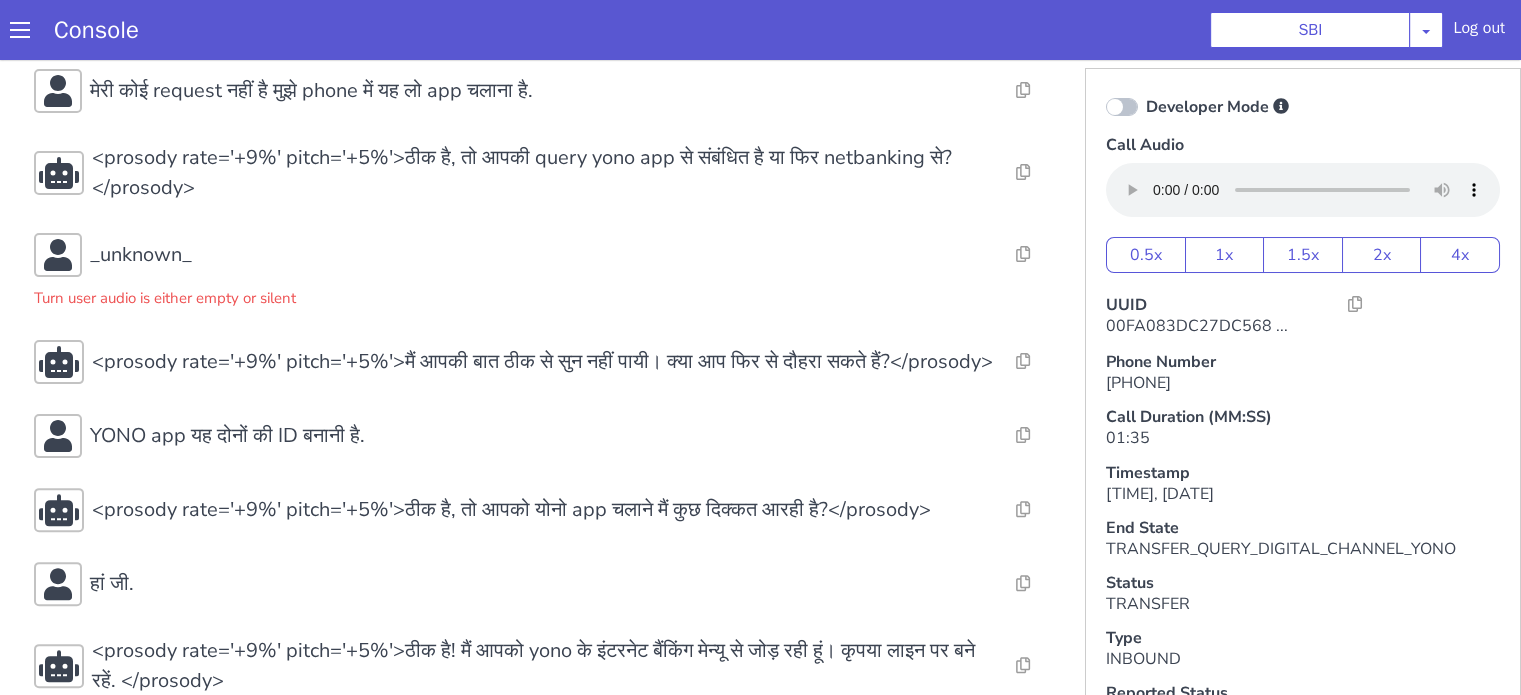 scroll, scrollTop: 584, scrollLeft: 0, axis: vertical 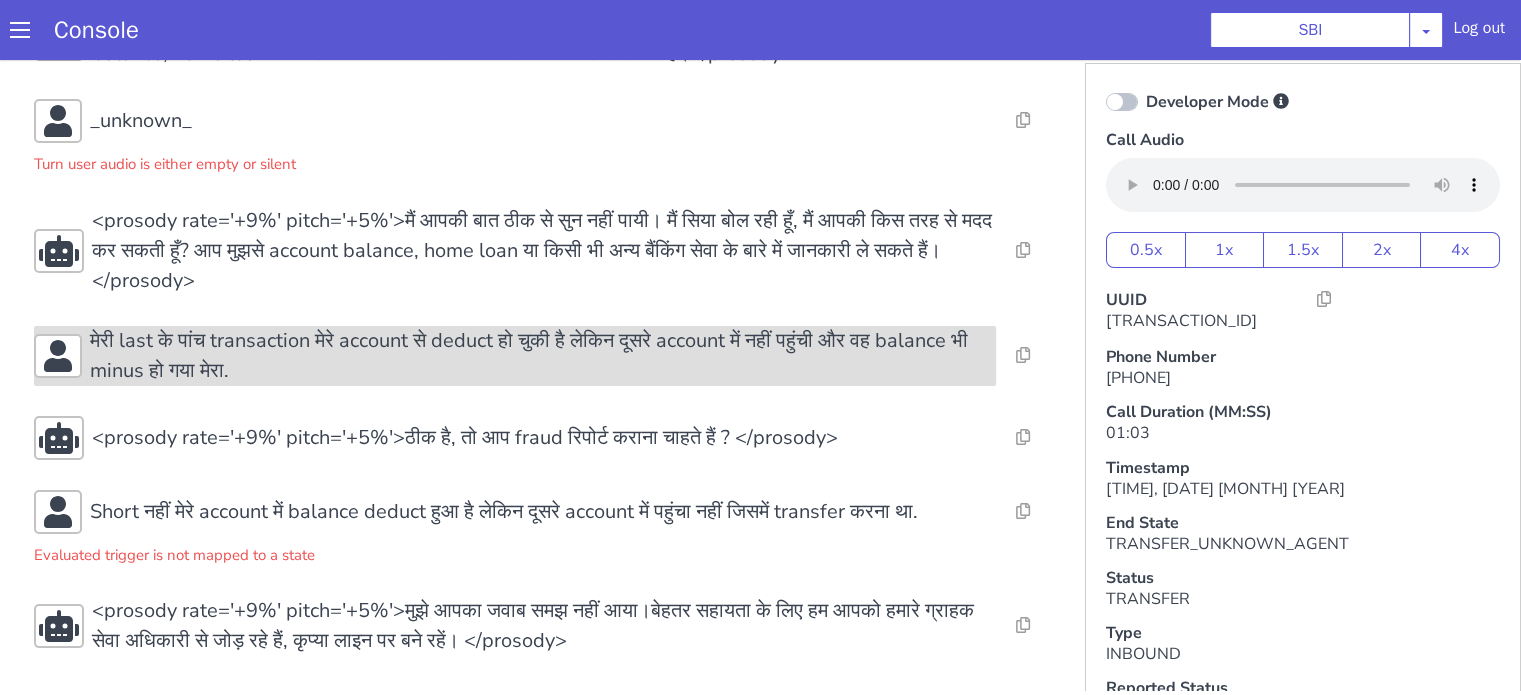 click on "मेरी last के पांच transaction मेरे account से deduct हो चुकी है लेकिन दूसरे account में नहीं पहुंची और वह balance भी minus हो गया मेरा." at bounding box center (543, 356) 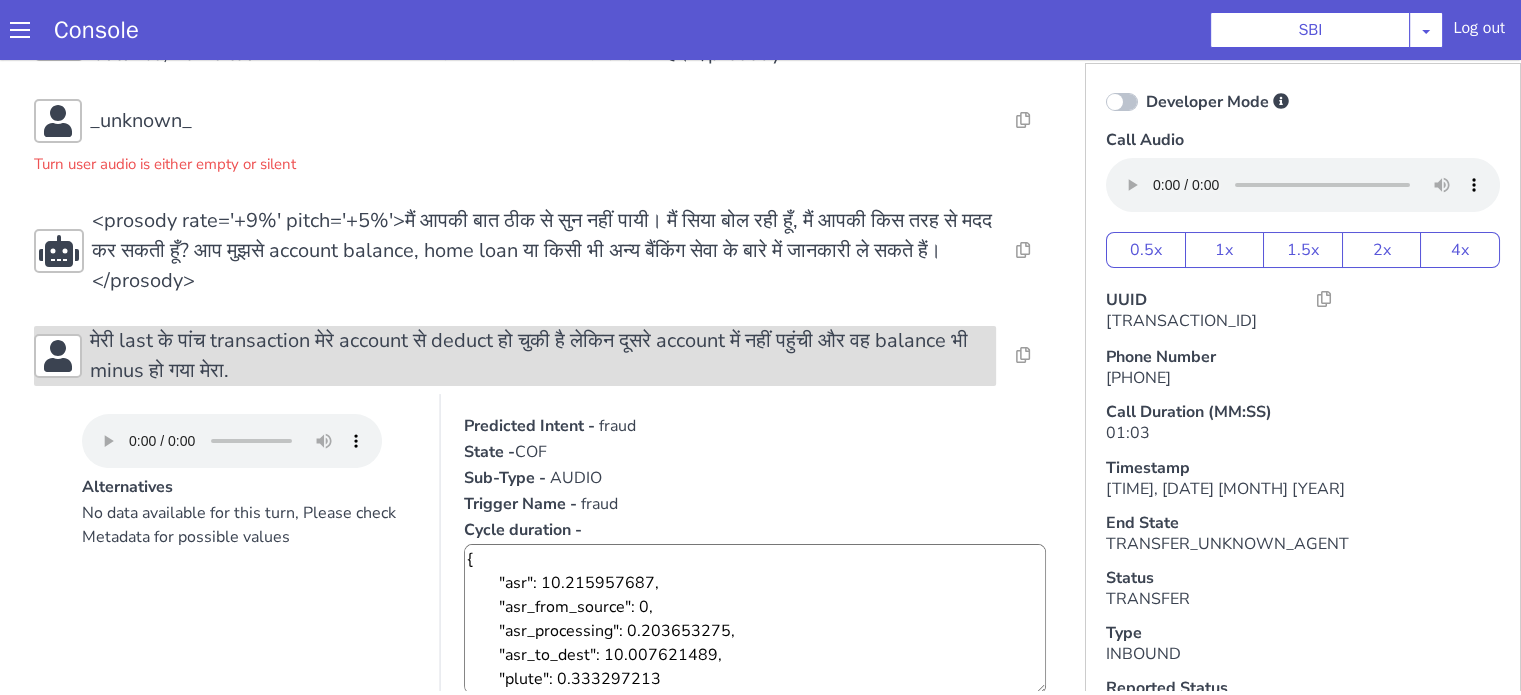 click on "मेरी last के पांच transaction मेरे account से deduct हो चुकी है लेकिन दूसरे account में नहीं पहुंची और वह balance भी minus हो गया मेरा." at bounding box center [543, 356] 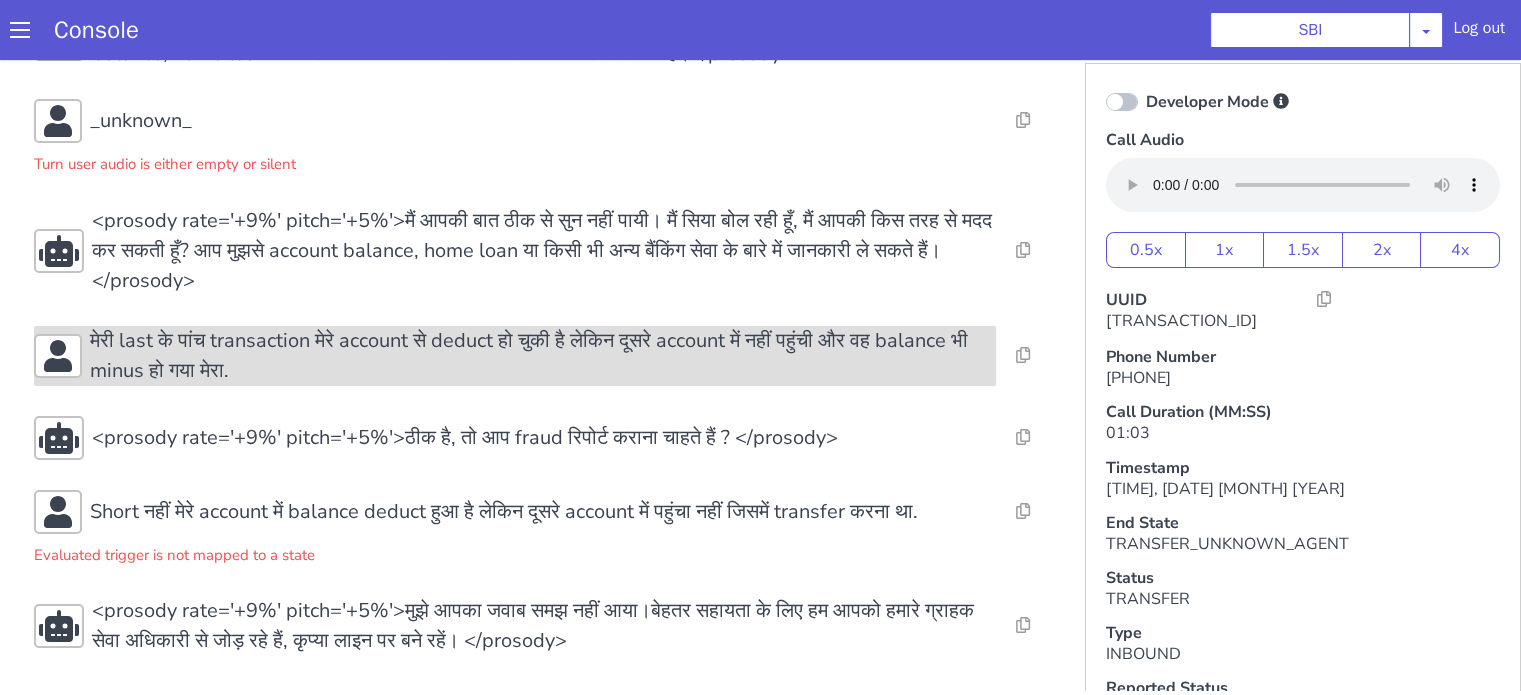 click on "मेरी last के पांच transaction मेरे account से deduct हो चुकी है लेकिन दूसरे account में नहीं पहुंची और वह balance भी minus हो गया मेरा." at bounding box center [543, 356] 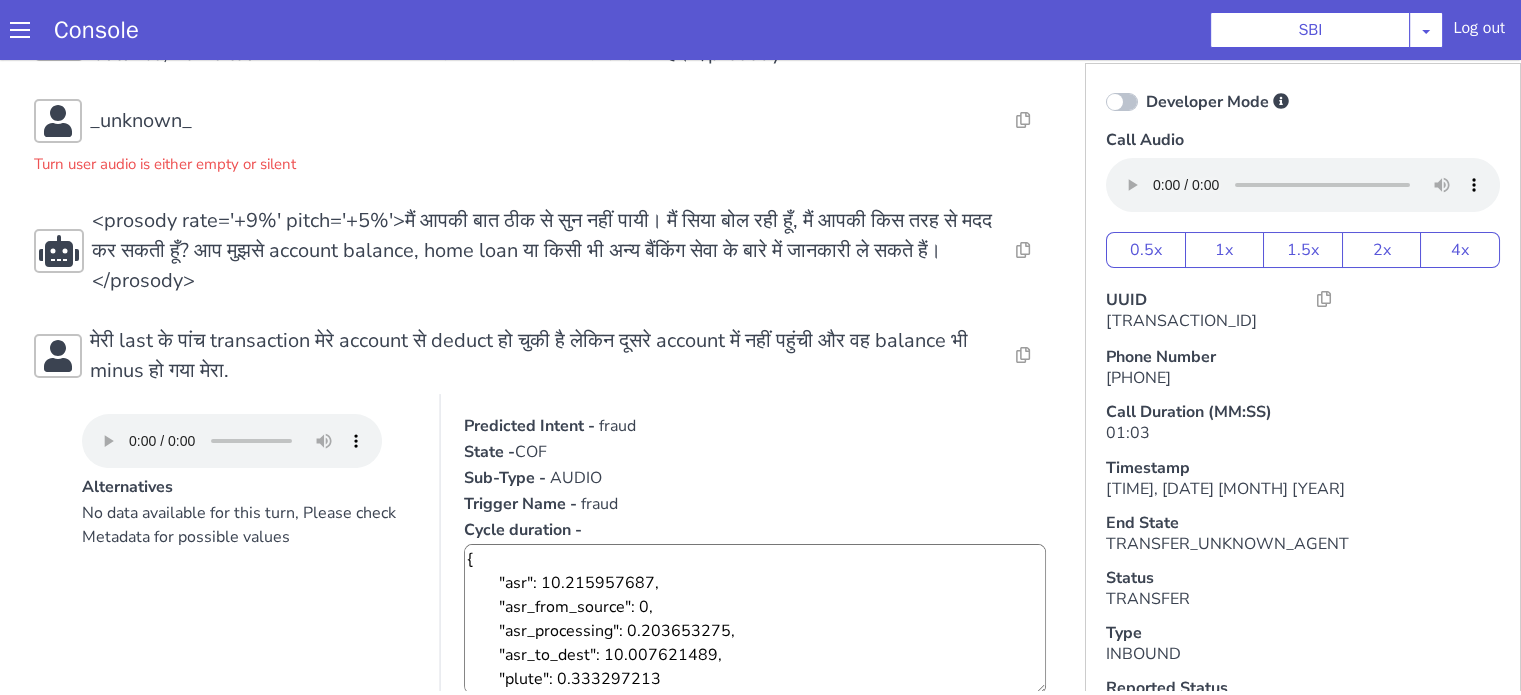 scroll, scrollTop: 374, scrollLeft: 0, axis: vertical 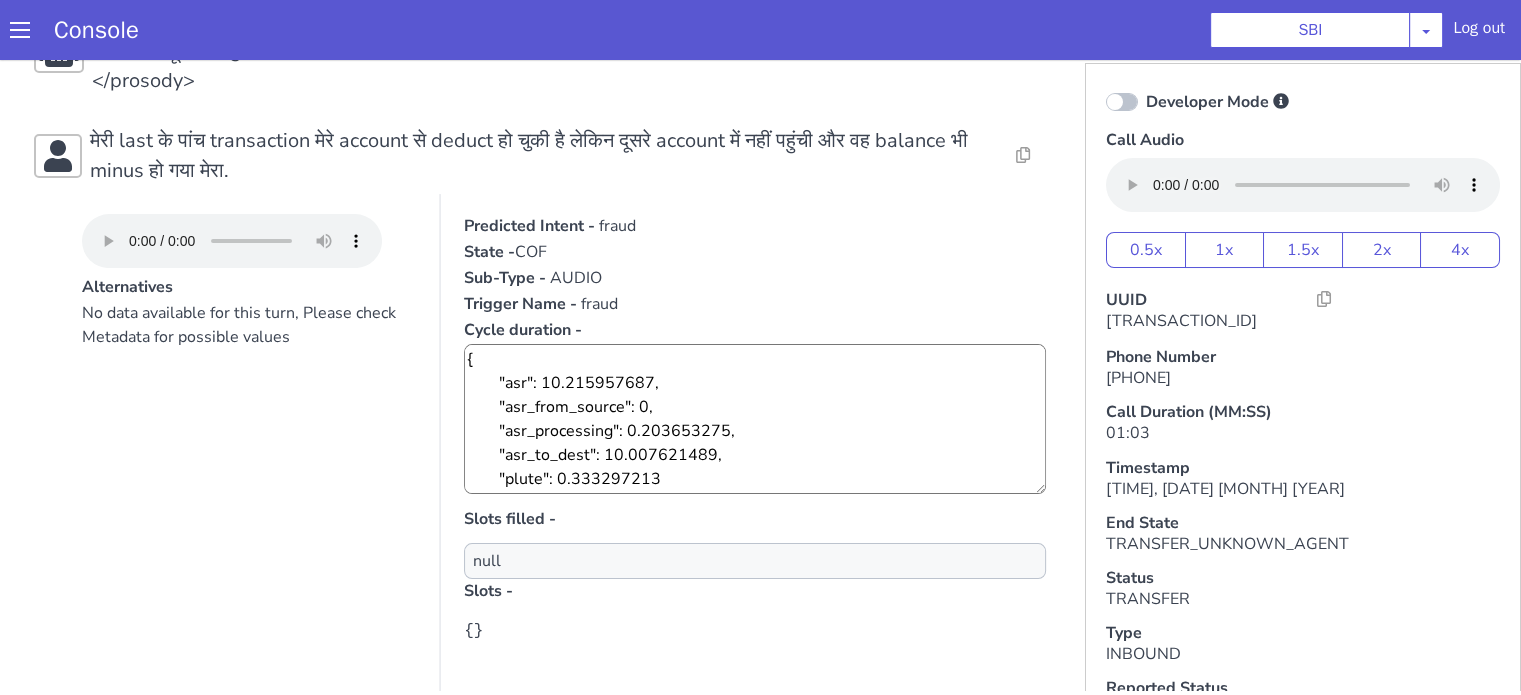 click on "fraud" at bounding box center [617, 226] 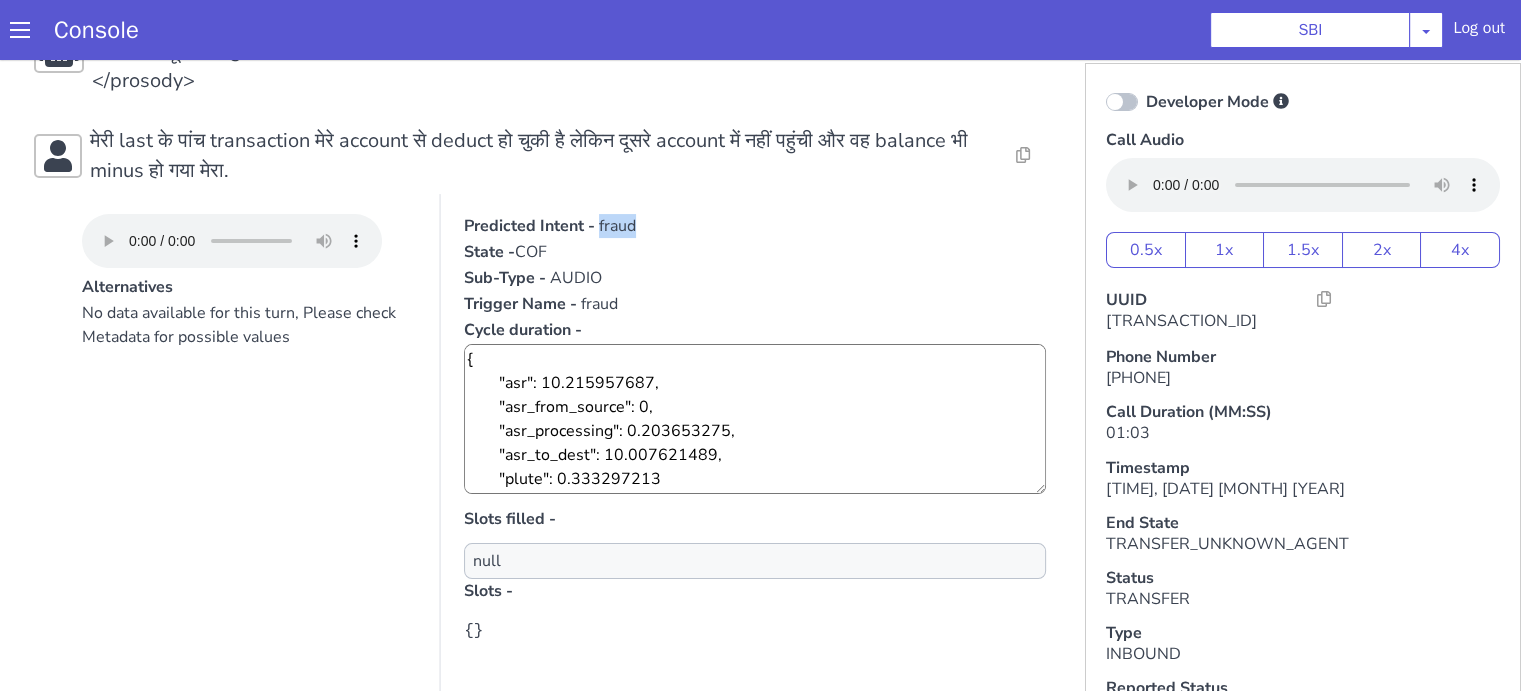 click on "fraud" at bounding box center (617, 226) 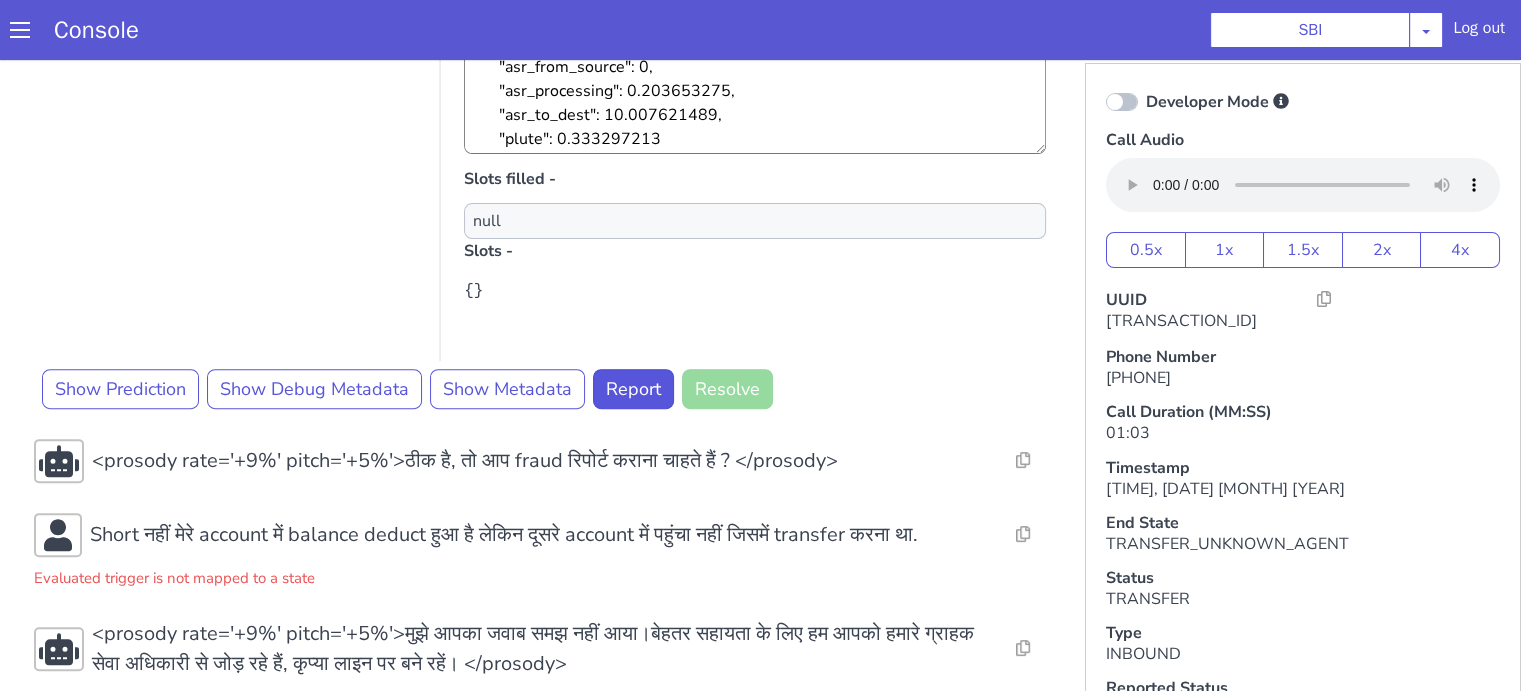 scroll, scrollTop: 737, scrollLeft: 0, axis: vertical 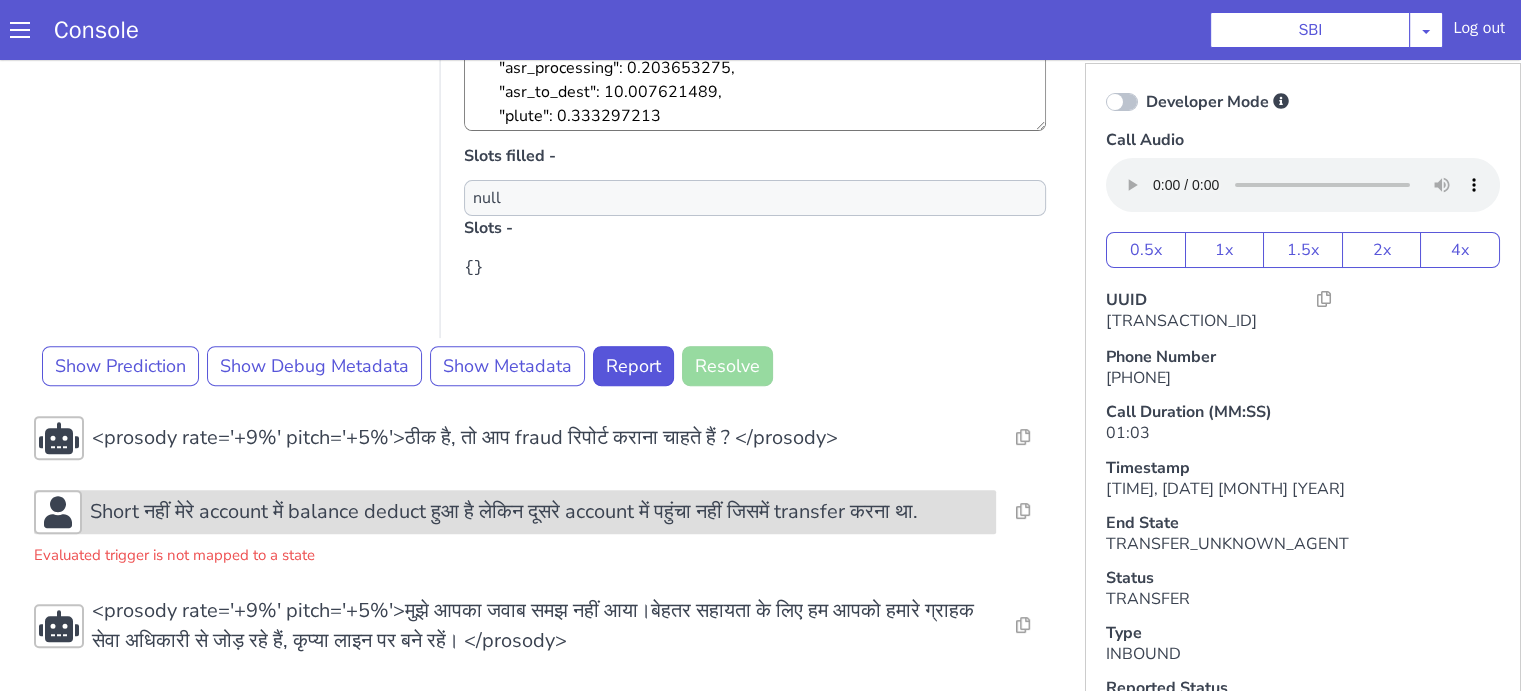 click on "Short नहीं मेरे account में balance deduct हुआ है लेकिन दूसरे account में पहुंचा नहीं जिसमें transfer करना था." at bounding box center (504, 512) 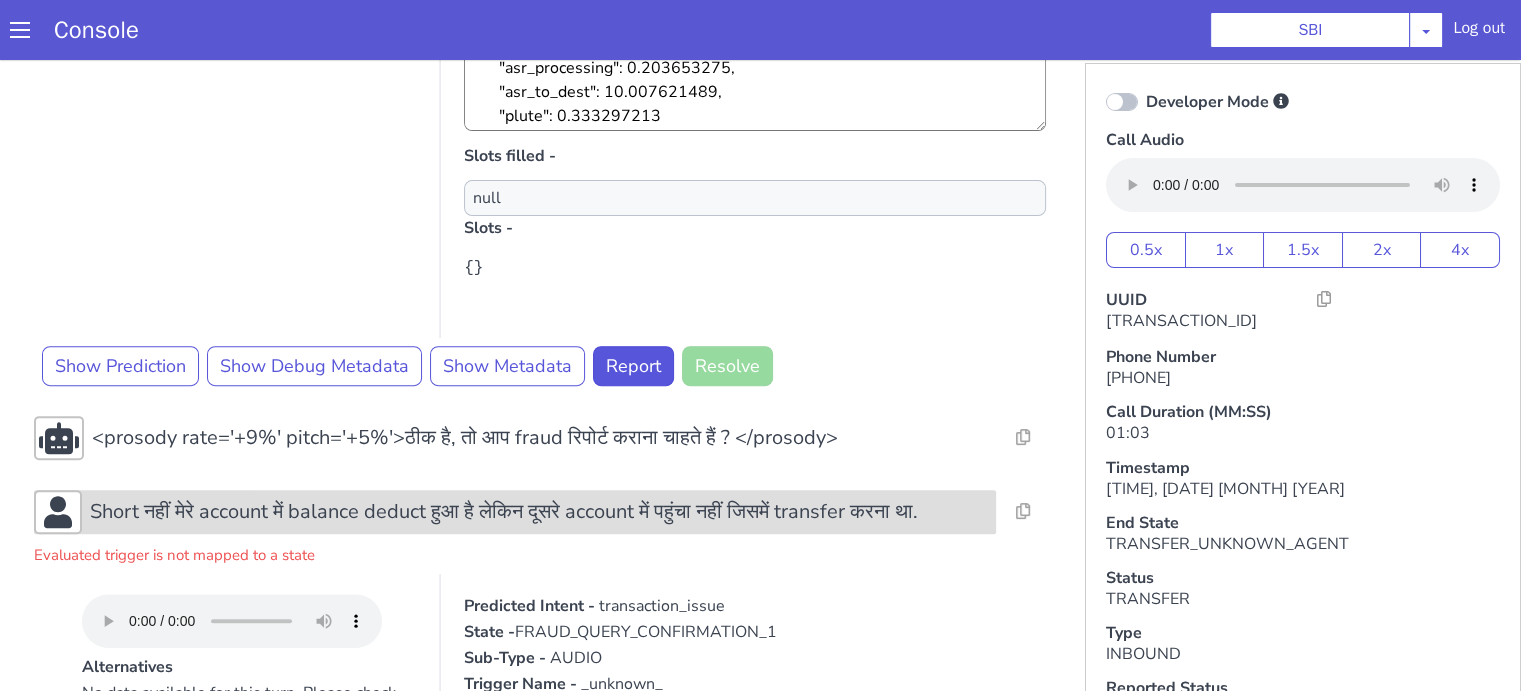 click on "Short नहीं मेरे account में balance deduct हुआ है लेकिन दूसरे account में पहुंचा नहीं जिसमें transfer करना था." at bounding box center [504, 512] 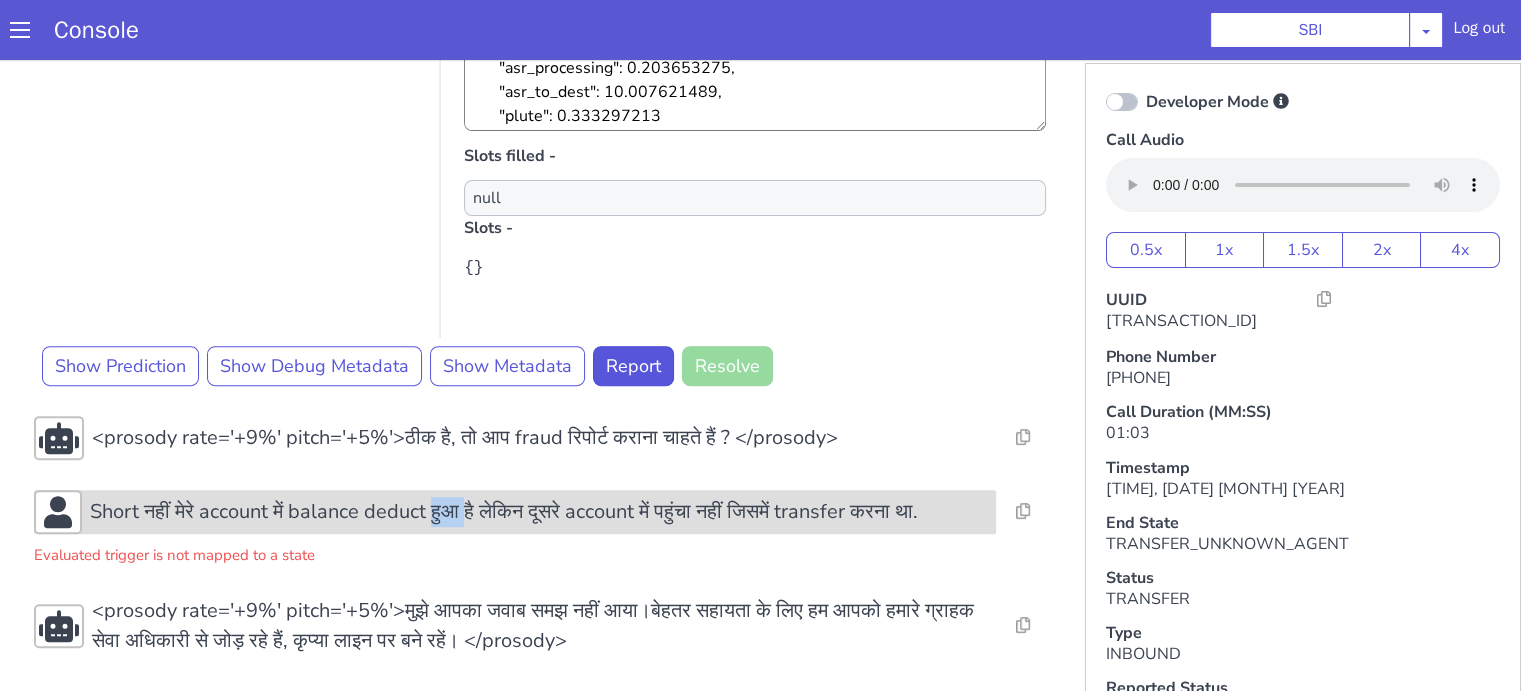 click on "Short नहीं मेरे account में balance deduct हुआ है लेकिन दूसरे account में पहुंचा नहीं जिसमें transfer करना था." at bounding box center [504, 512] 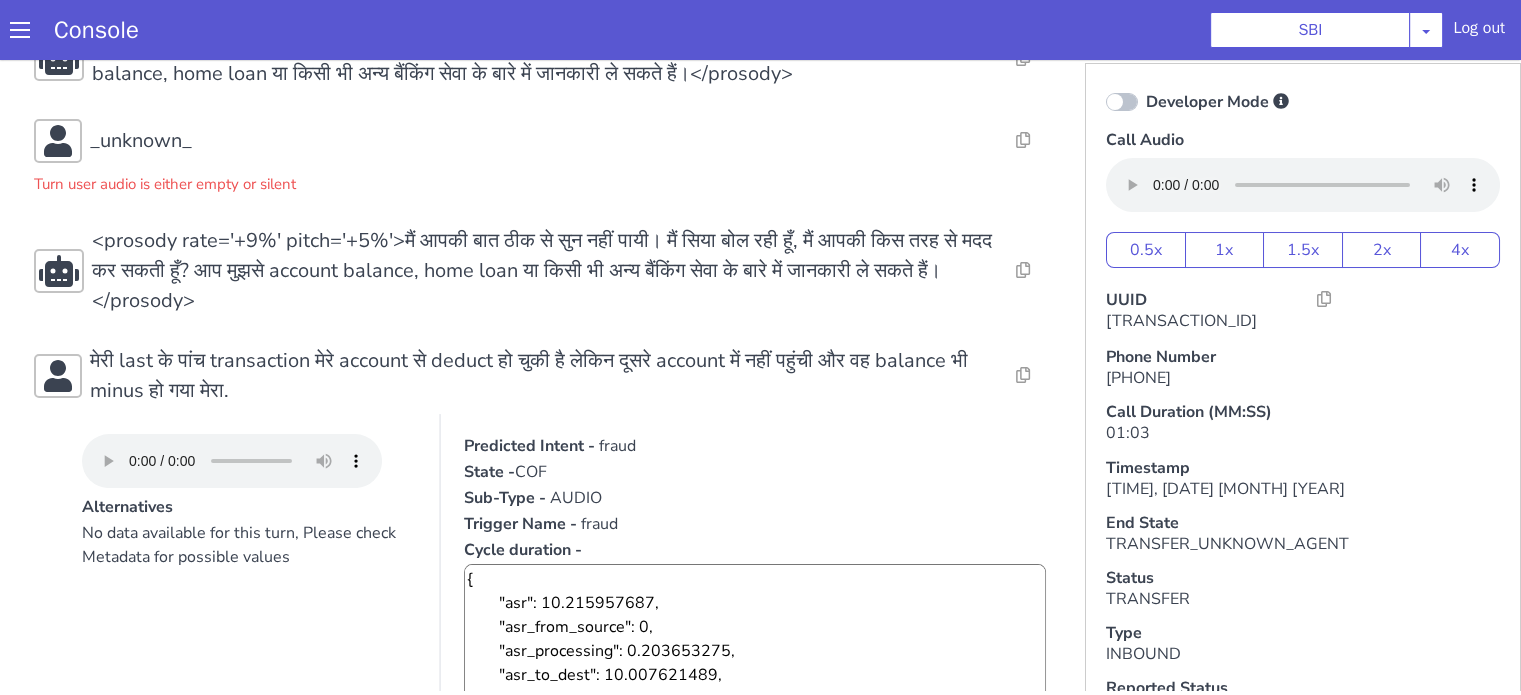 scroll, scrollTop: 237, scrollLeft: 0, axis: vertical 